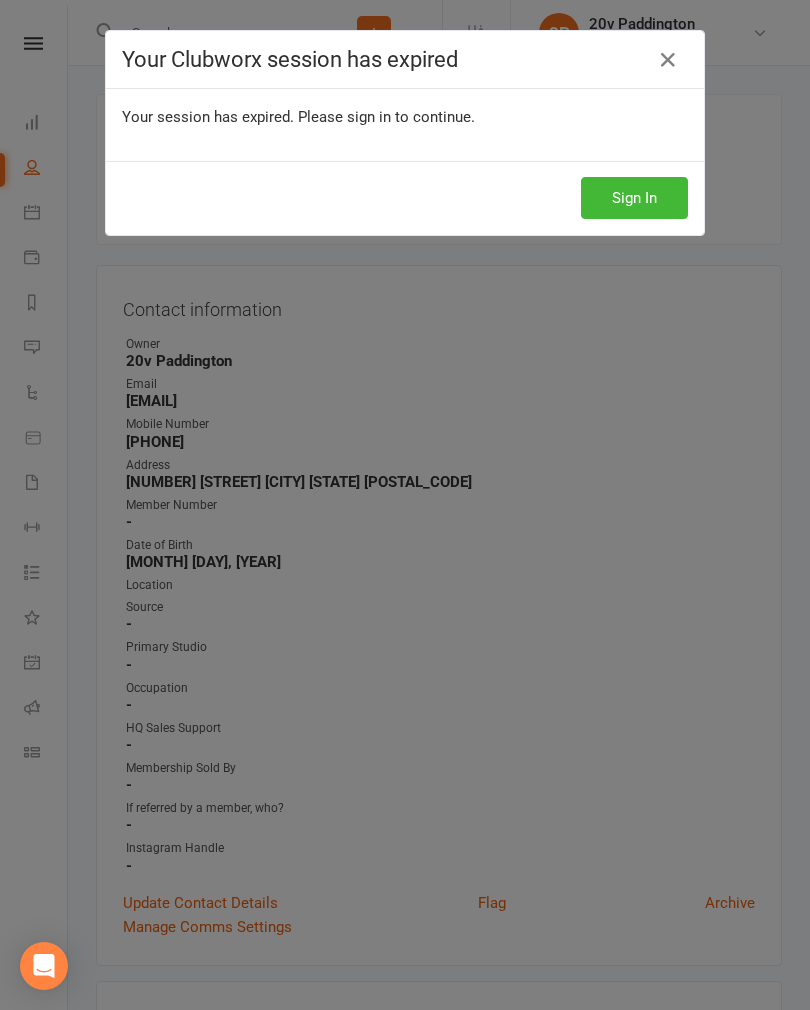scroll, scrollTop: 56, scrollLeft: 0, axis: vertical 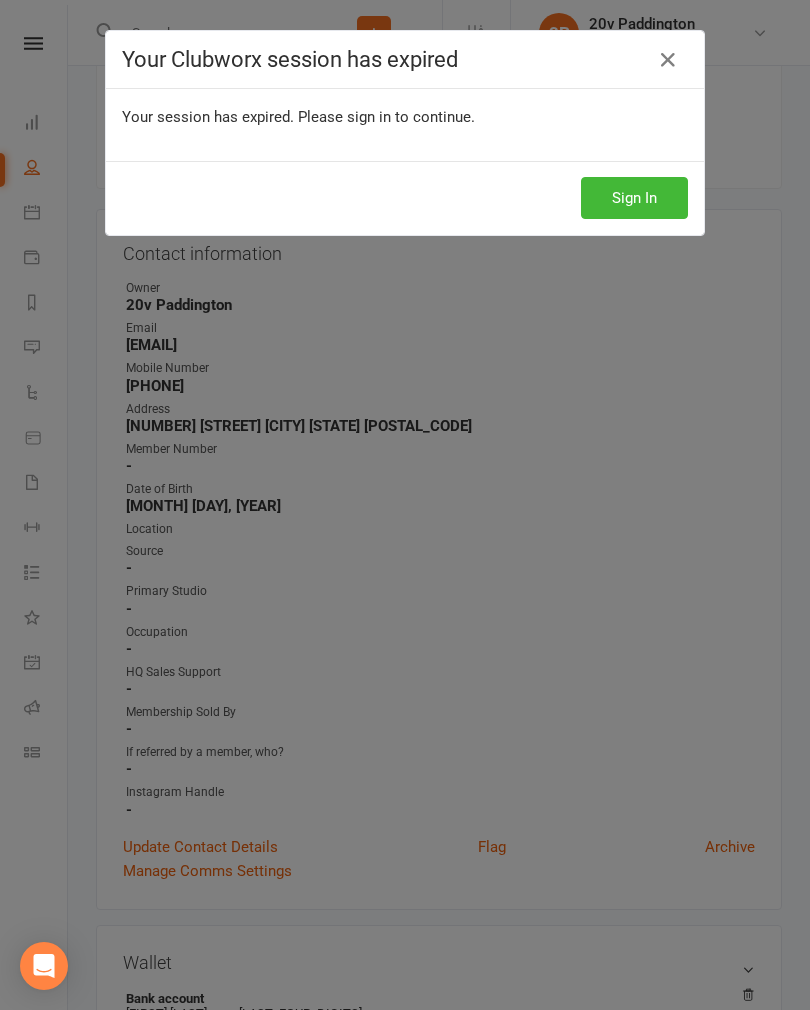 click on "Sign In" at bounding box center [405, 198] 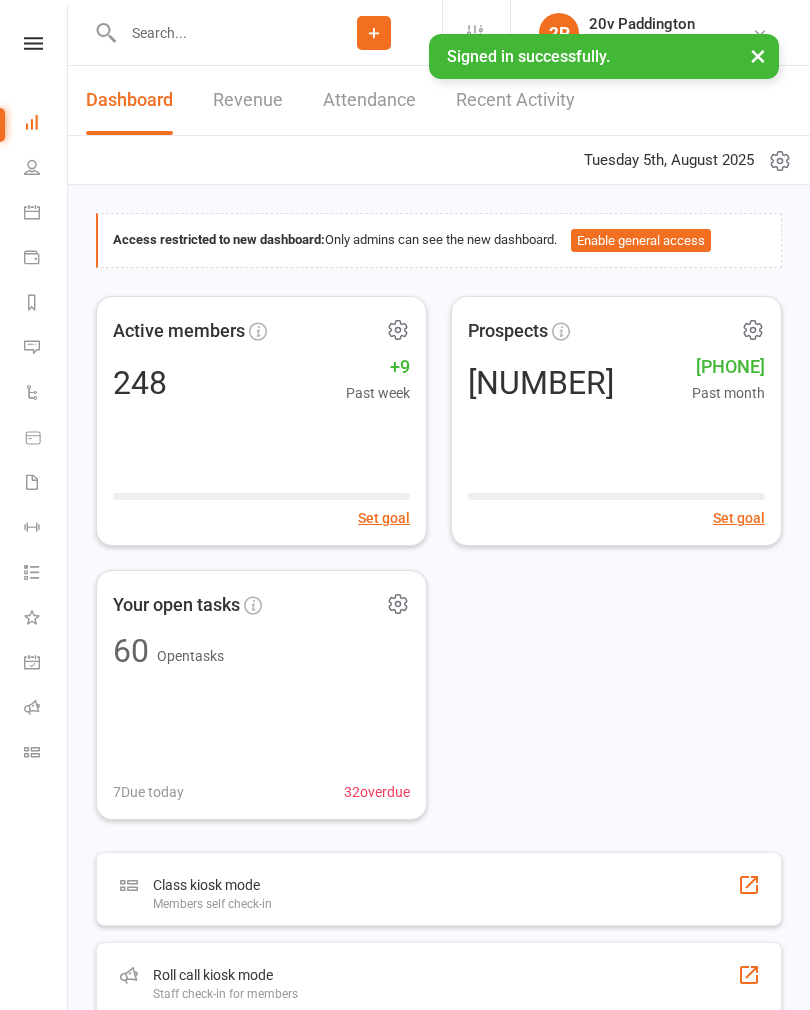 scroll, scrollTop: 0, scrollLeft: 0, axis: both 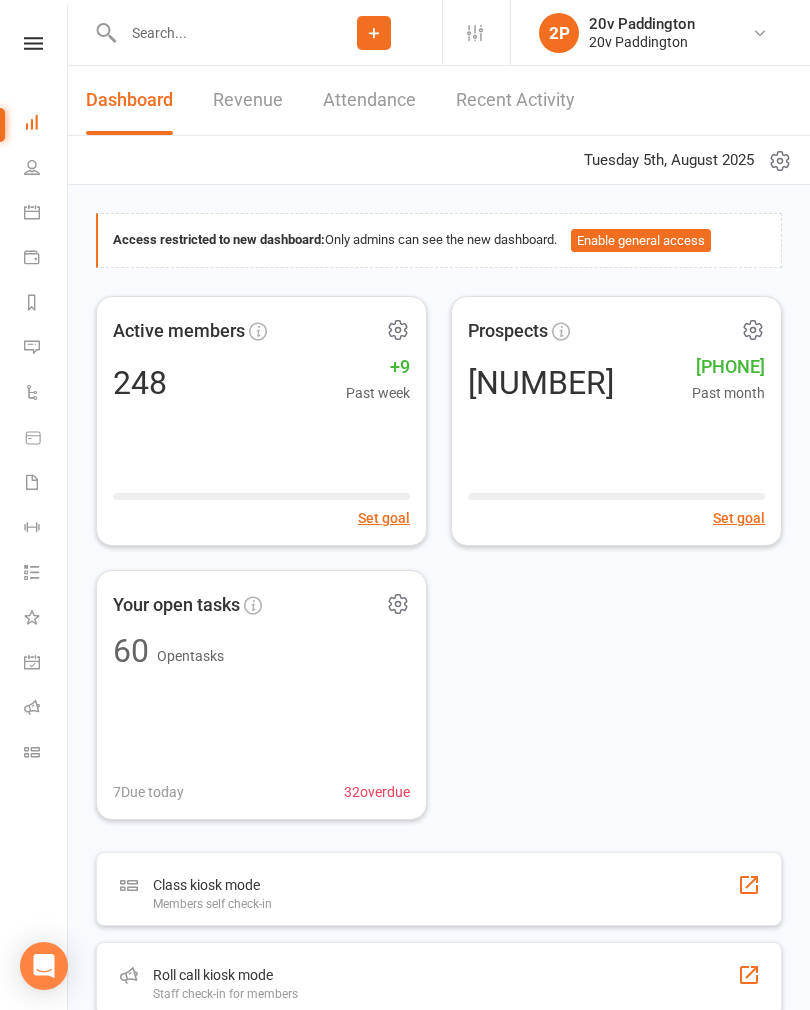 click on "Calendar" at bounding box center [46, 214] 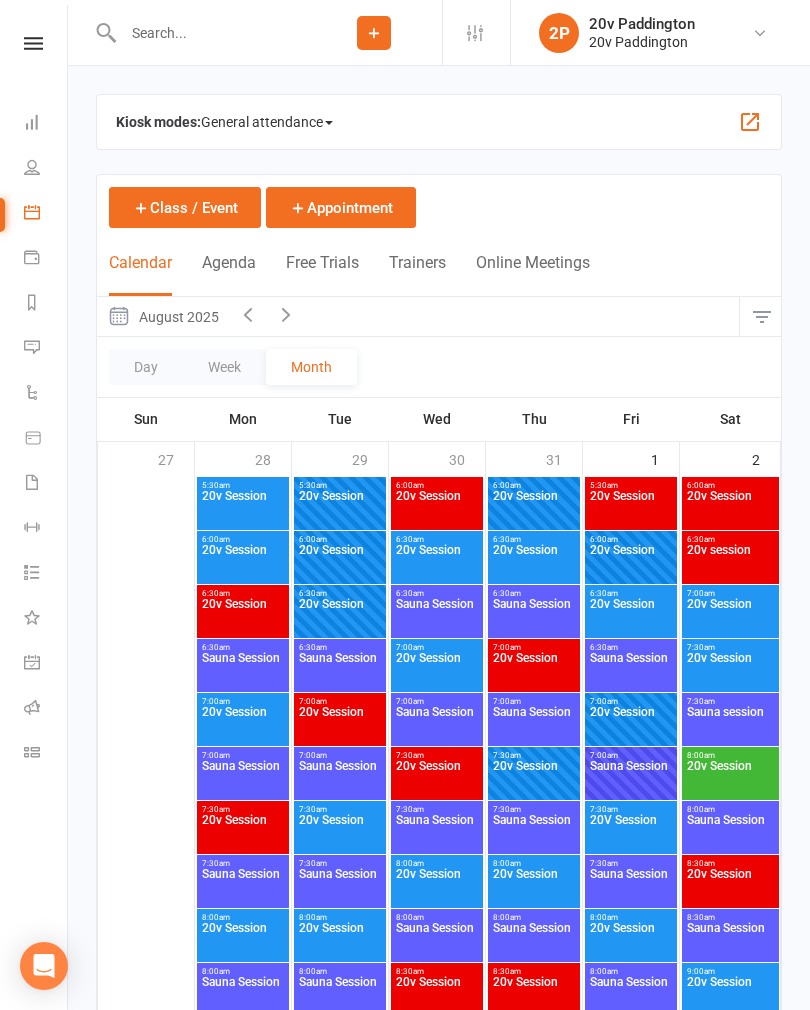 click on "Agenda" at bounding box center (229, 274) 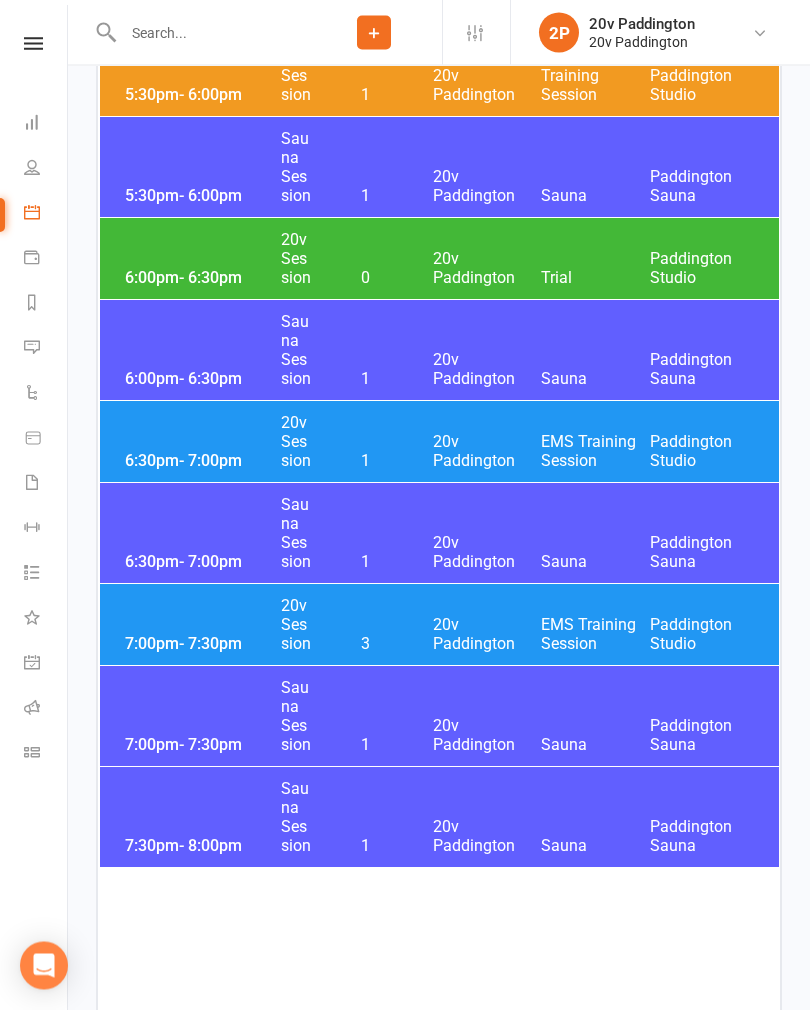scroll, scrollTop: 4025, scrollLeft: 0, axis: vertical 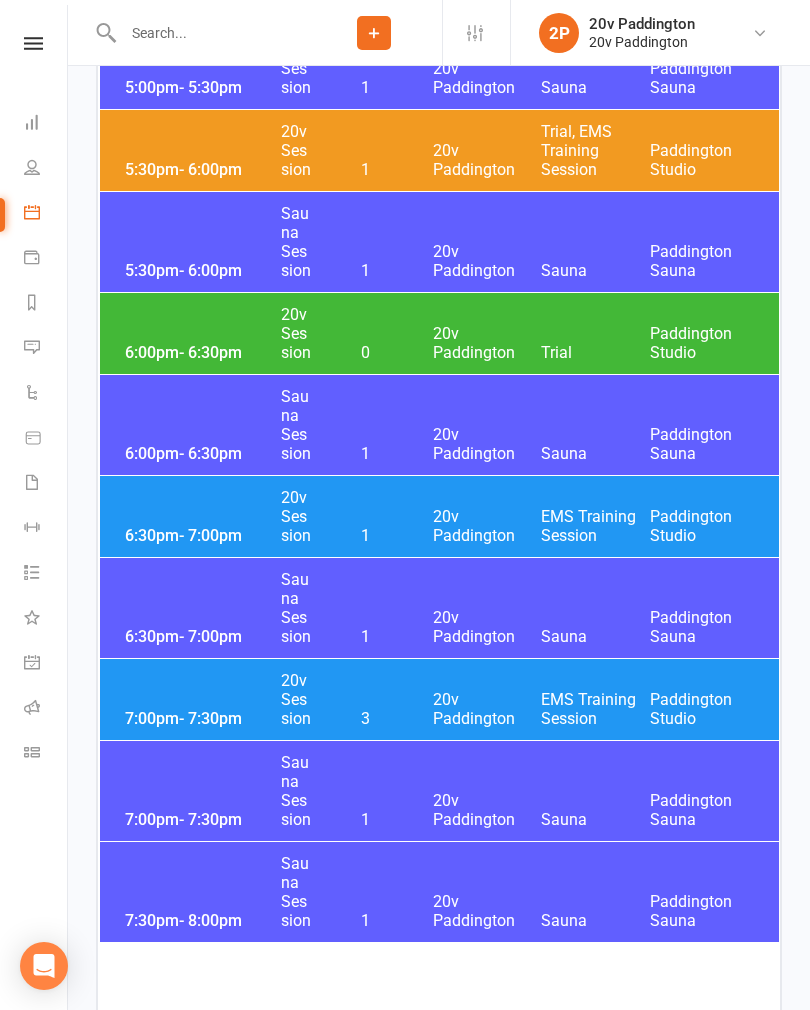 click on "[HOUR]:[MINUTE][AM/PM]  - [NUMBER]v Session 0 [NUMBER]v [SUBURB] [SUBURB] Studio" at bounding box center [439, 333] 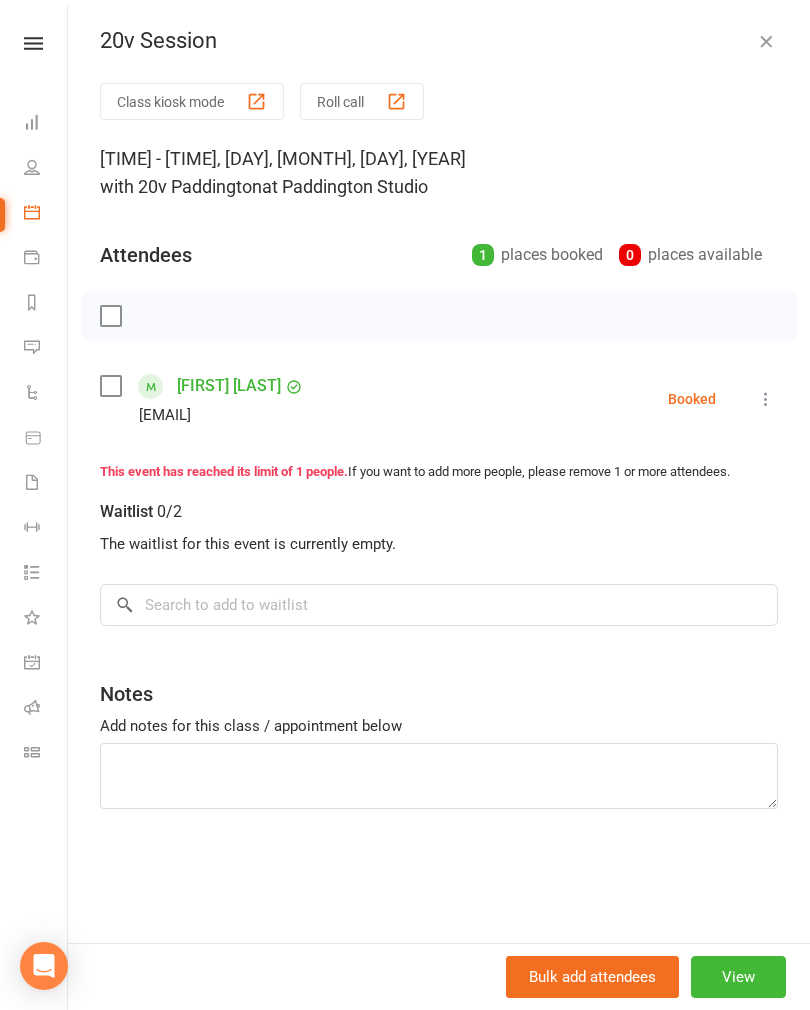 click at bounding box center (766, 41) 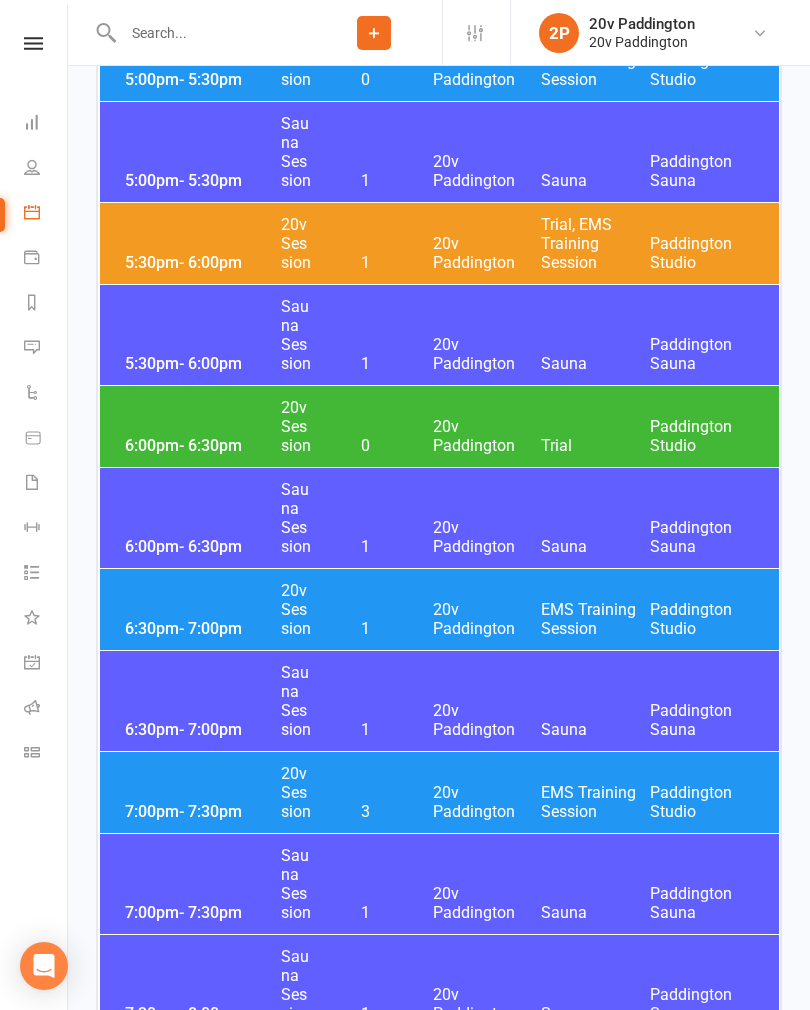 scroll, scrollTop: 3794, scrollLeft: 0, axis: vertical 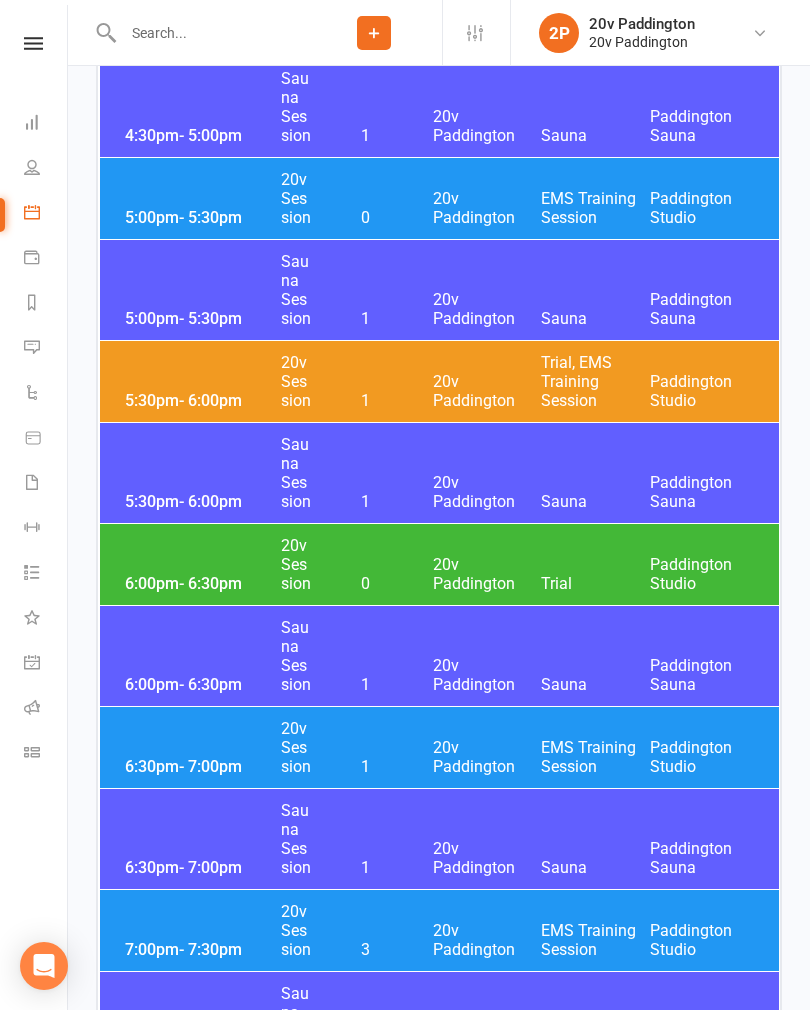click on "20v Paddington" at bounding box center (487, 391) 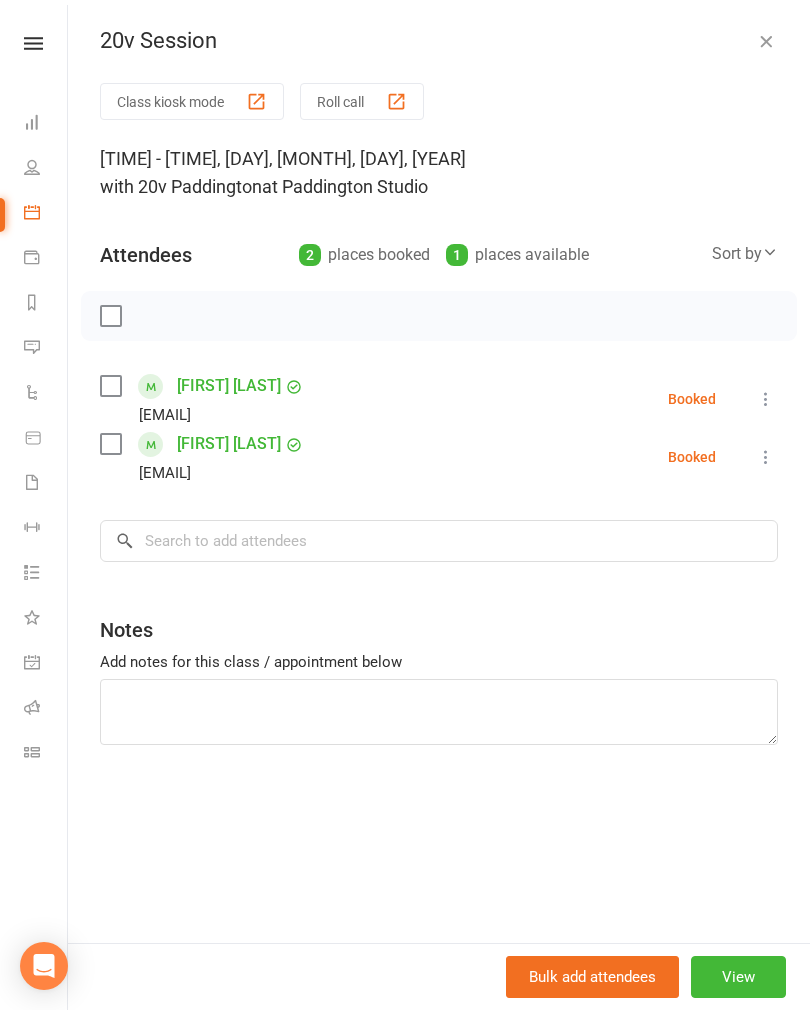 click at bounding box center [766, 41] 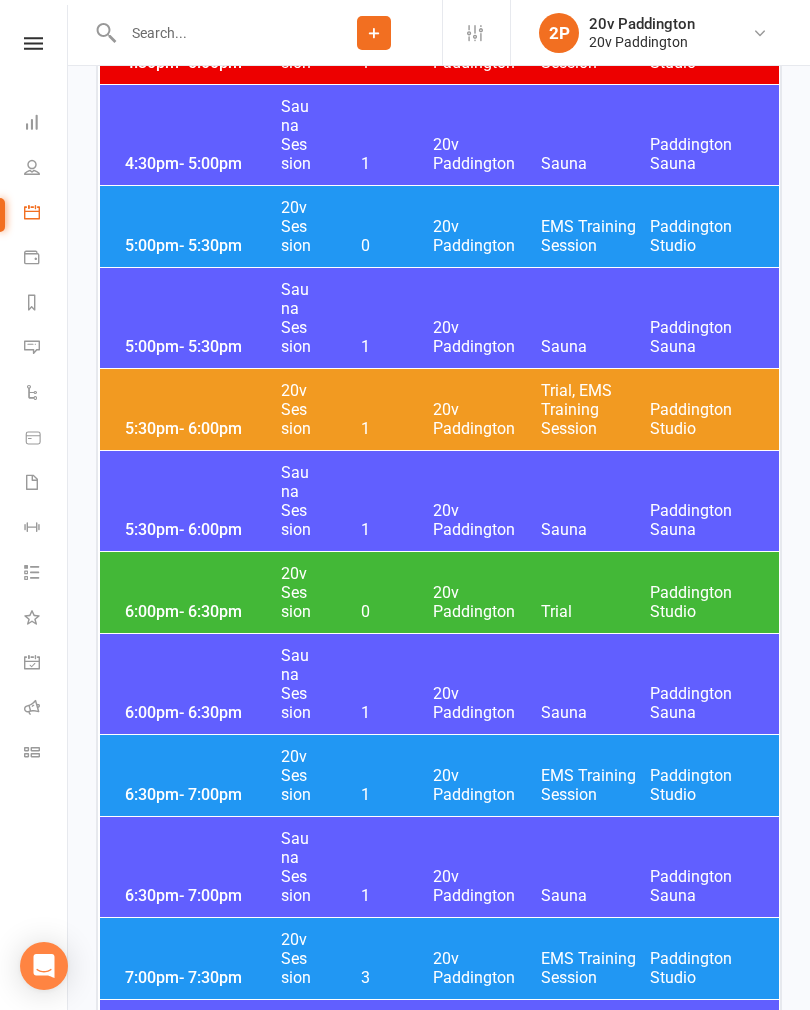 scroll, scrollTop: 3751, scrollLeft: 0, axis: vertical 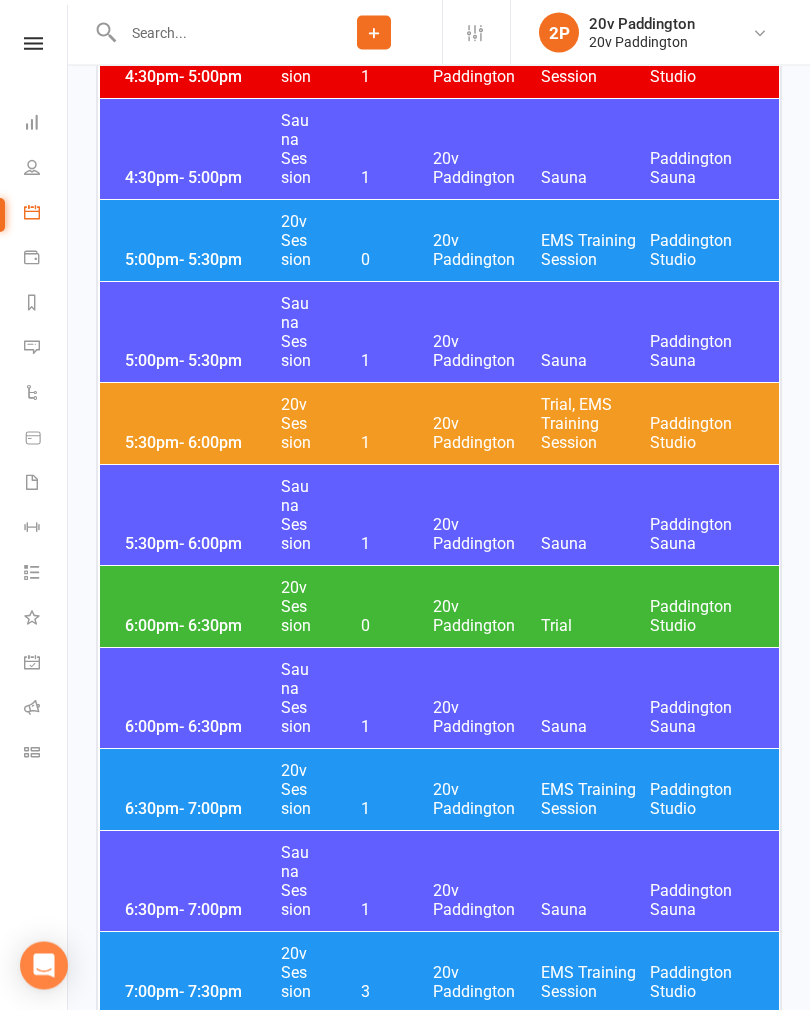 click on "[TIME] - [TIME] 20v Session 0 20v Paddington EMS Training Session Paddington Studio" at bounding box center (439, 241) 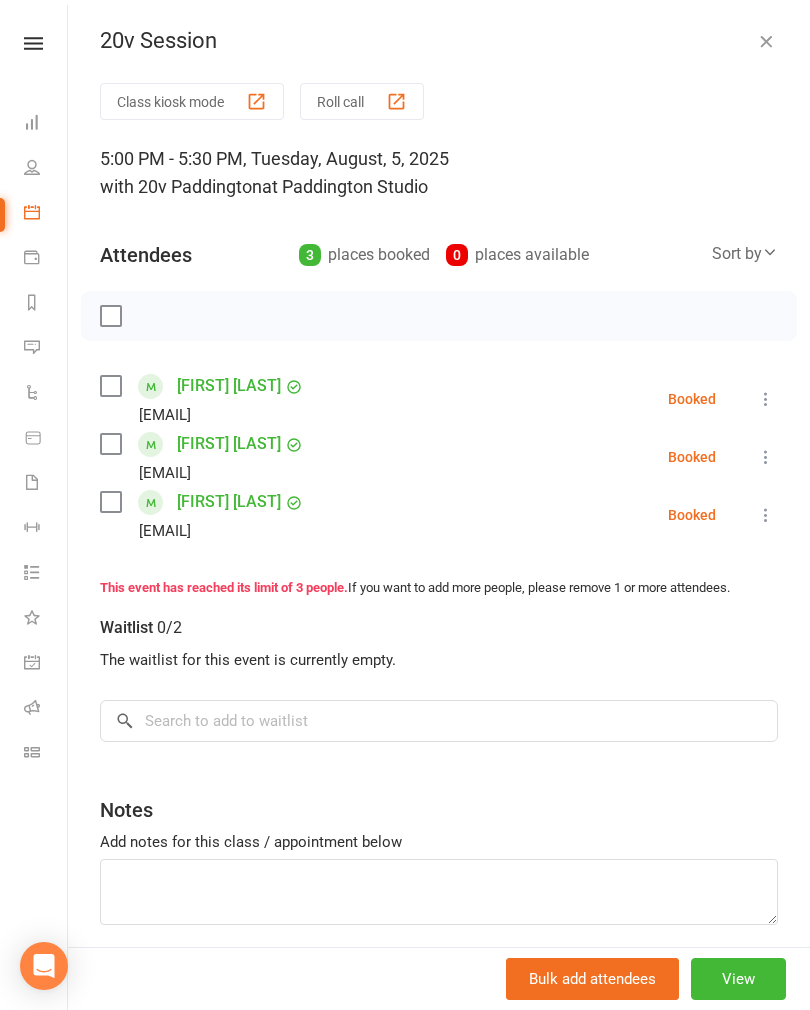 click at bounding box center [766, 41] 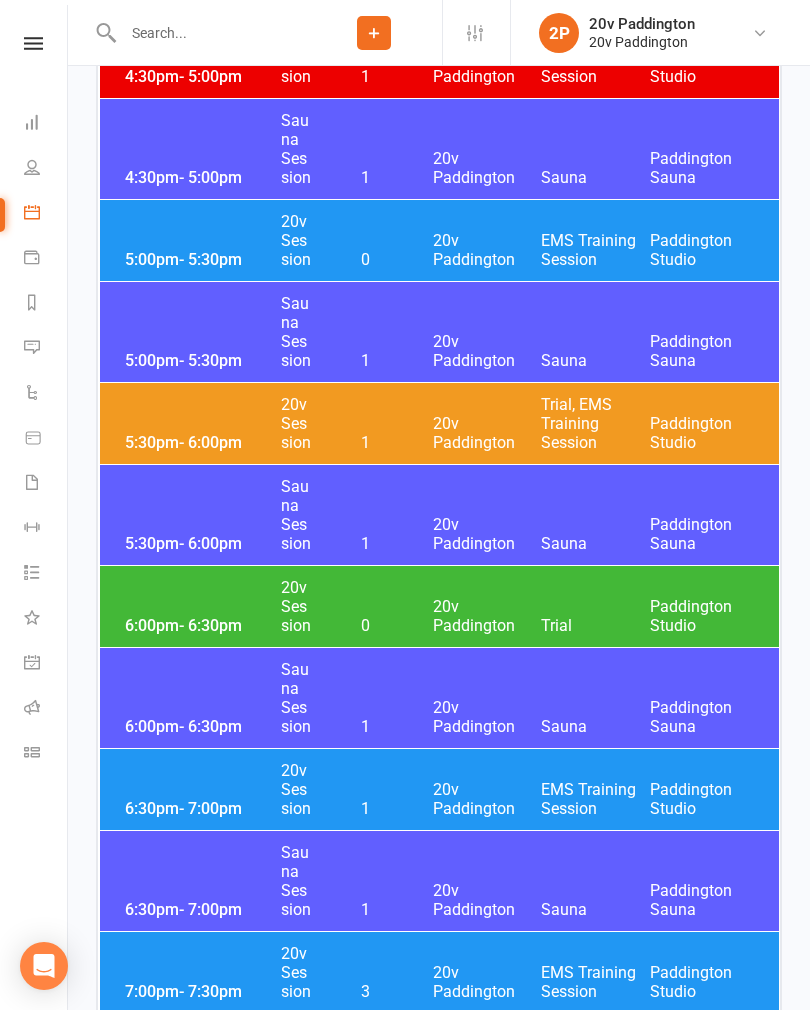 click on "5:30pm  - 6:00pm 20v Session 1 20v Paddington Trial, EMS Training Session Paddington Studio" at bounding box center (439, 423) 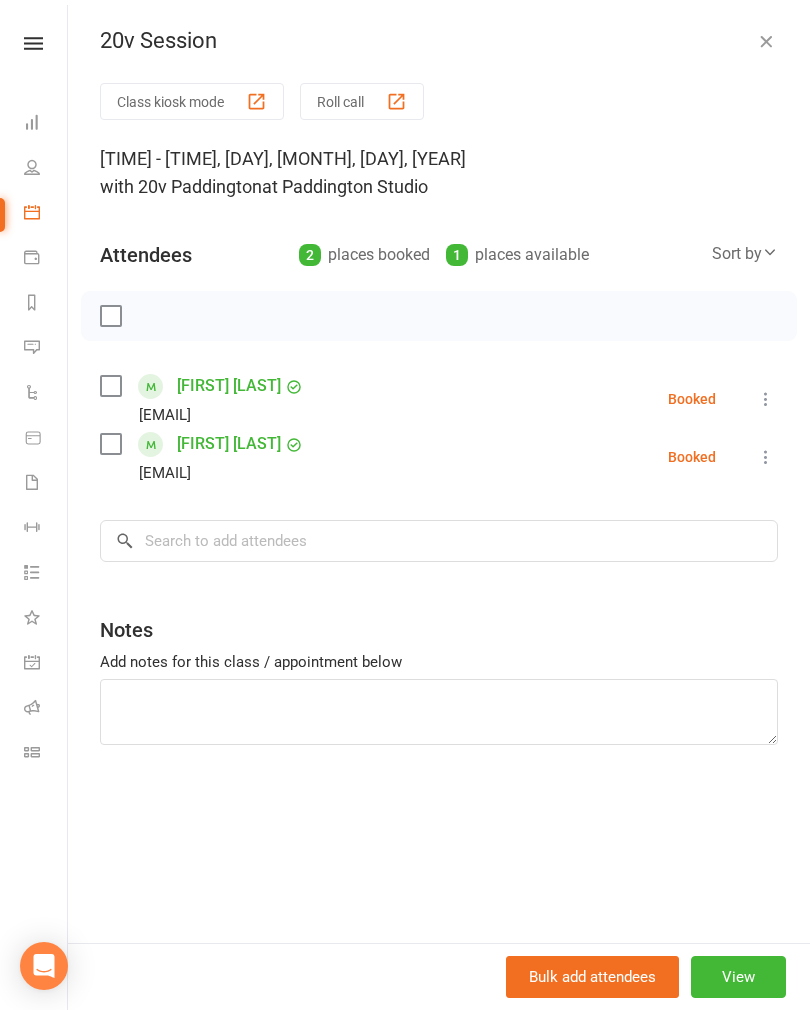 click at bounding box center (766, 41) 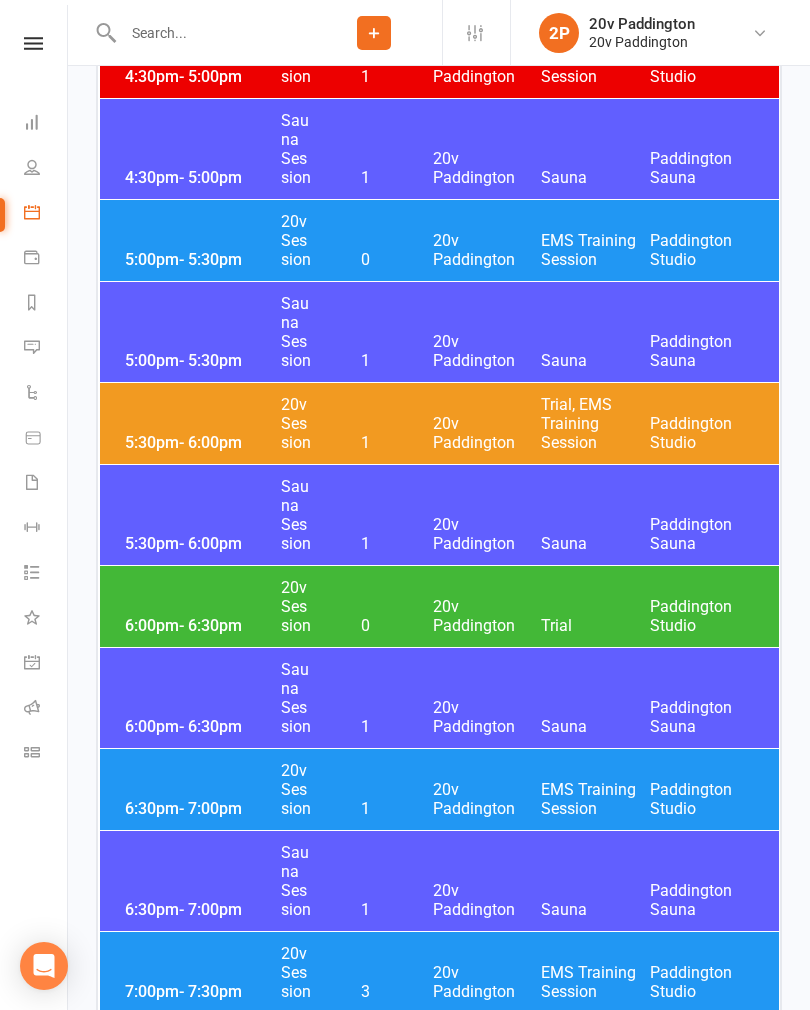 click on "5:30pm  - 6:00pm 20v Session 1 20v Paddington Trial, EMS Training Session Paddington Studio" at bounding box center (439, 423) 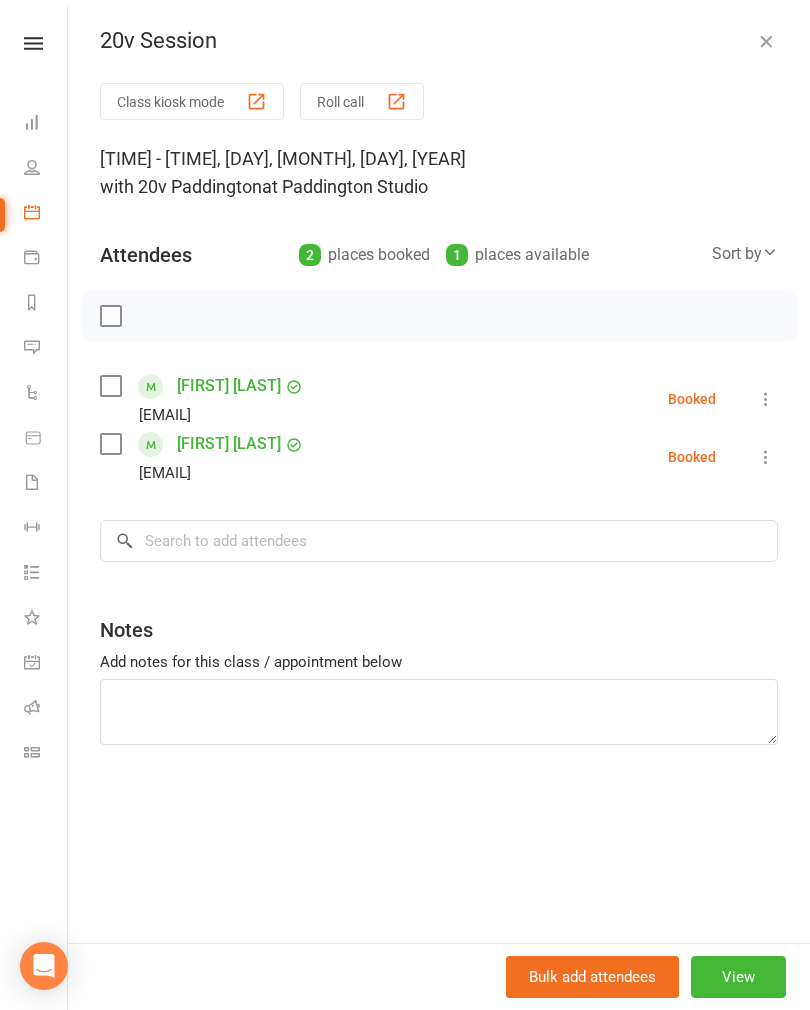 click on "View" at bounding box center (738, 977) 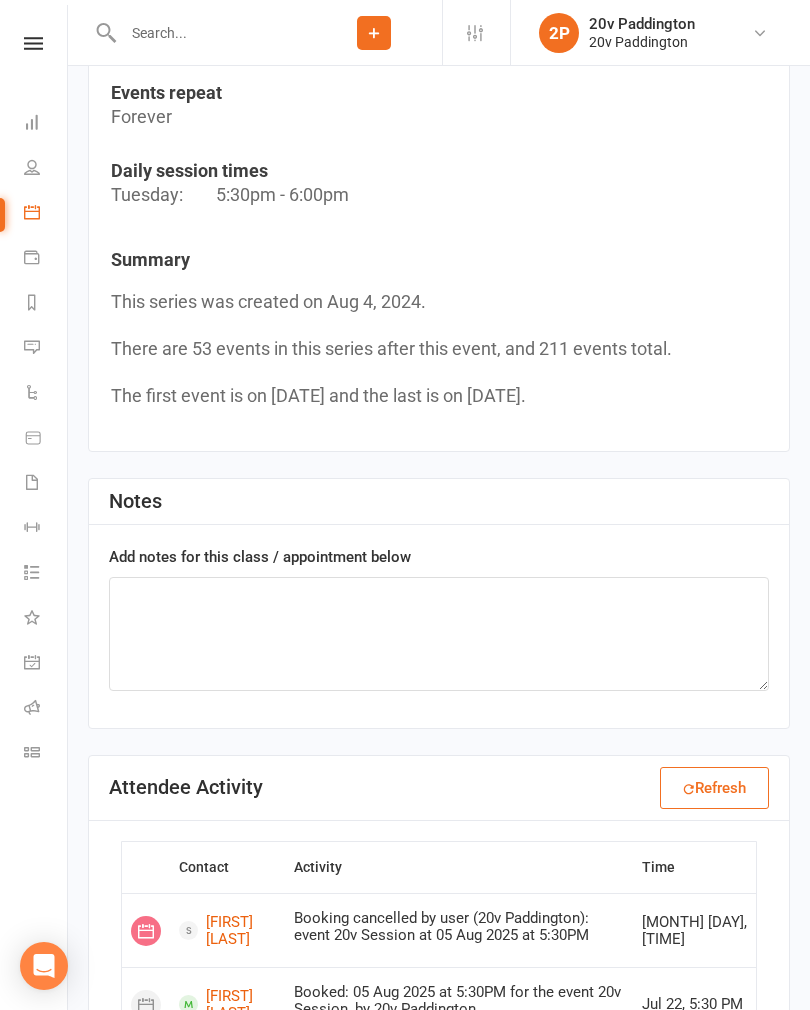 scroll, scrollTop: 2805, scrollLeft: 0, axis: vertical 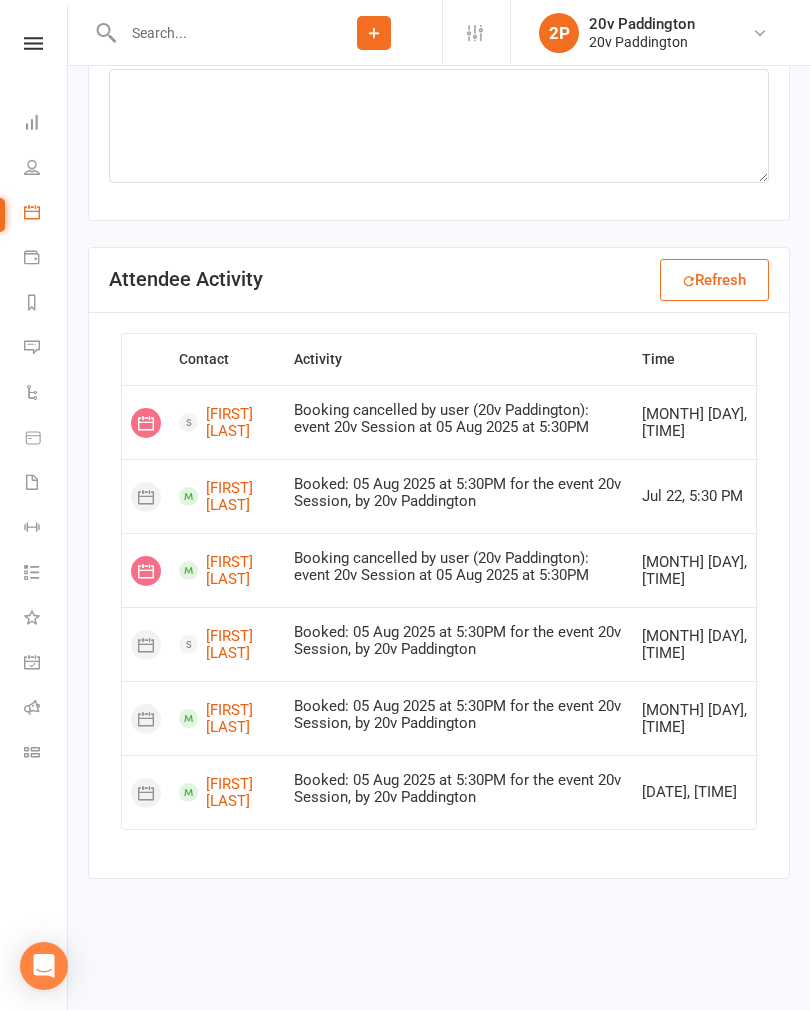 click on "[FIRST] [LAST]" 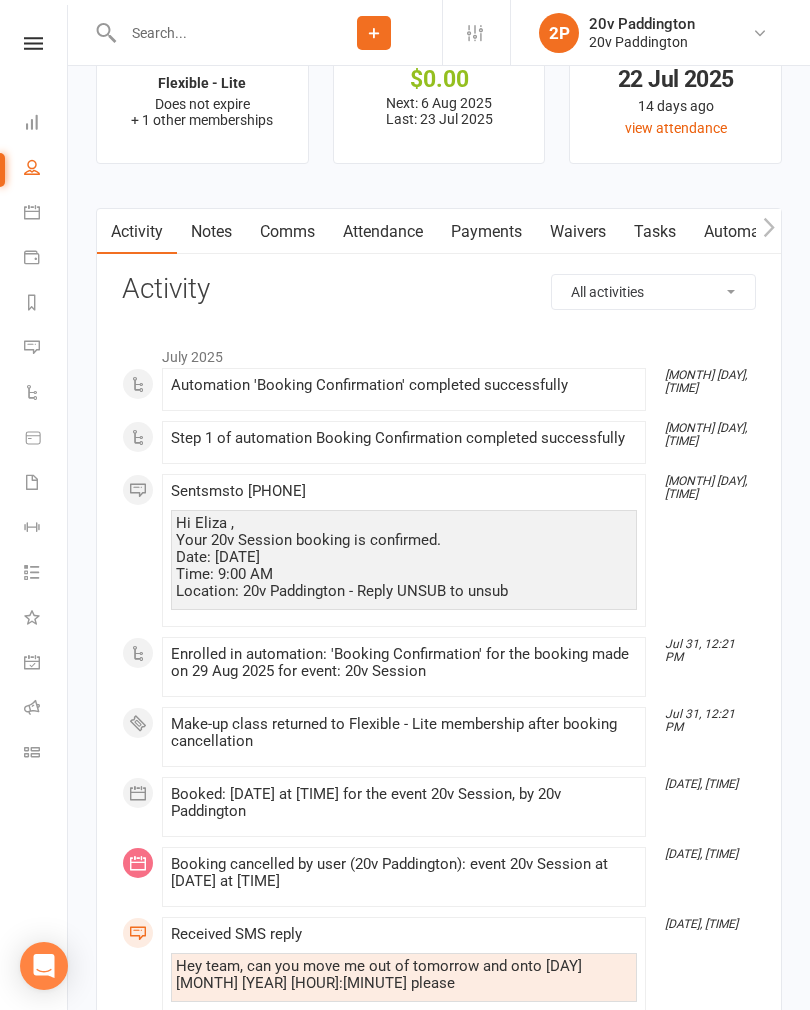 scroll, scrollTop: 2592, scrollLeft: 0, axis: vertical 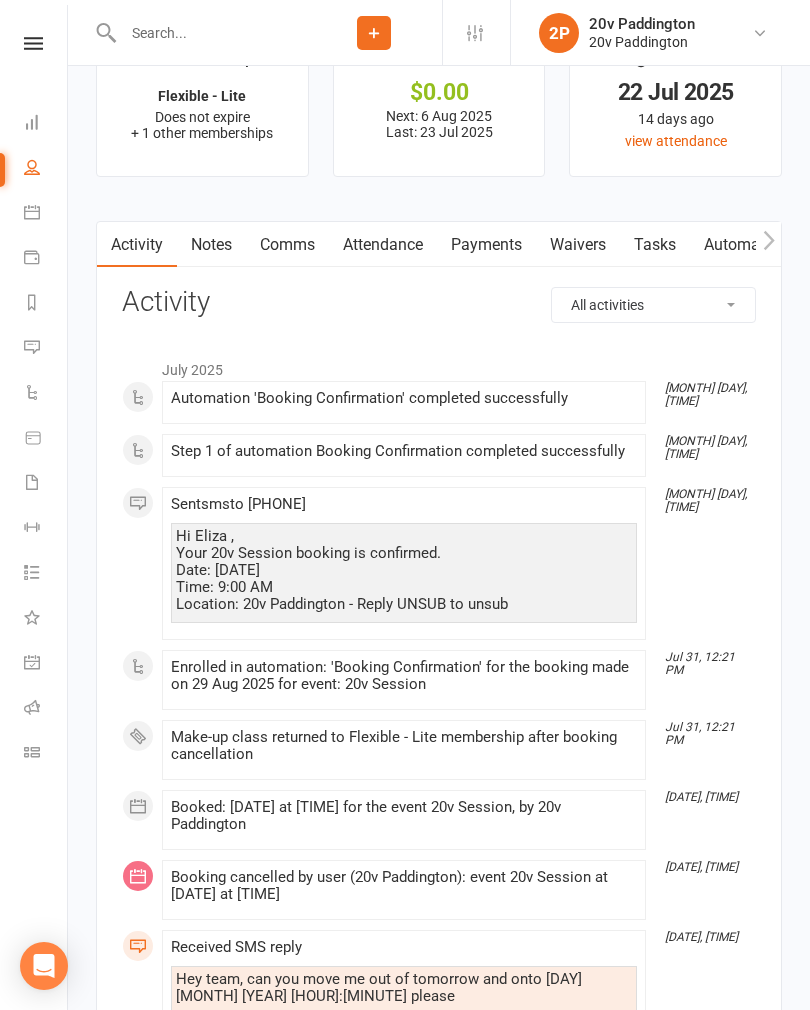 click on "Comms" at bounding box center (287, 245) 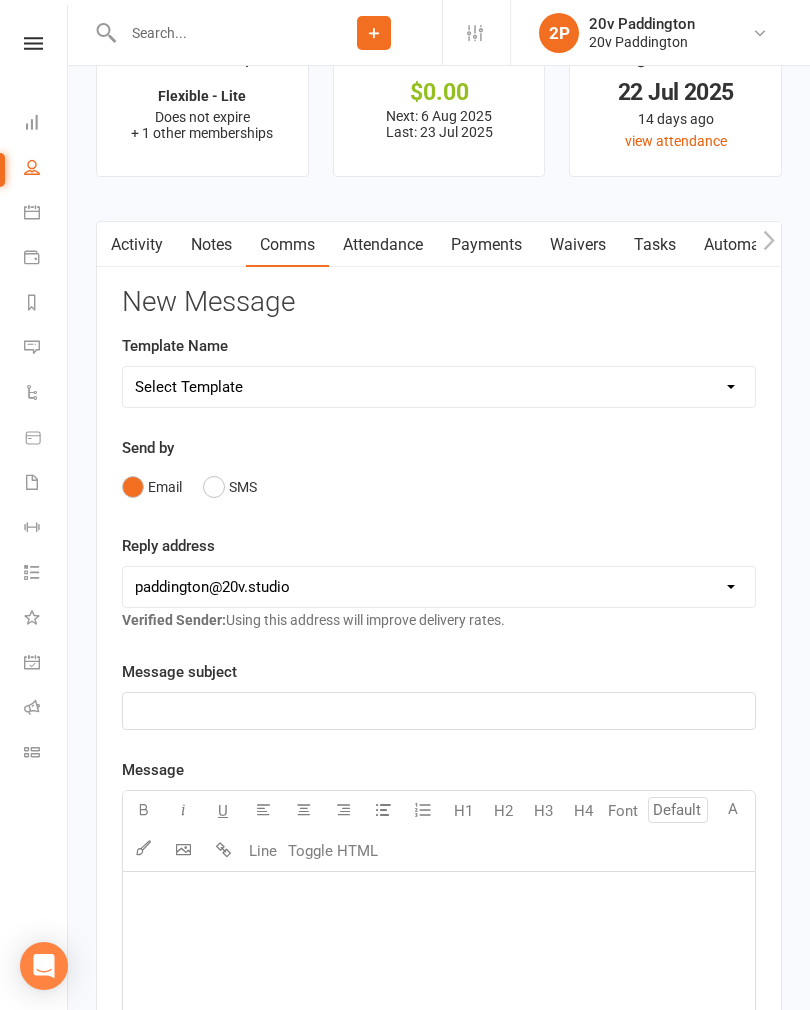 click on "SMS" at bounding box center [230, 487] 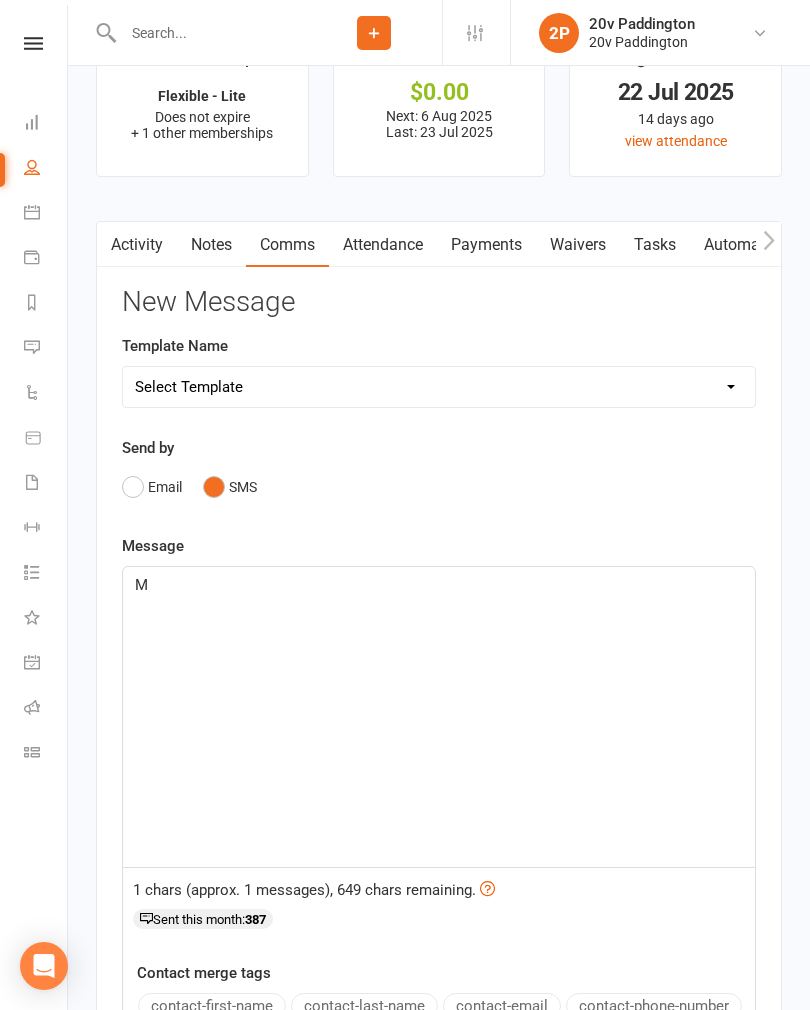 type 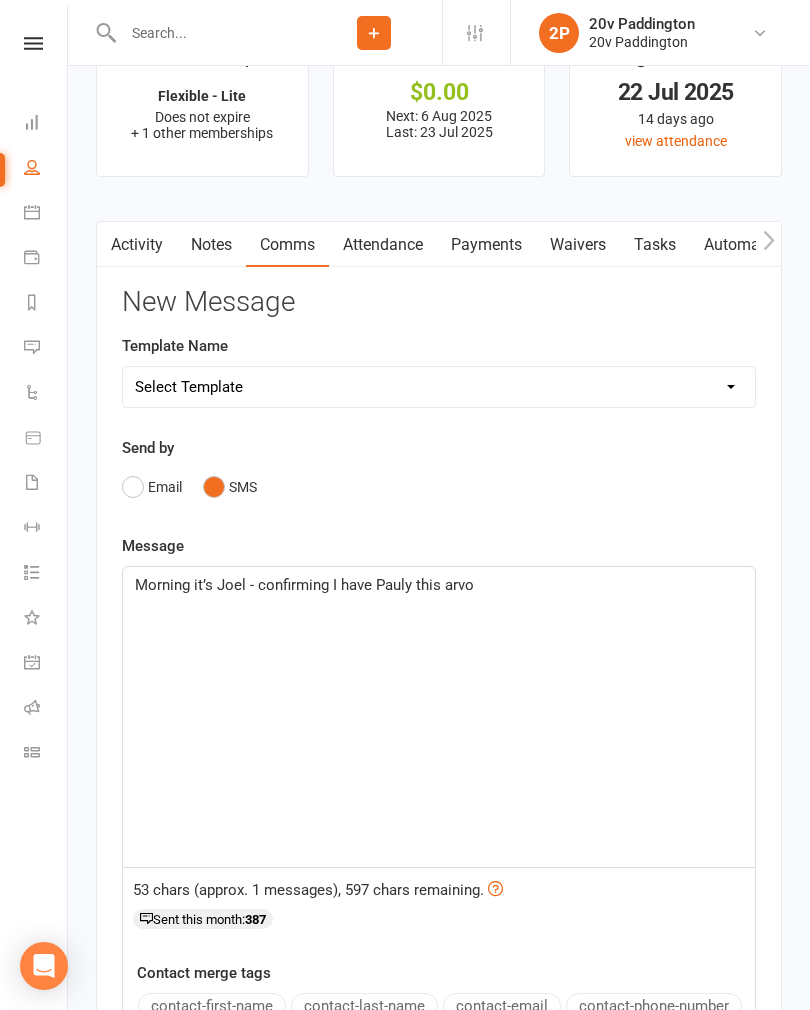 click on "Morning it’s Joel - confirming I have Pauly this arvo" 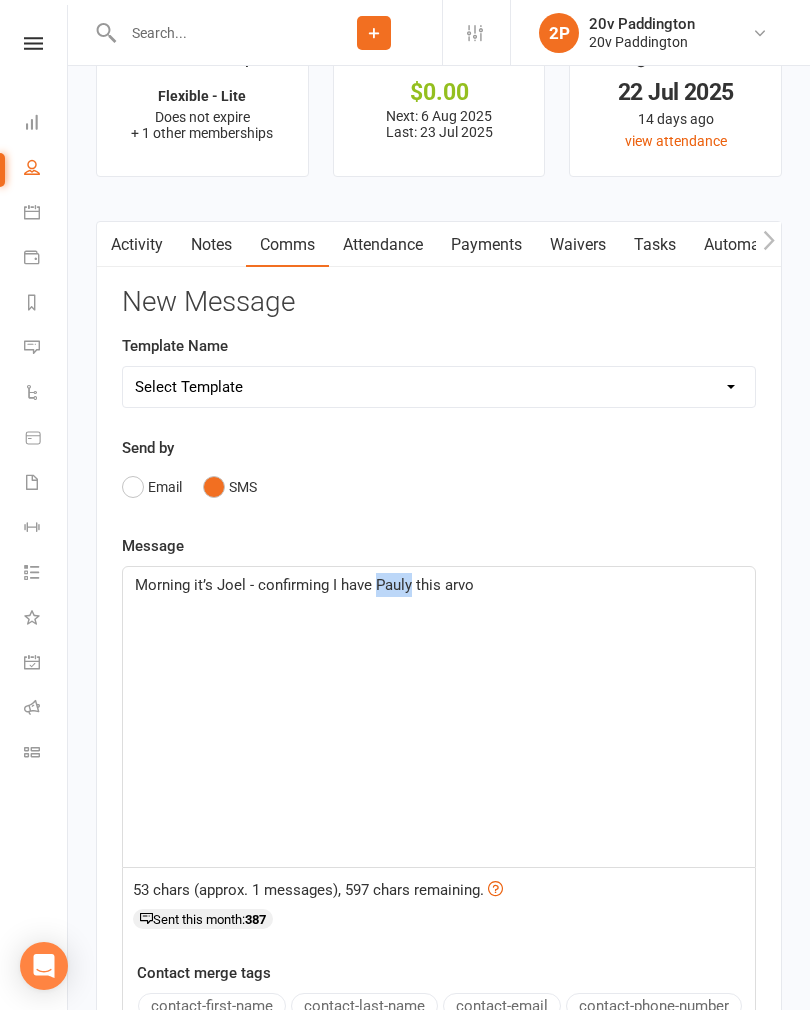 click on "Morning it’s Joel - confirming I have Pauly this arvo" 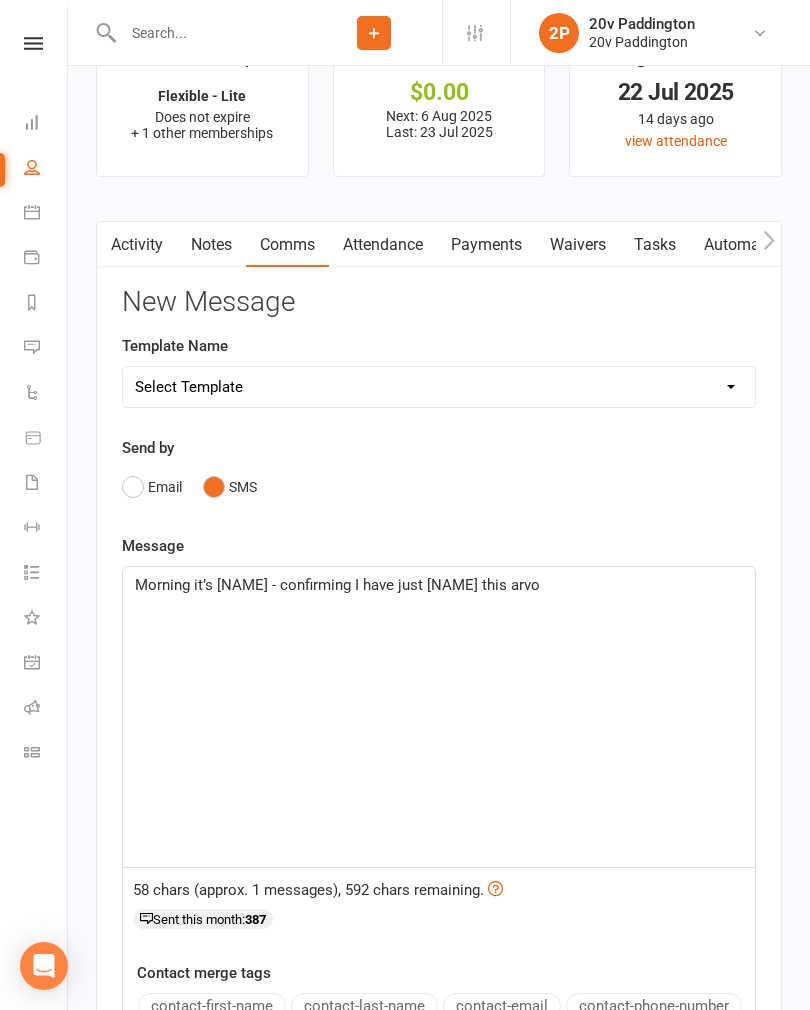 click on "Morning it’s [NAME] - confirming I have just [NAME] this arvo" 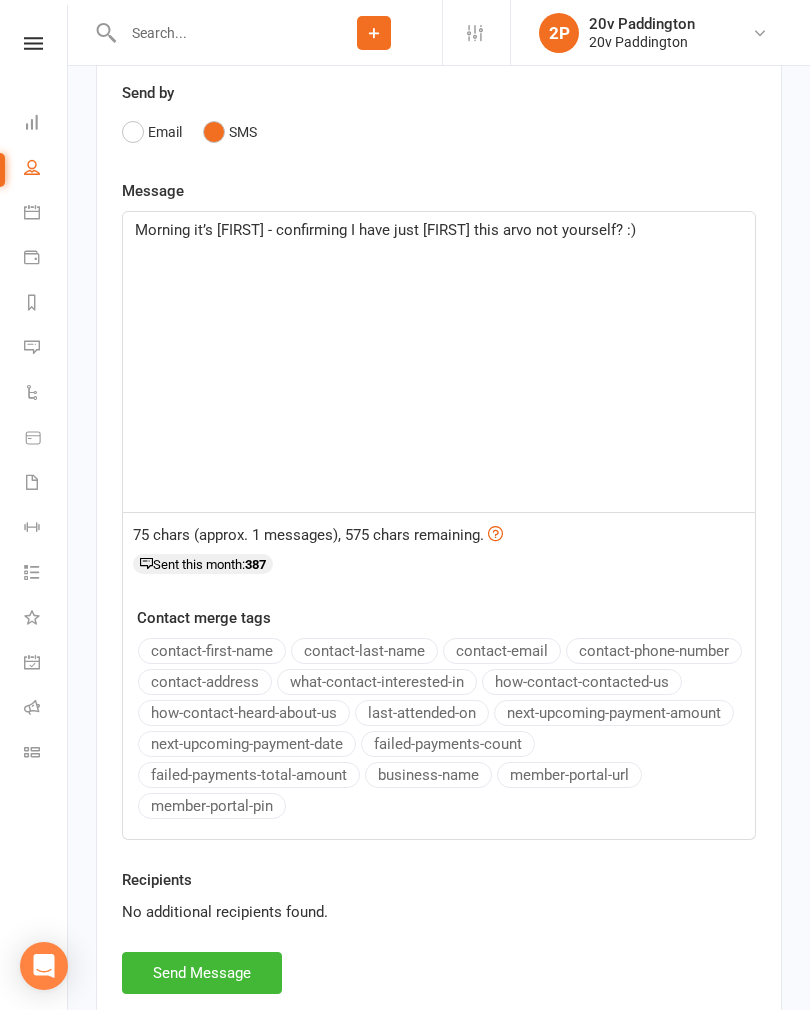 scroll, scrollTop: 2946, scrollLeft: 0, axis: vertical 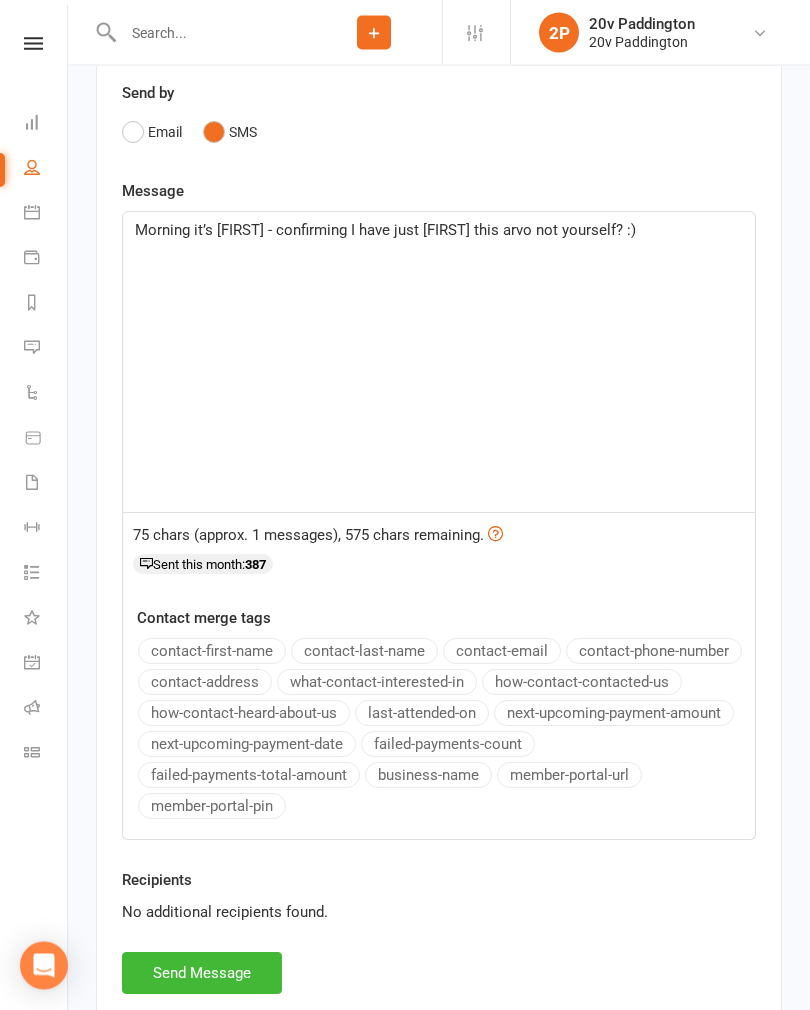 click on "Morning it’s [FIRST] - confirming I have just [FIRST] this arvo not yourself? :)" 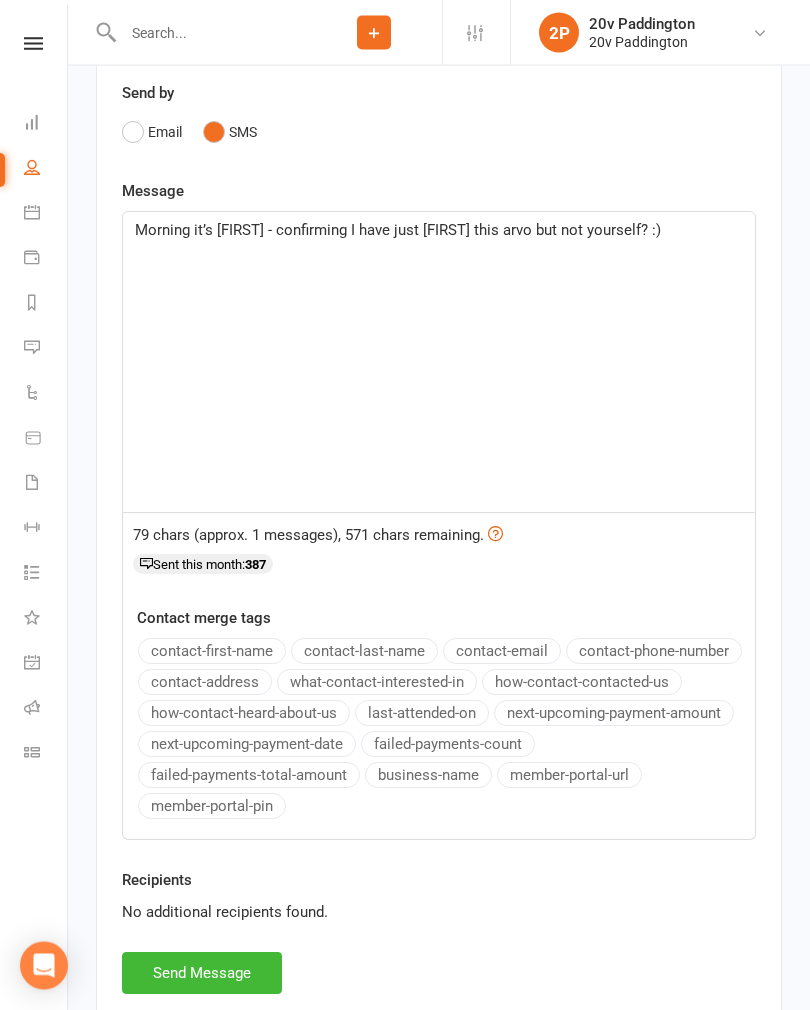 scroll, scrollTop: 2947, scrollLeft: 0, axis: vertical 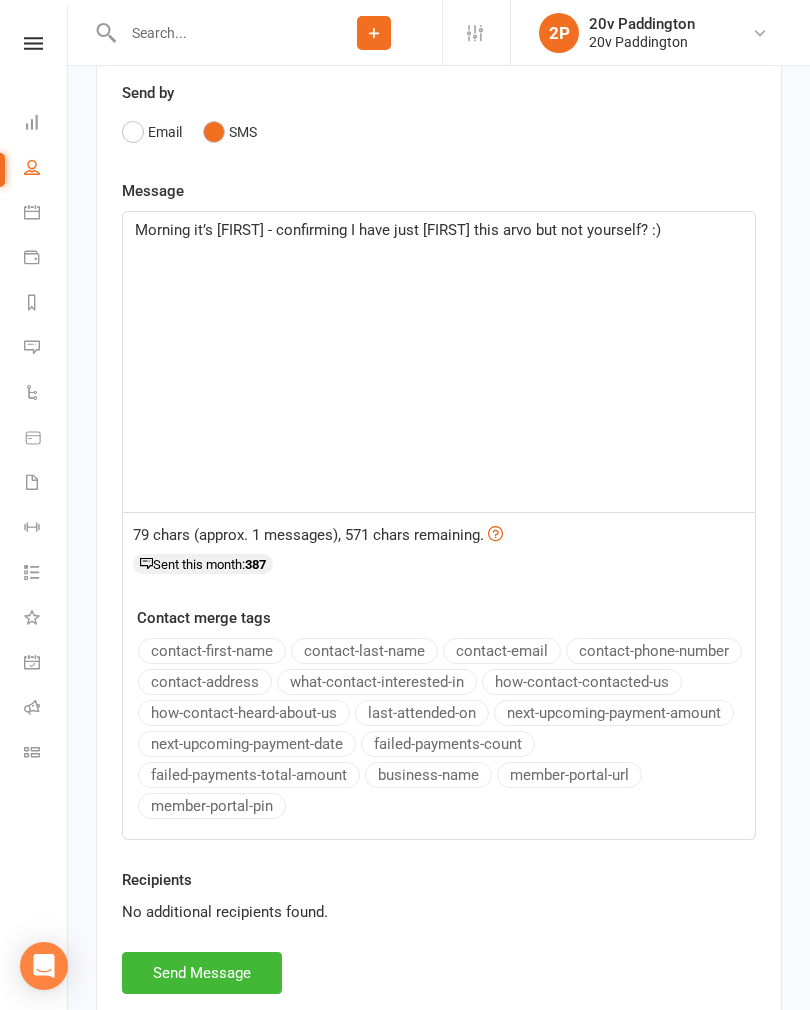 click on "Send Message" at bounding box center (202, 973) 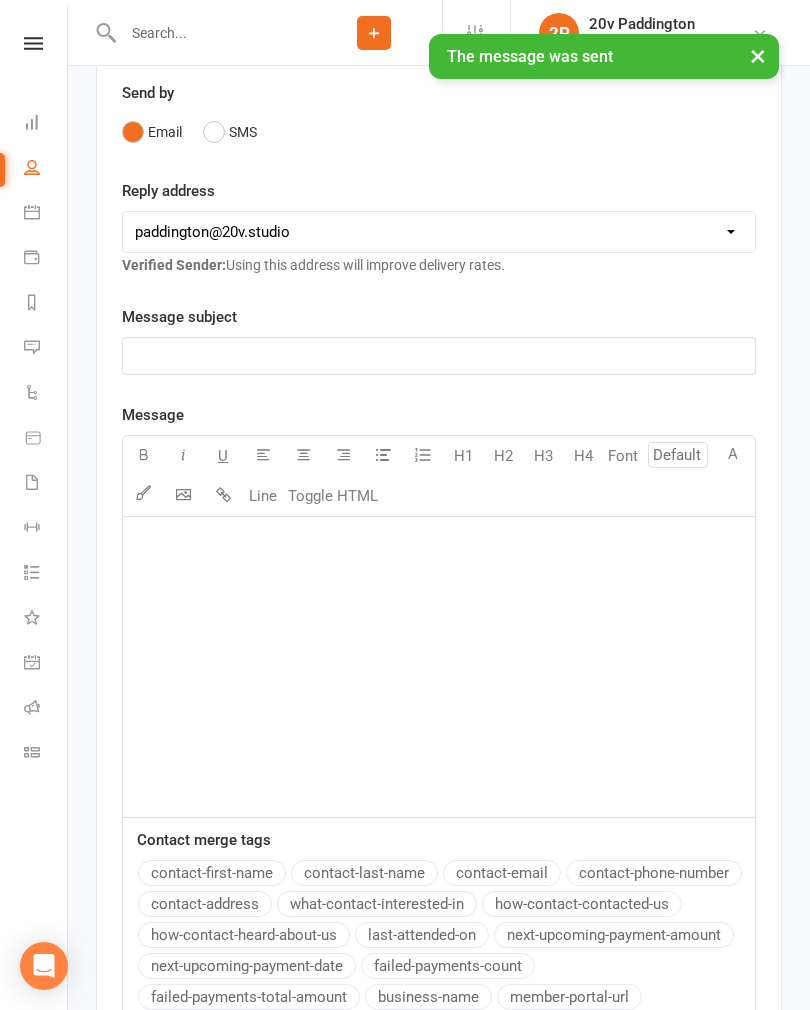 click on "Messages   4" at bounding box center [46, 349] 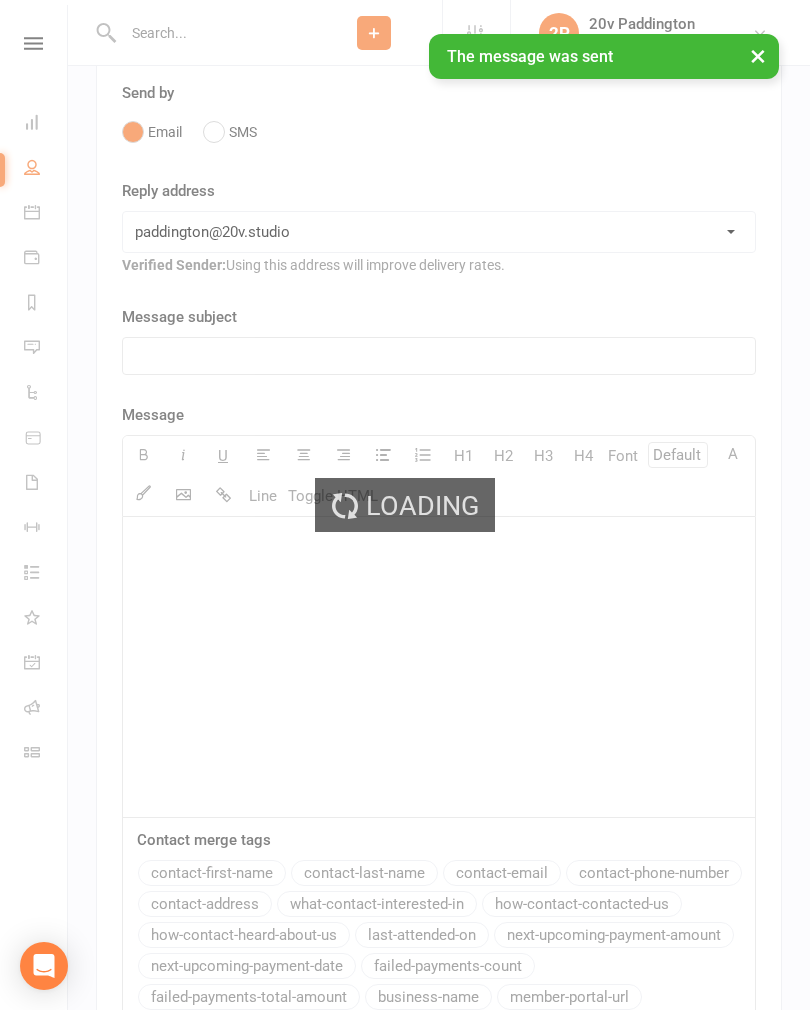 scroll, scrollTop: 0, scrollLeft: 0, axis: both 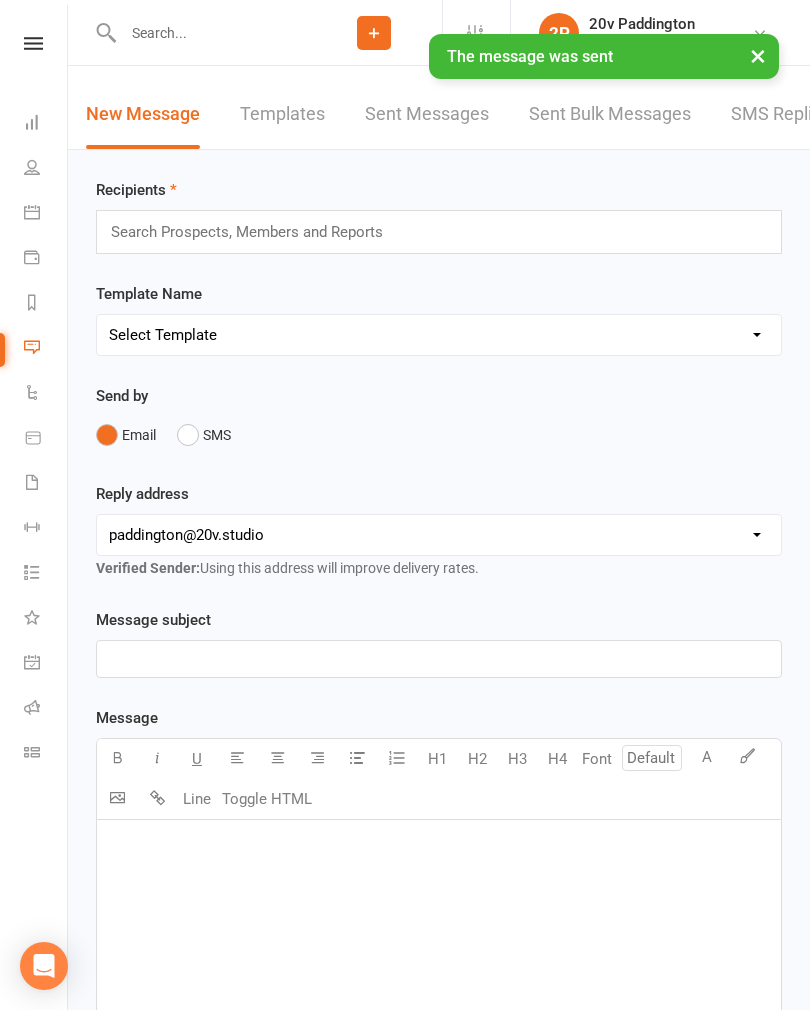 click on "SMS Replies  4" at bounding box center [791, 114] 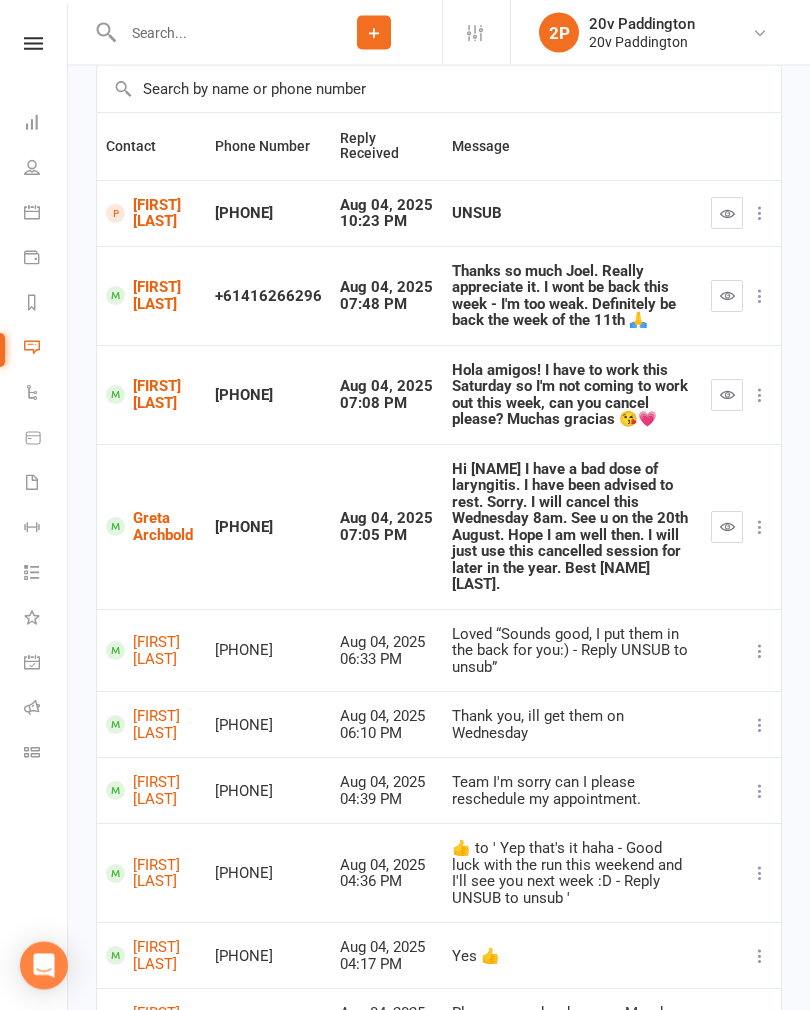 scroll, scrollTop: 245, scrollLeft: 0, axis: vertical 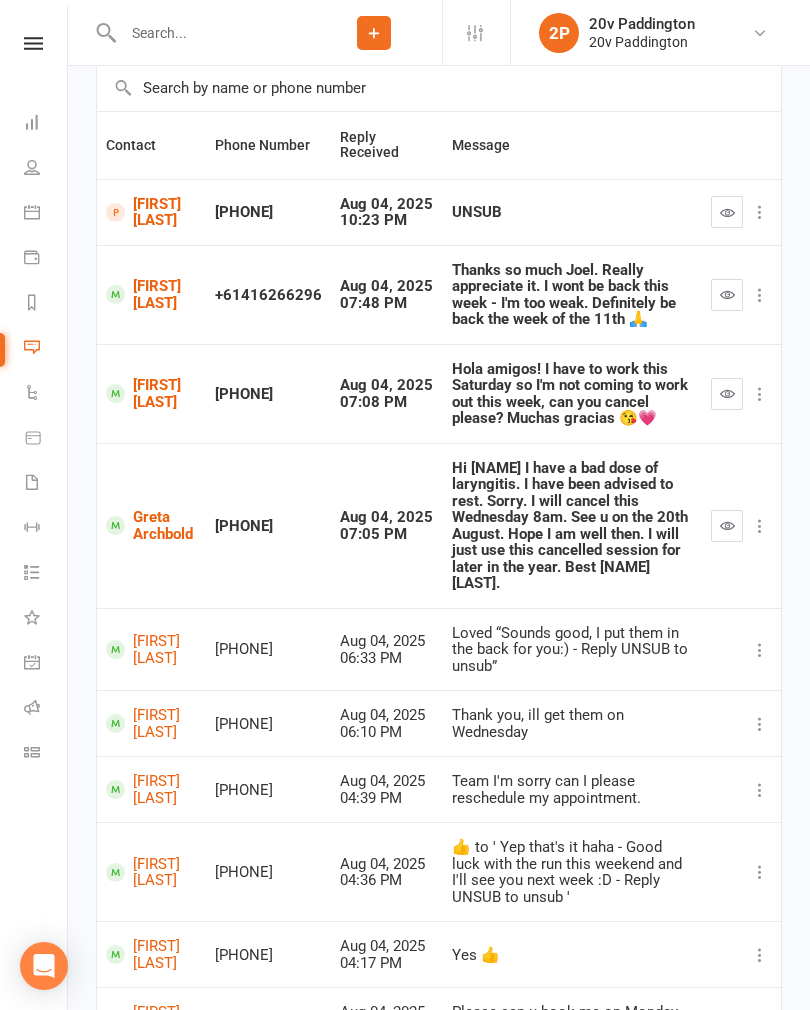 click on "[FIRST] [LAST]" at bounding box center [151, 723] 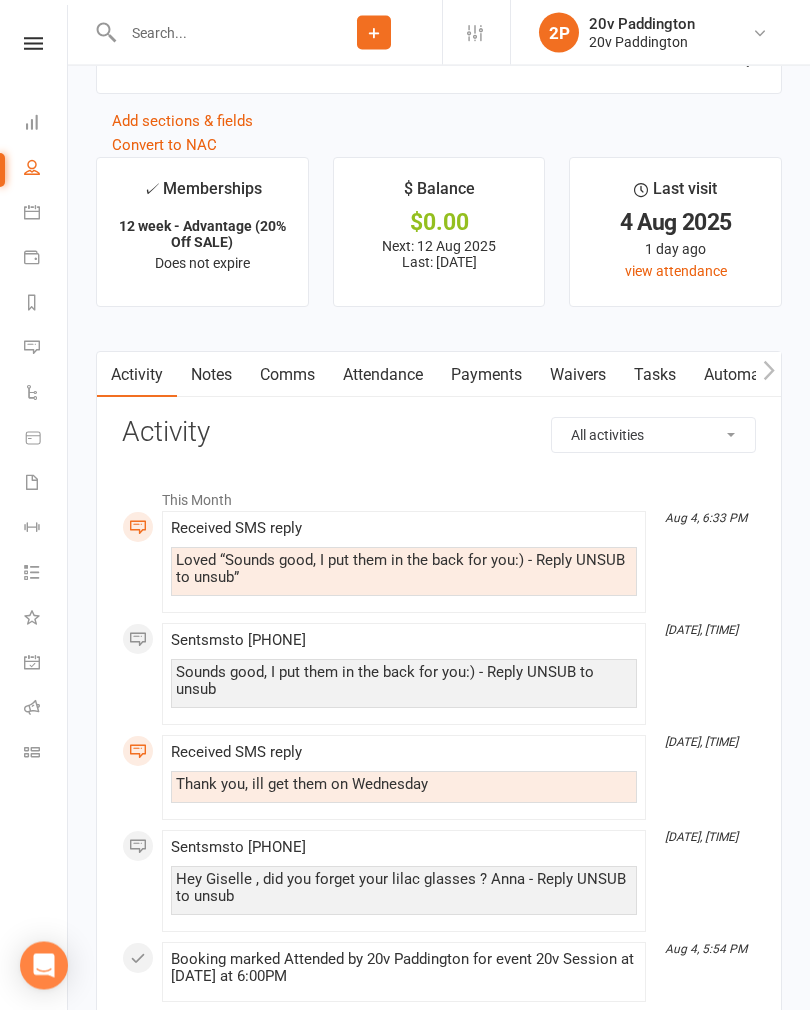 scroll, scrollTop: 2469, scrollLeft: 0, axis: vertical 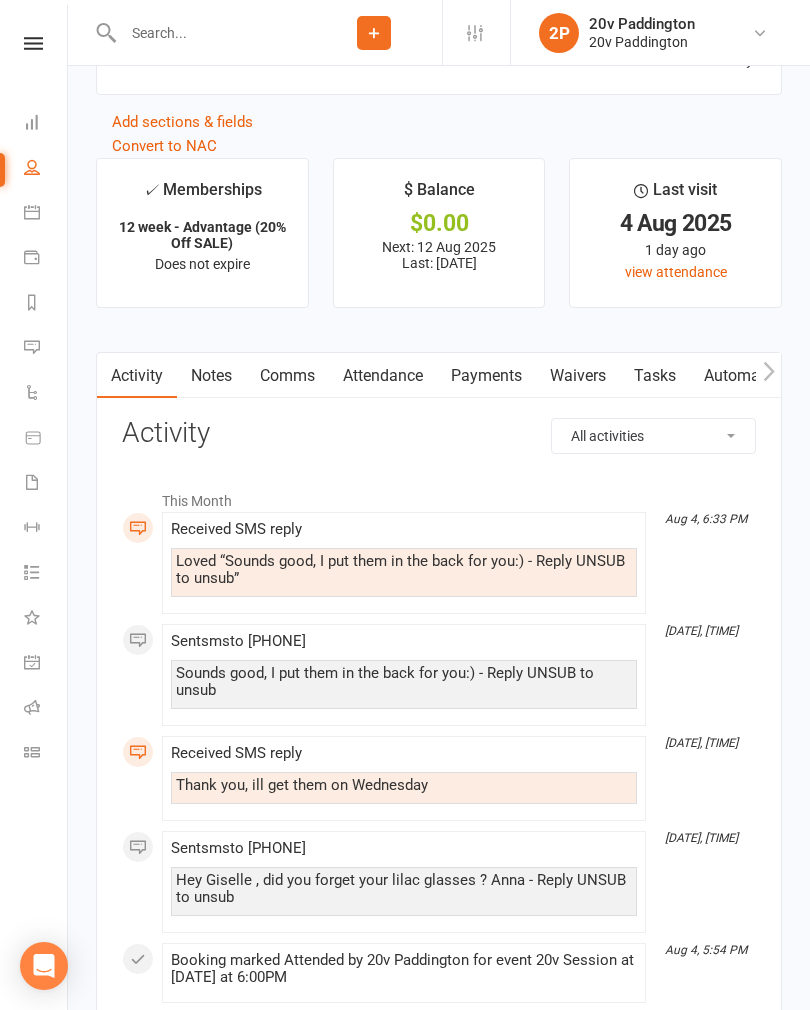 click at bounding box center [32, 347] 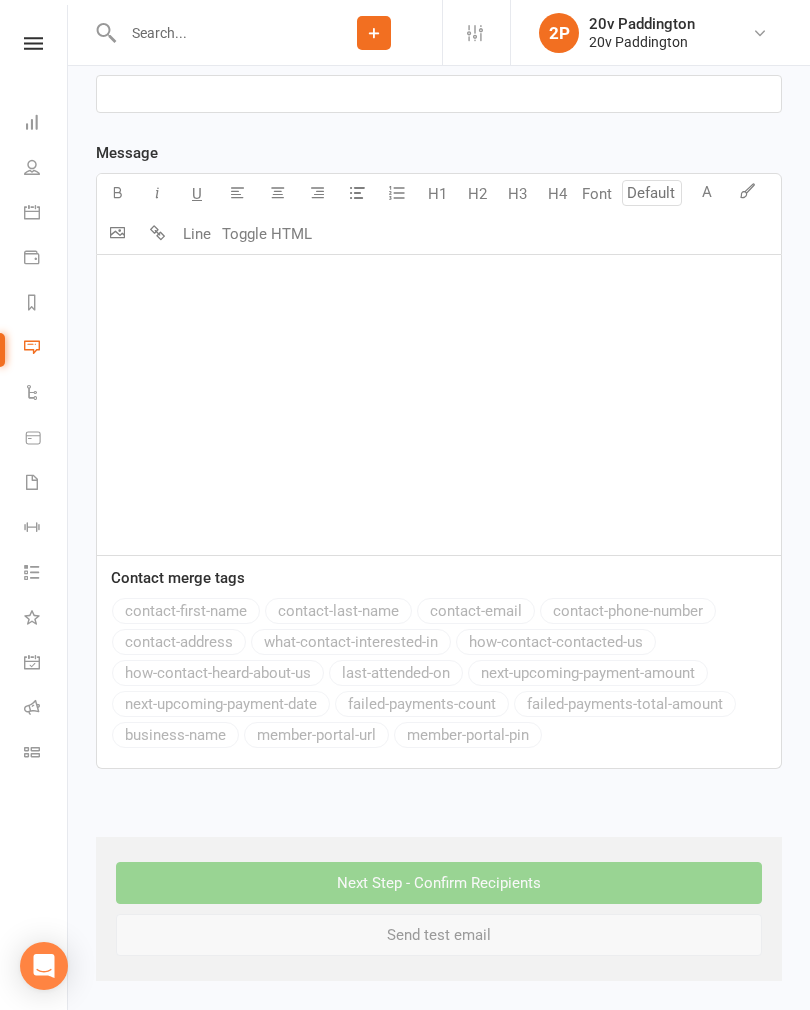 scroll, scrollTop: 0, scrollLeft: 0, axis: both 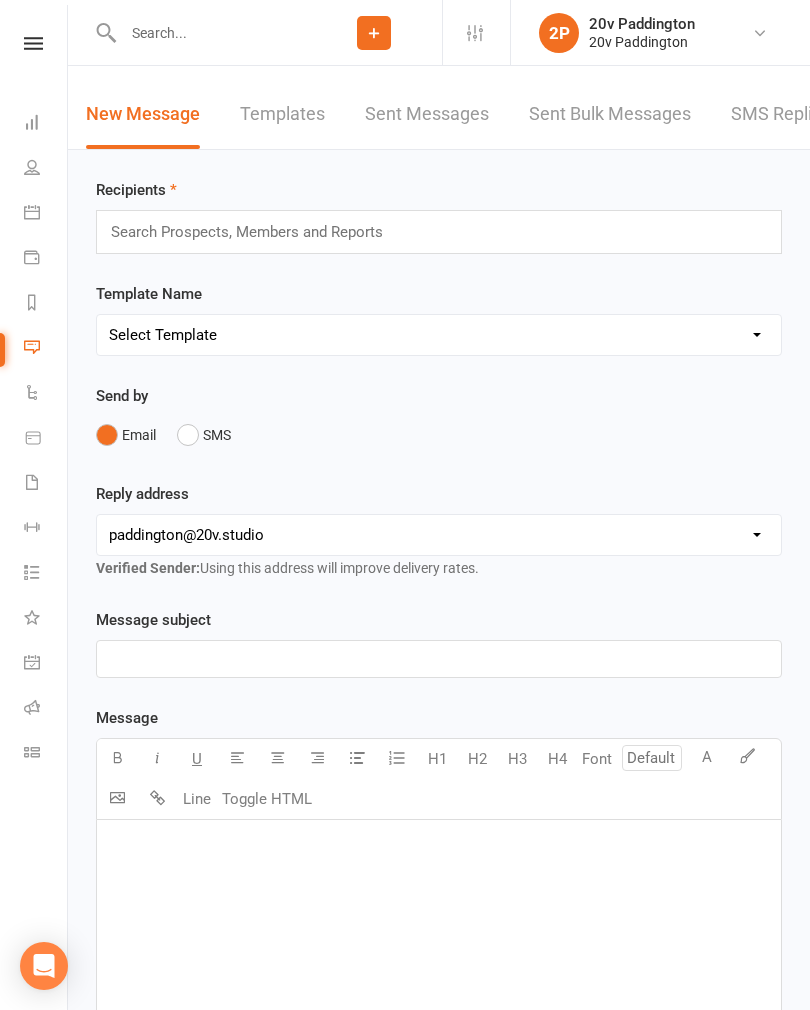 click on "SMS Replies  4" at bounding box center (791, 114) 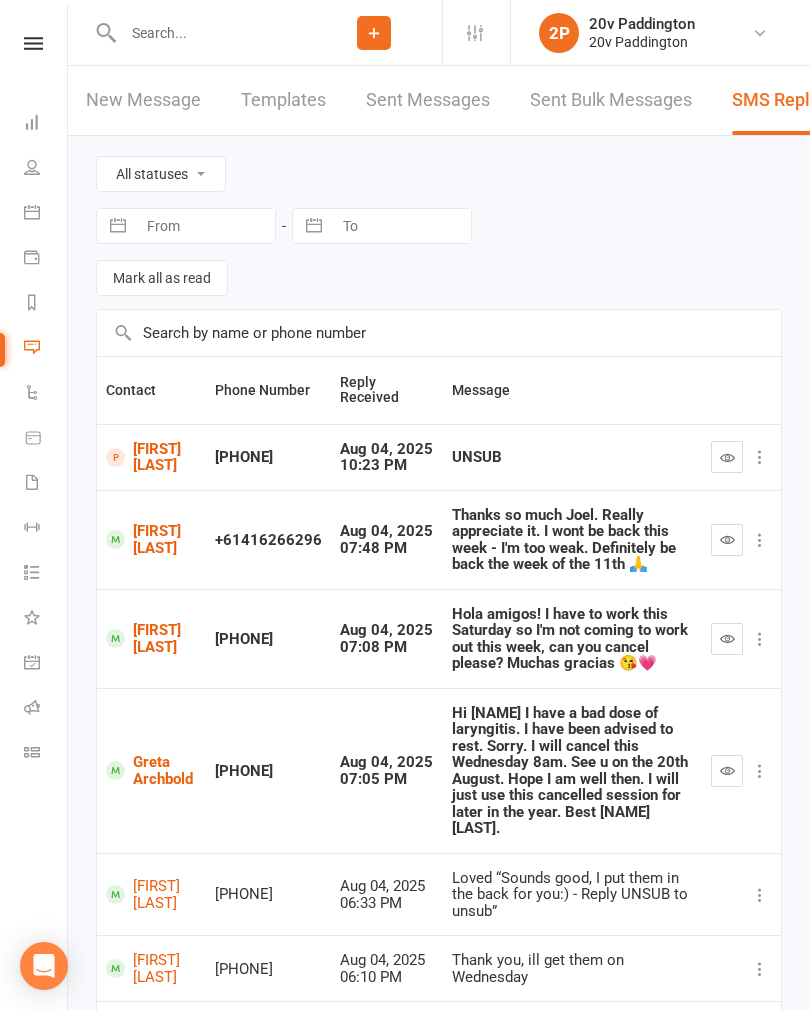 click on "[FIRST] [LAST]" at bounding box center [151, 638] 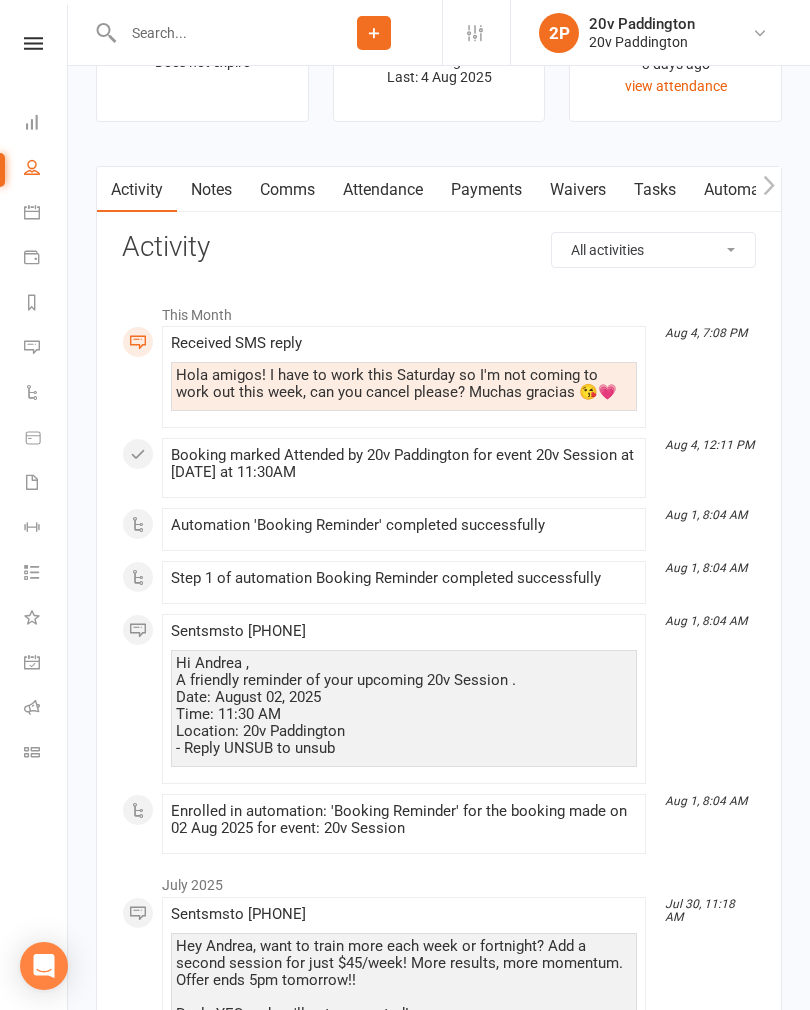 click on "Payments" at bounding box center [486, 190] 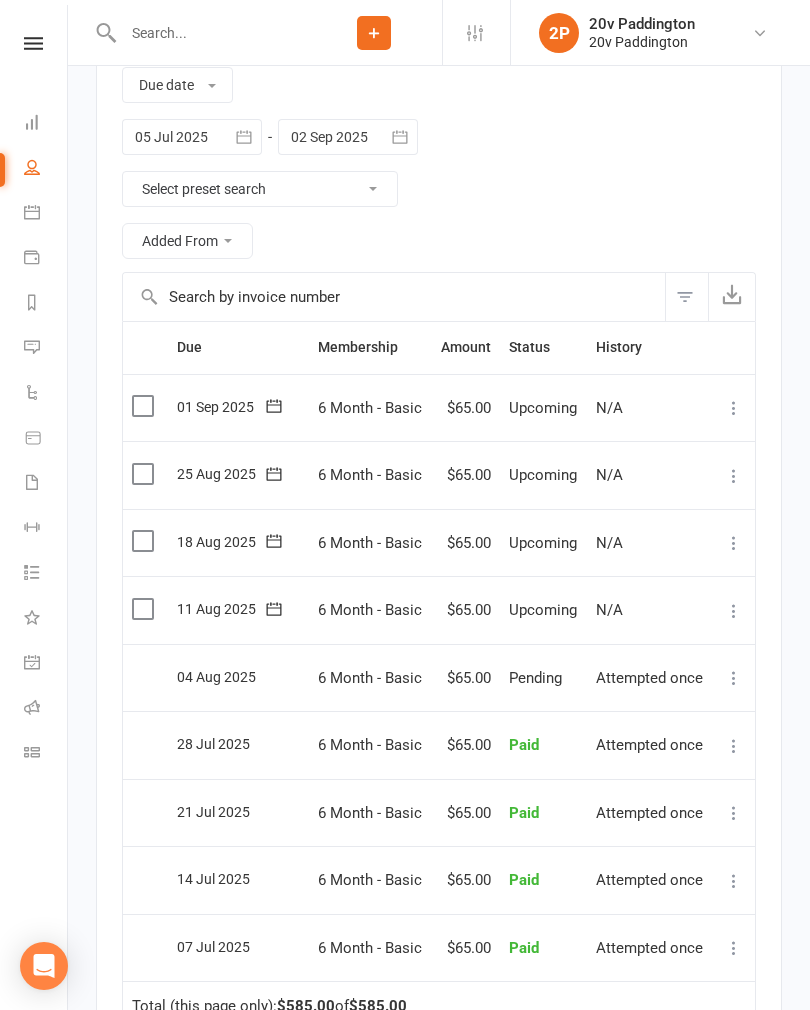 scroll, scrollTop: 3180, scrollLeft: 0, axis: vertical 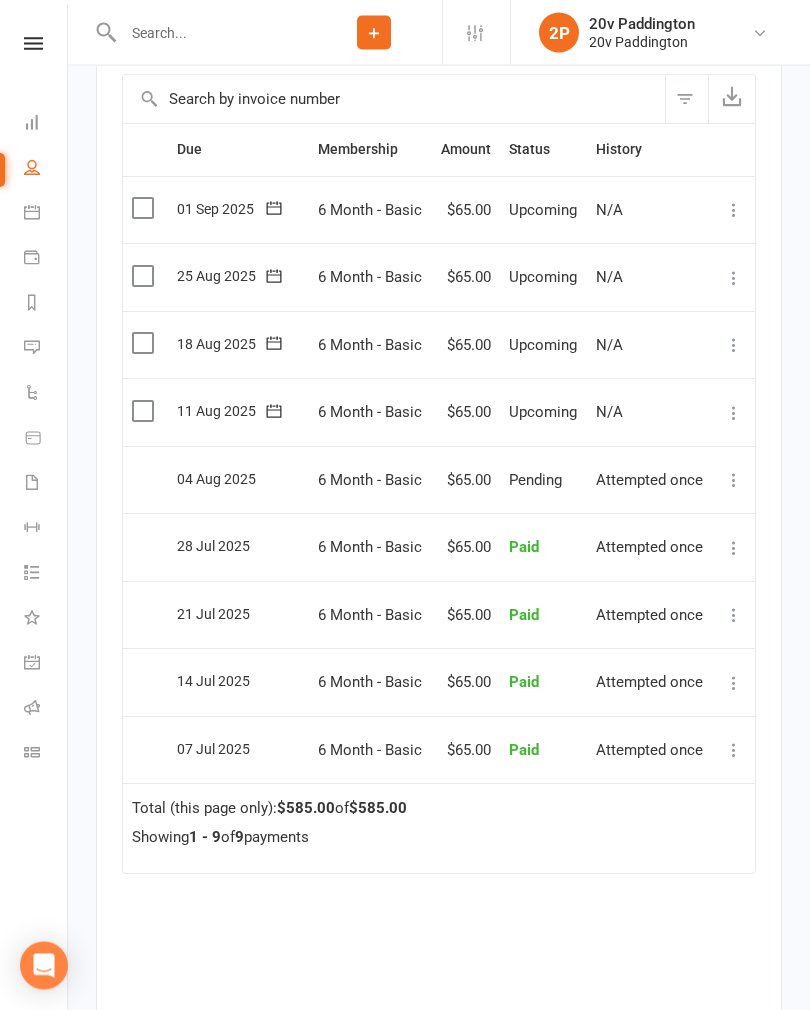 click at bounding box center (734, 414) 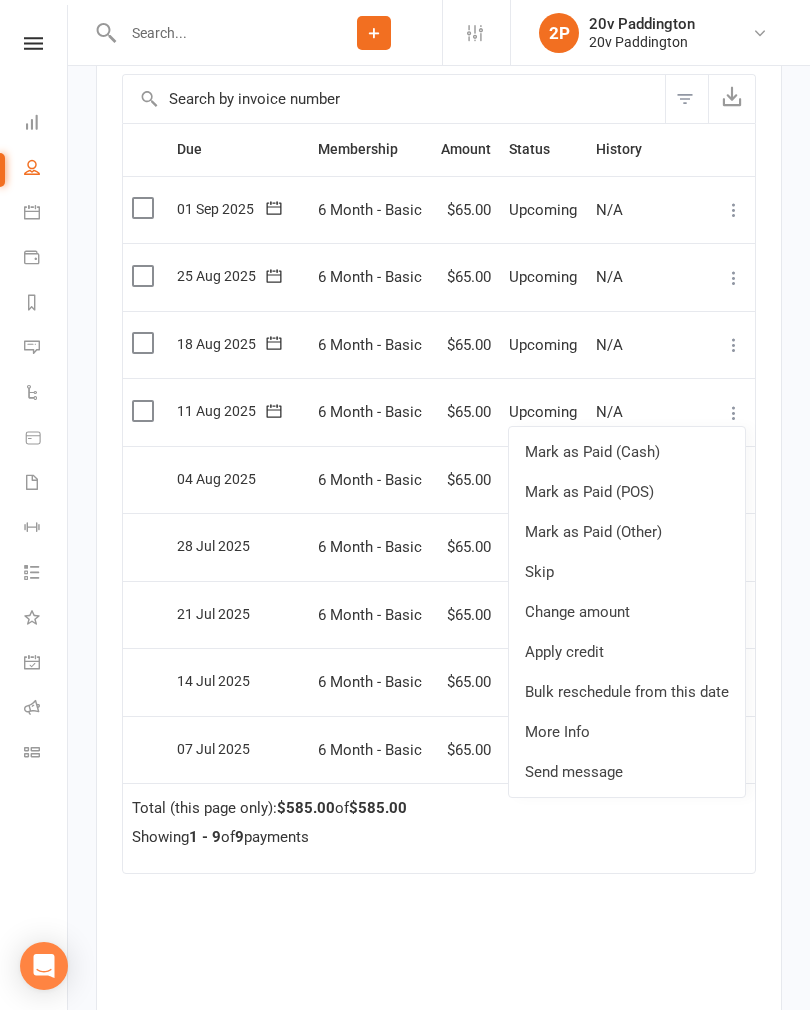 click on "Skip" at bounding box center (627, 572) 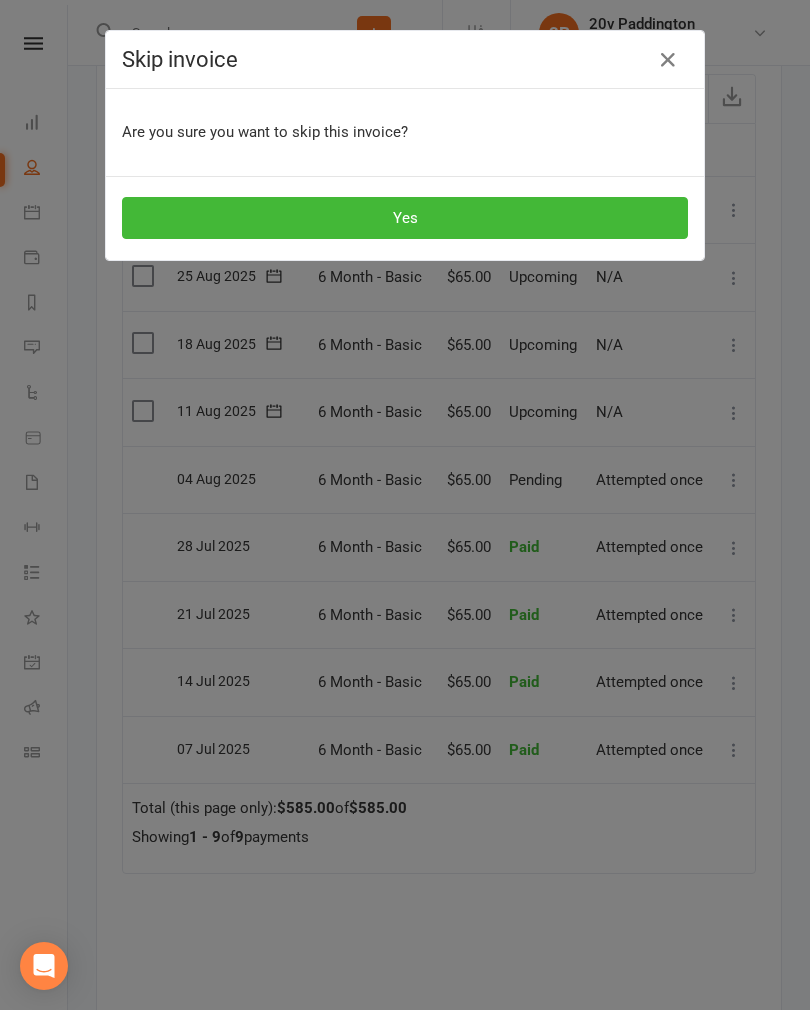 click on "Yes" at bounding box center [405, 218] 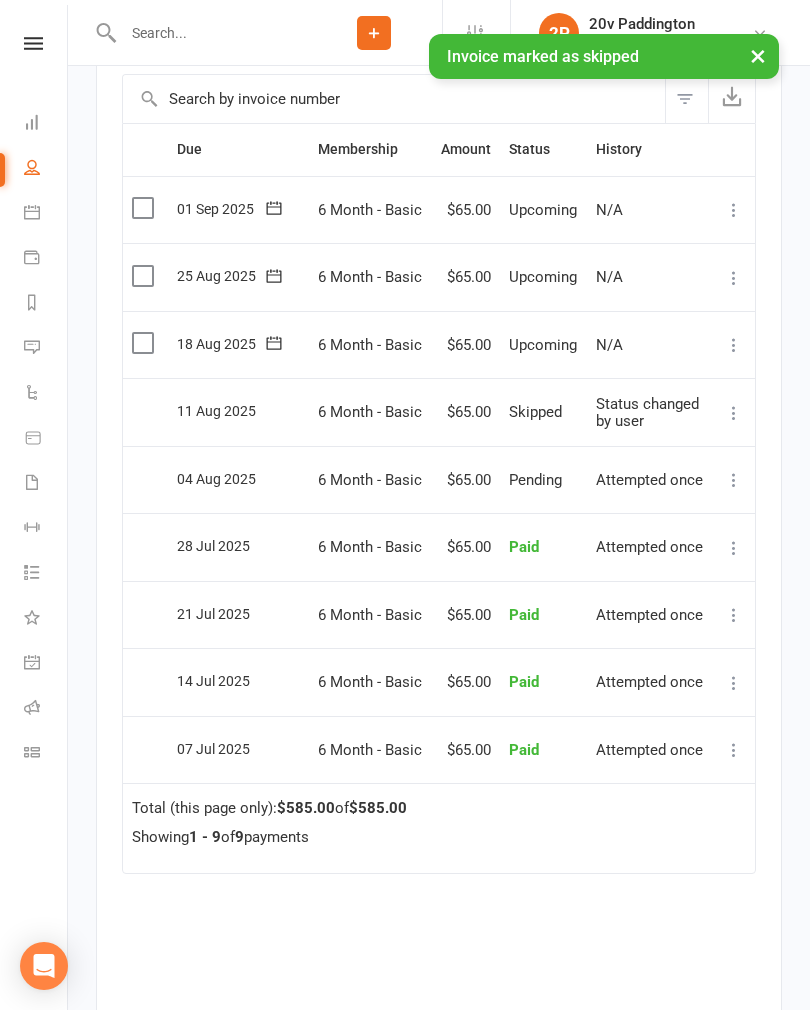 click at bounding box center (32, 347) 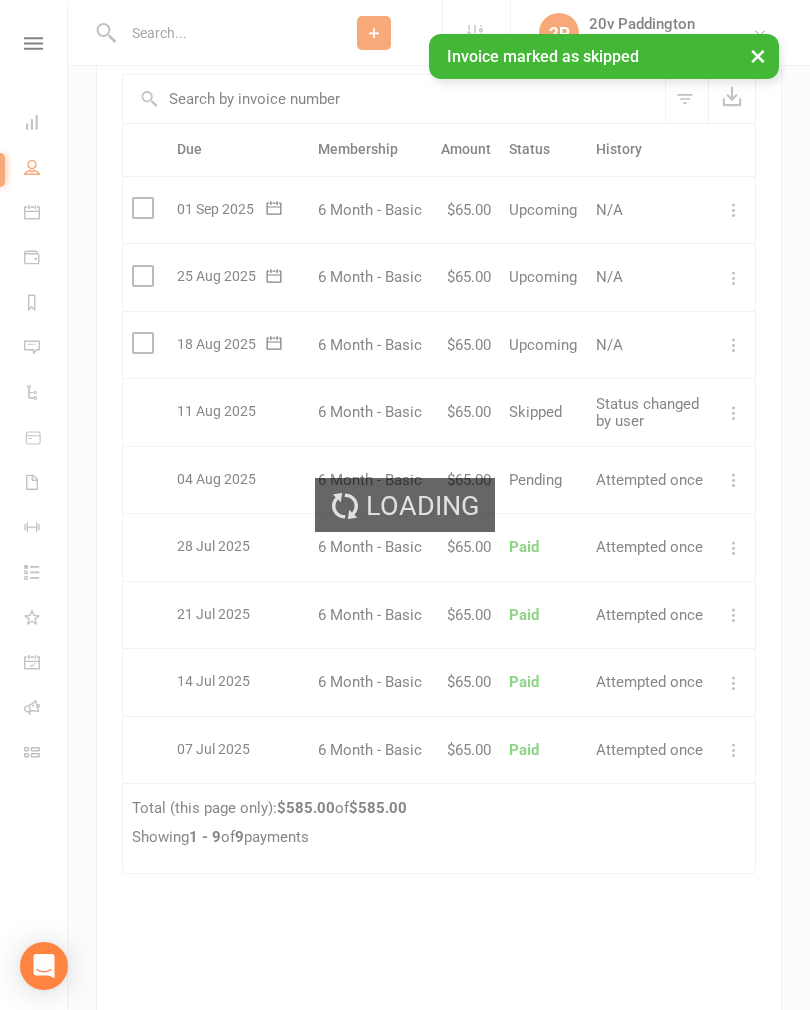 scroll, scrollTop: 0, scrollLeft: 0, axis: both 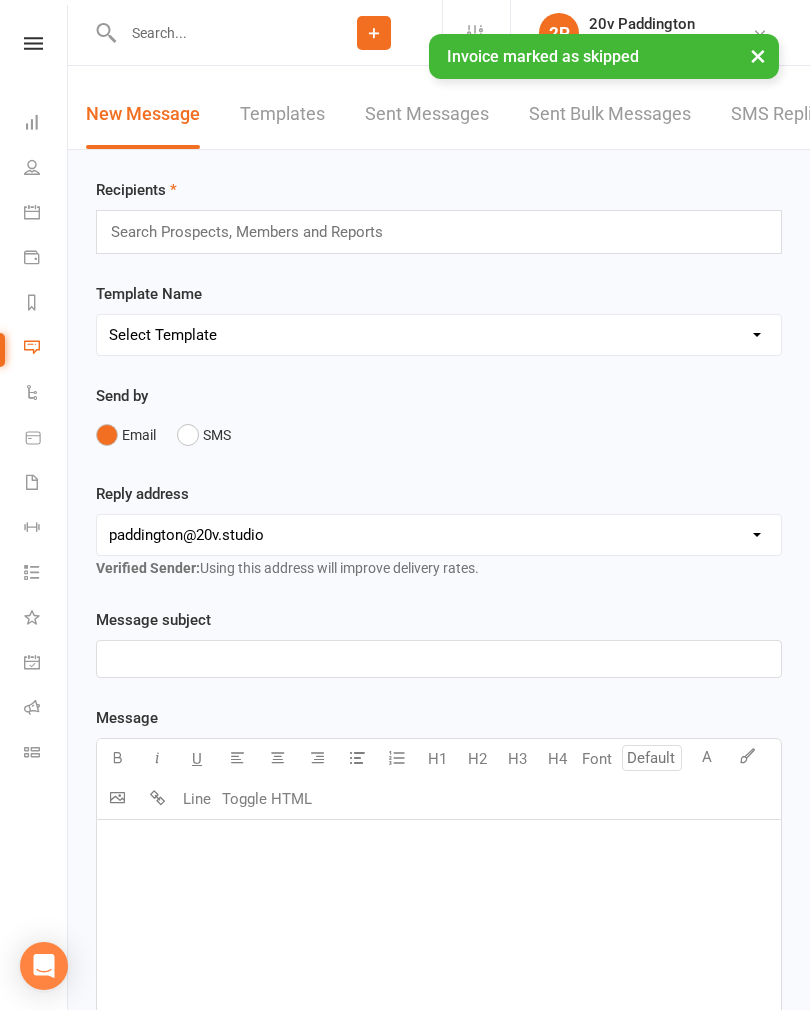 click on "SMS Replies  4" at bounding box center (791, 114) 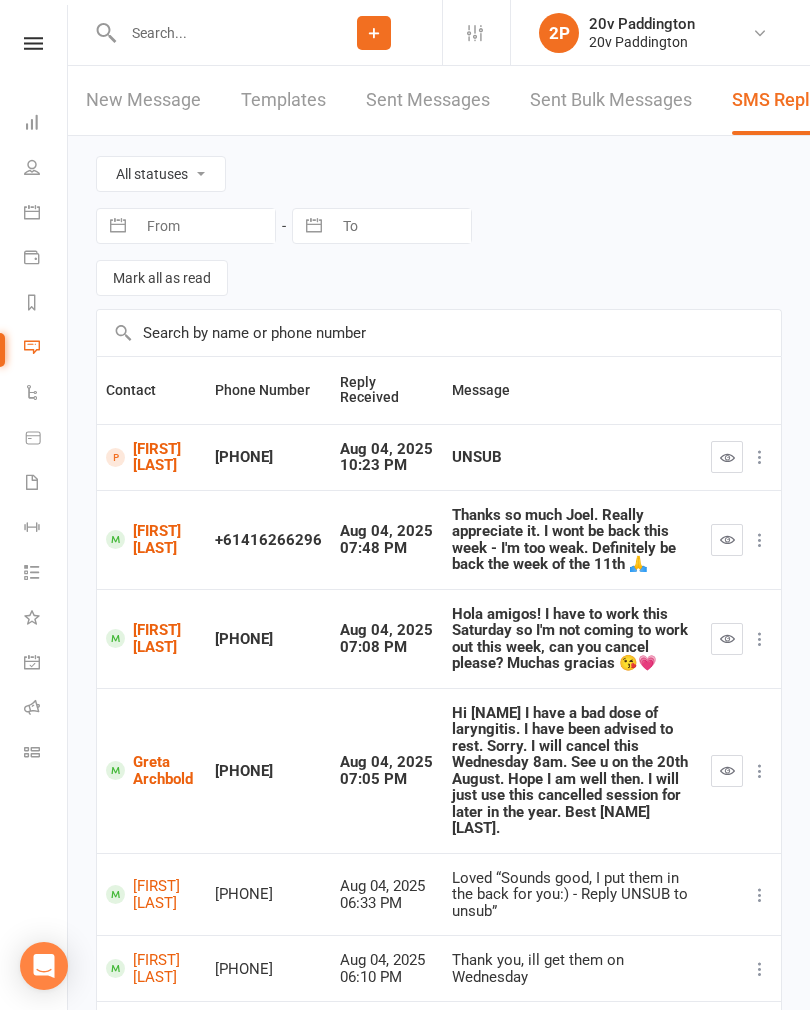 click at bounding box center (32, 302) 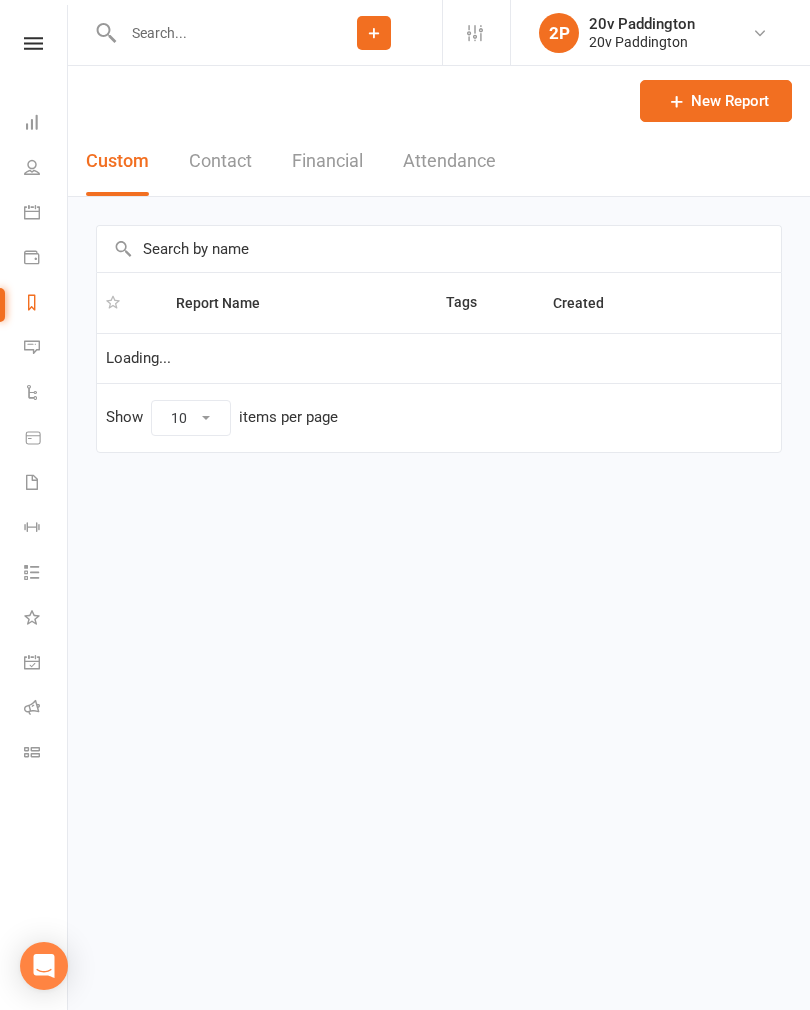 select on "100" 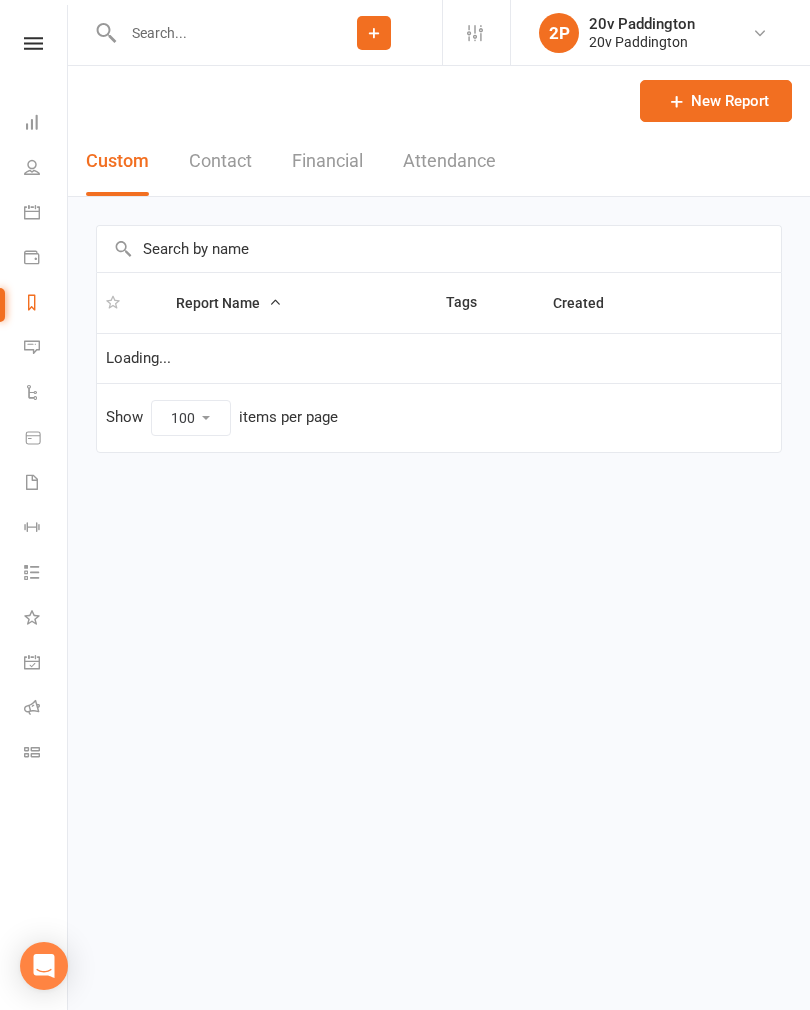 click on "Financial" at bounding box center [327, 161] 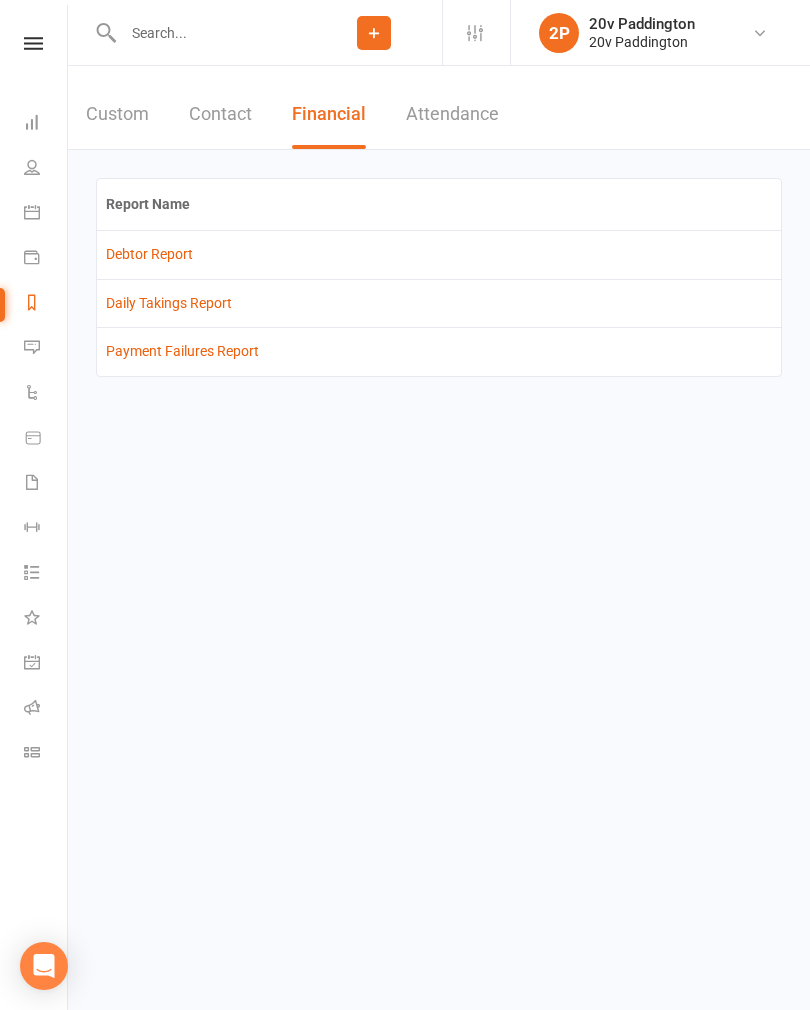 click on "Daily Takings Report" at bounding box center (169, 303) 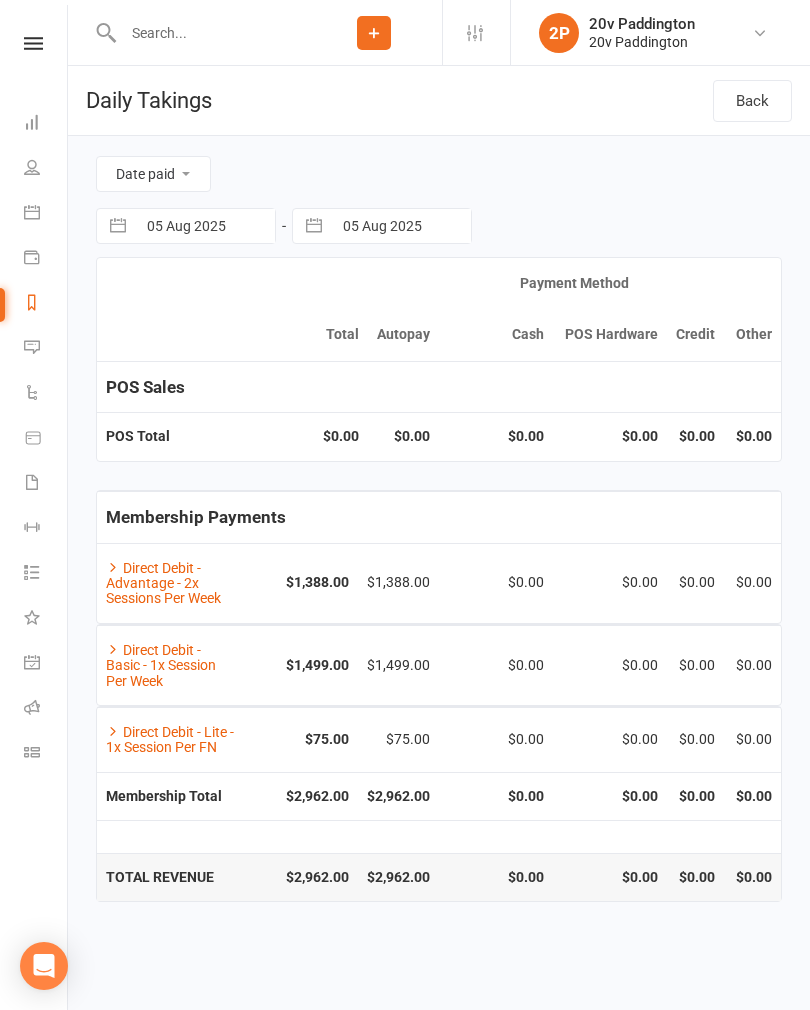 click on "05 Aug 2025" at bounding box center (205, 226) 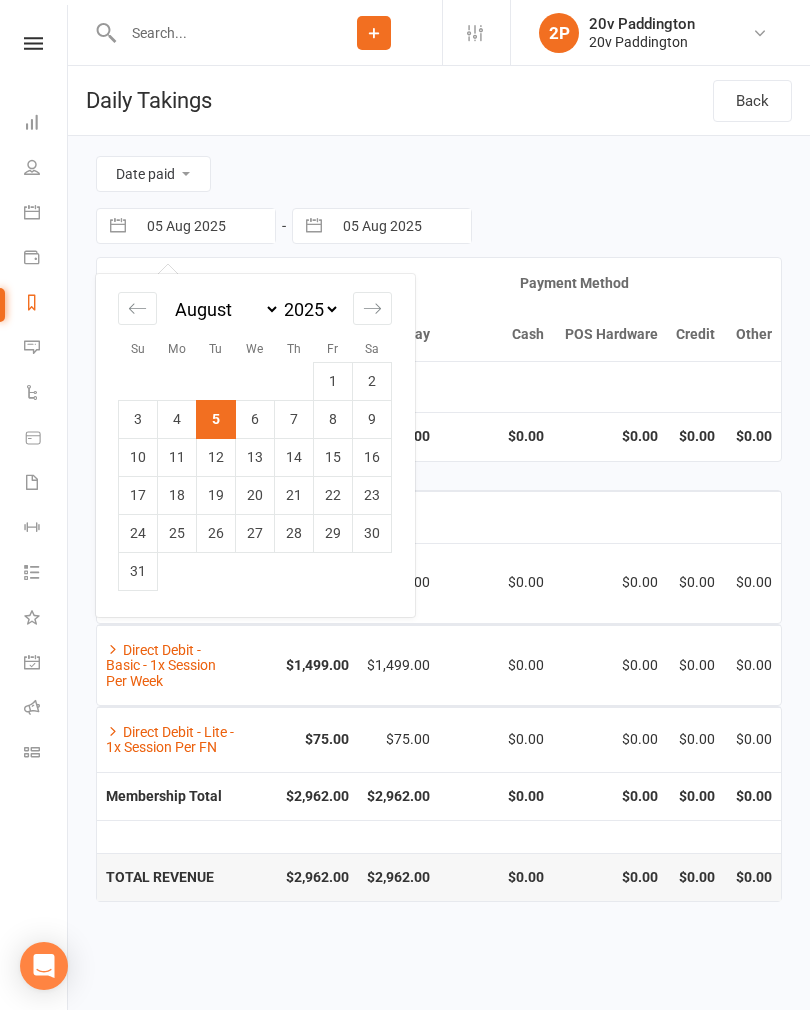 click on "1" at bounding box center (333, 381) 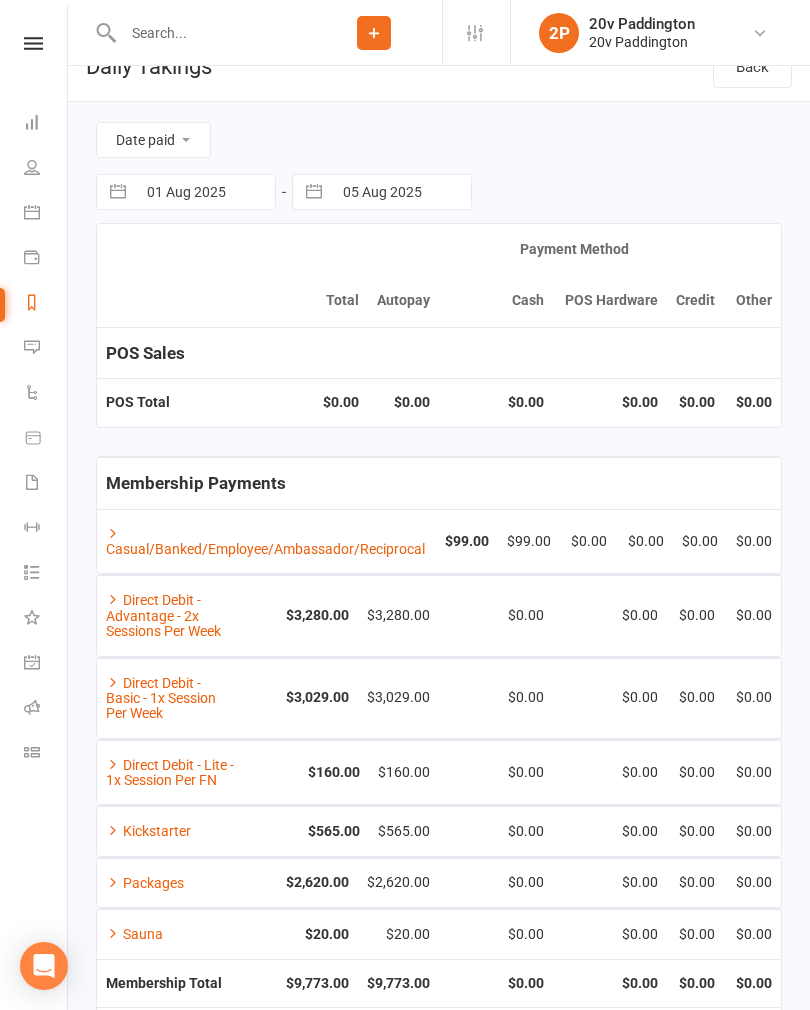 scroll, scrollTop: 120, scrollLeft: 0, axis: vertical 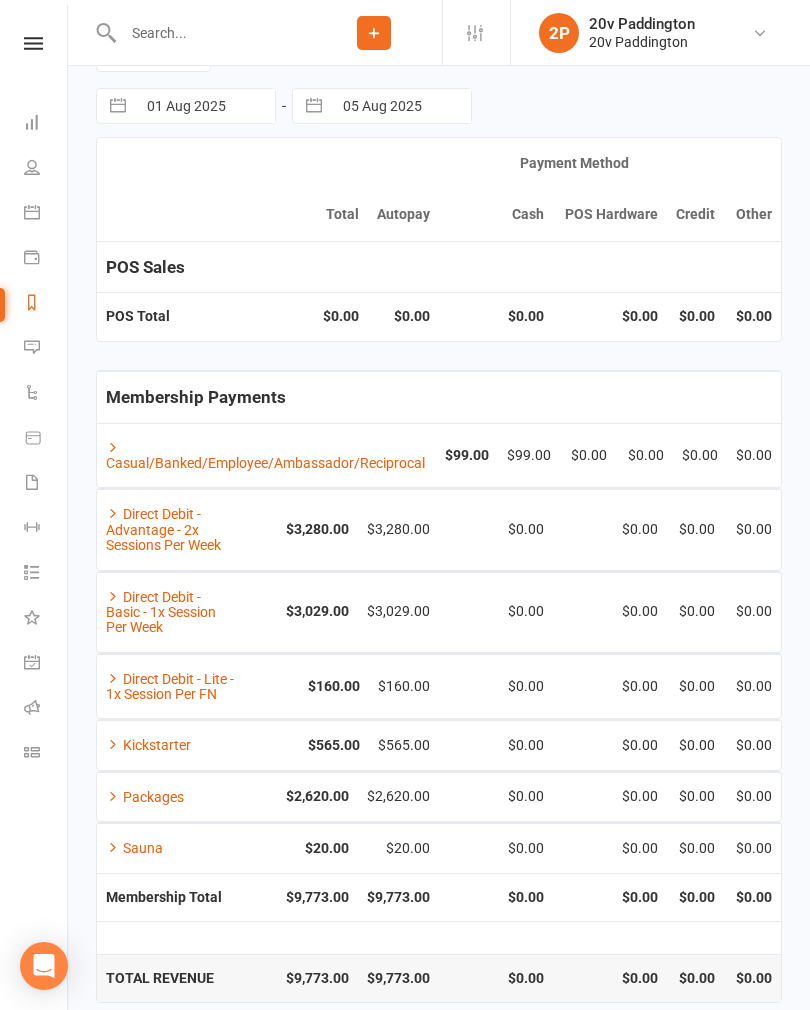 click on "Packages" at bounding box center (170, 796) 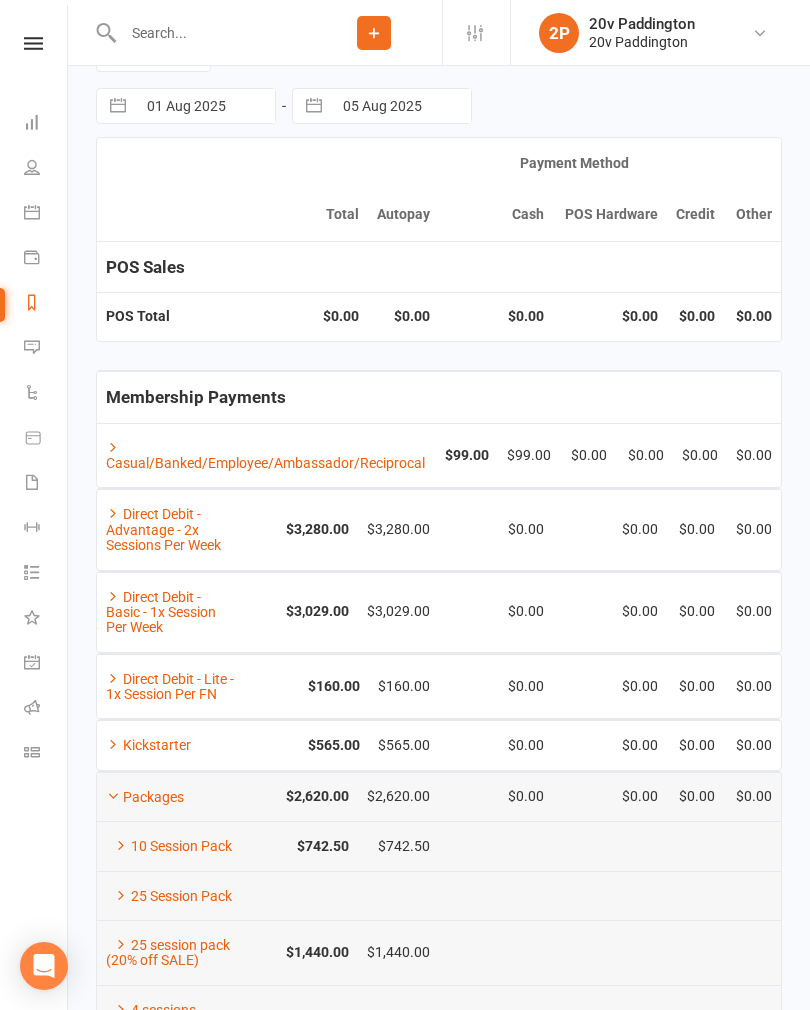 click on "Packages" at bounding box center [145, 797] 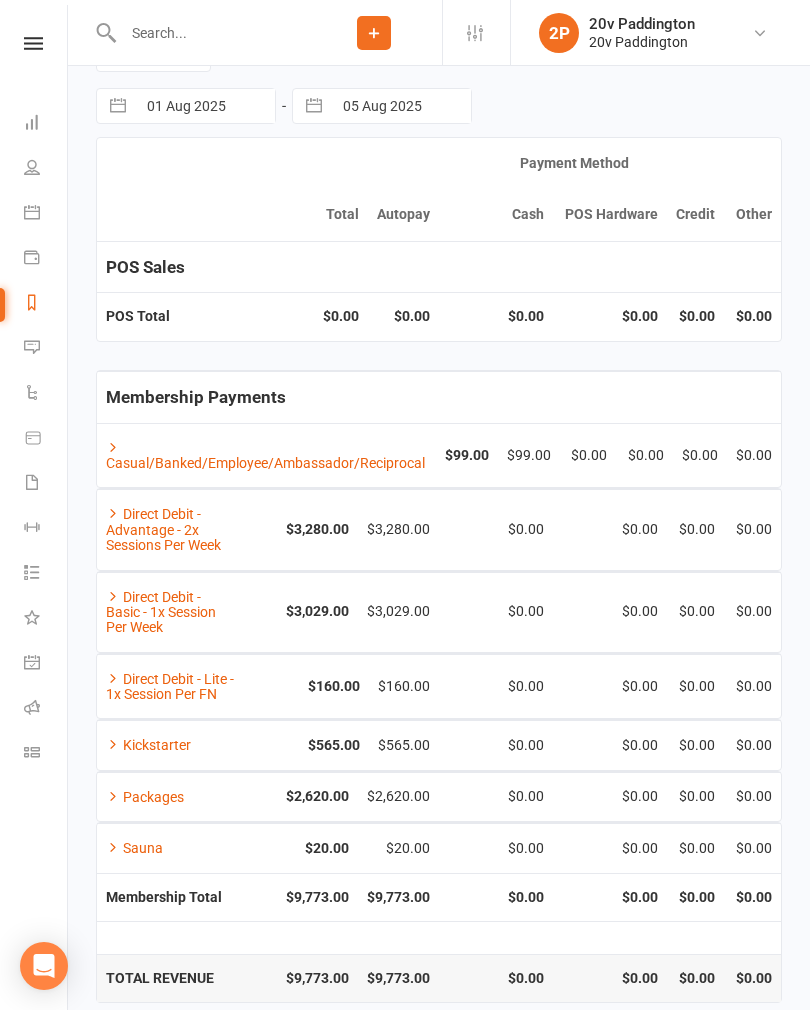click at bounding box center (32, 347) 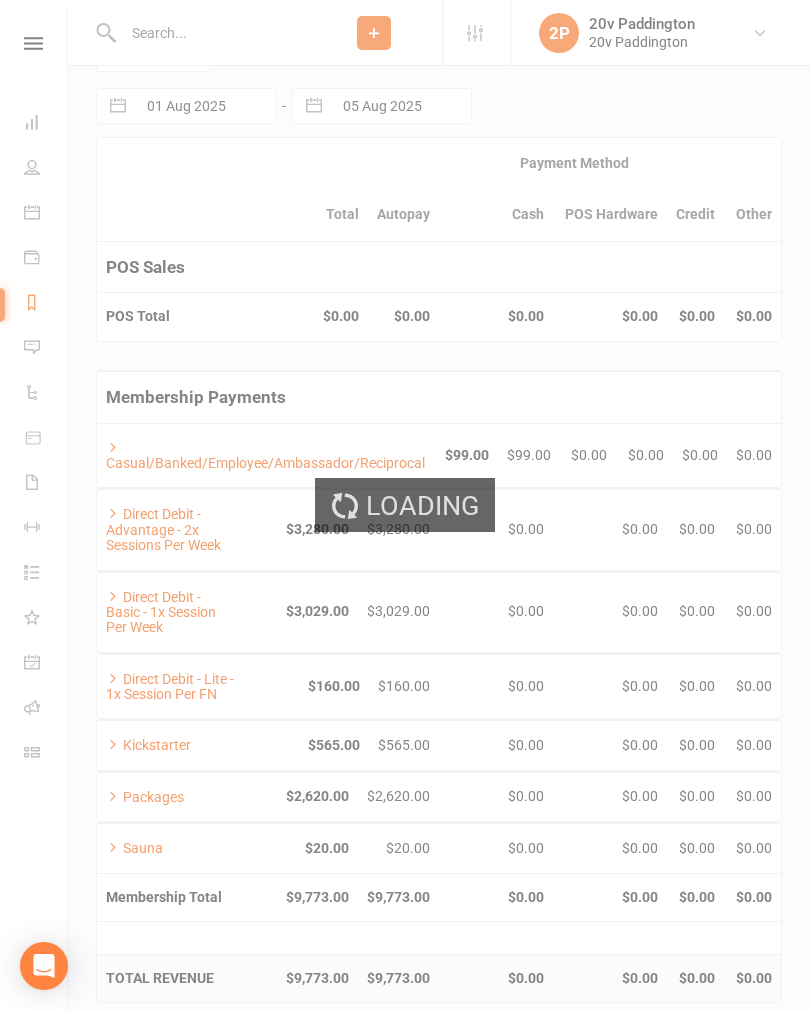 scroll, scrollTop: 0, scrollLeft: 0, axis: both 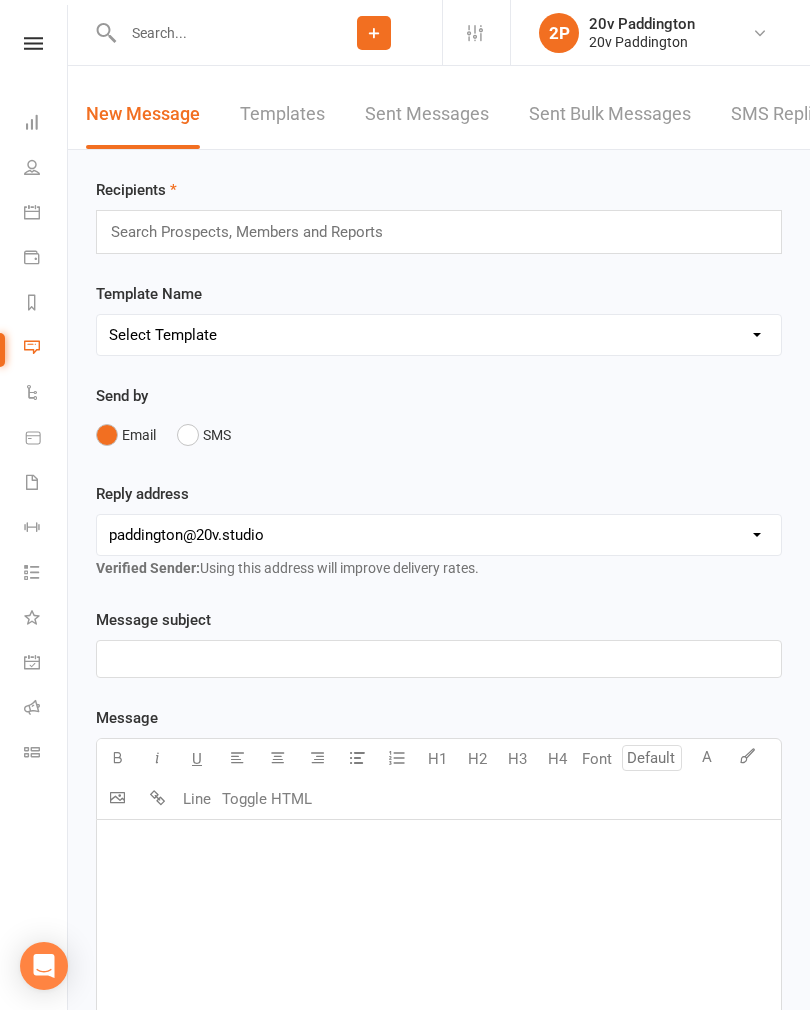 click on "SMS Replies  4" at bounding box center [791, 114] 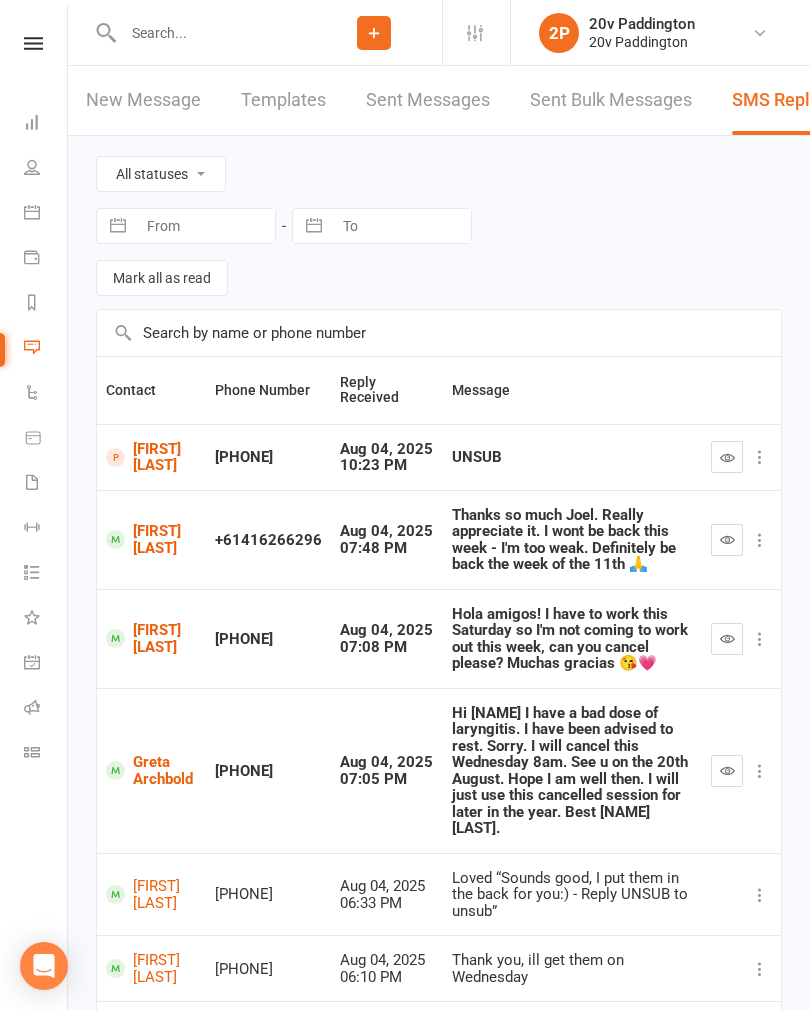 click on "People" at bounding box center (46, 169) 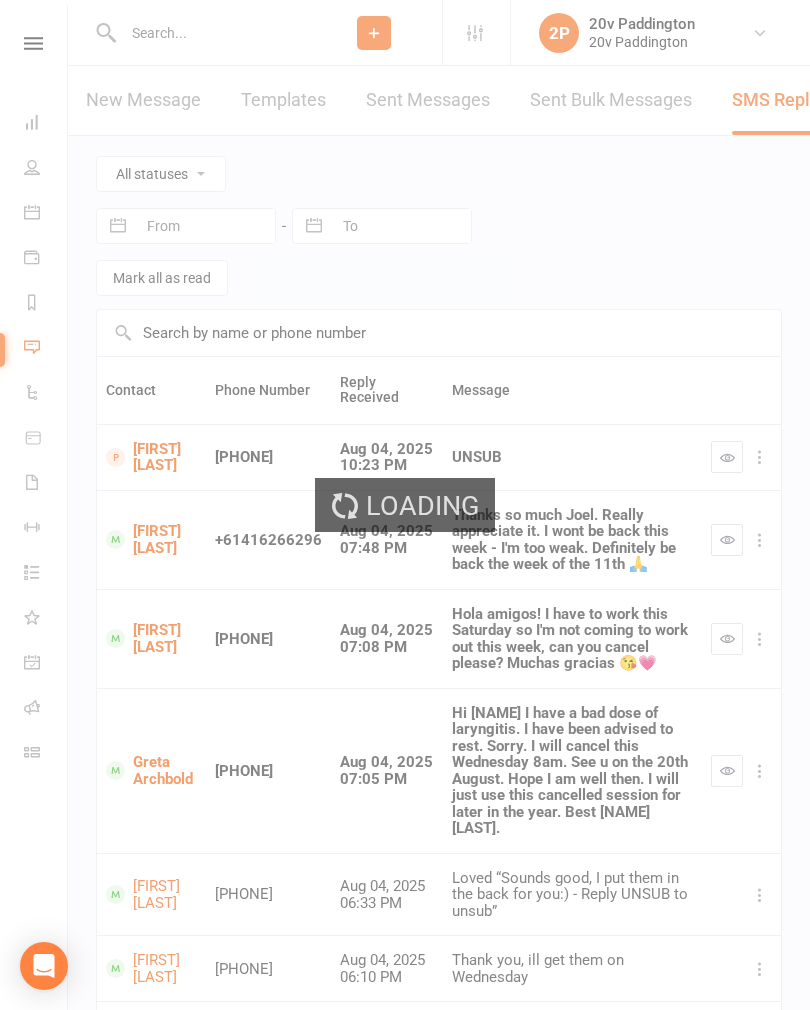 select on "100" 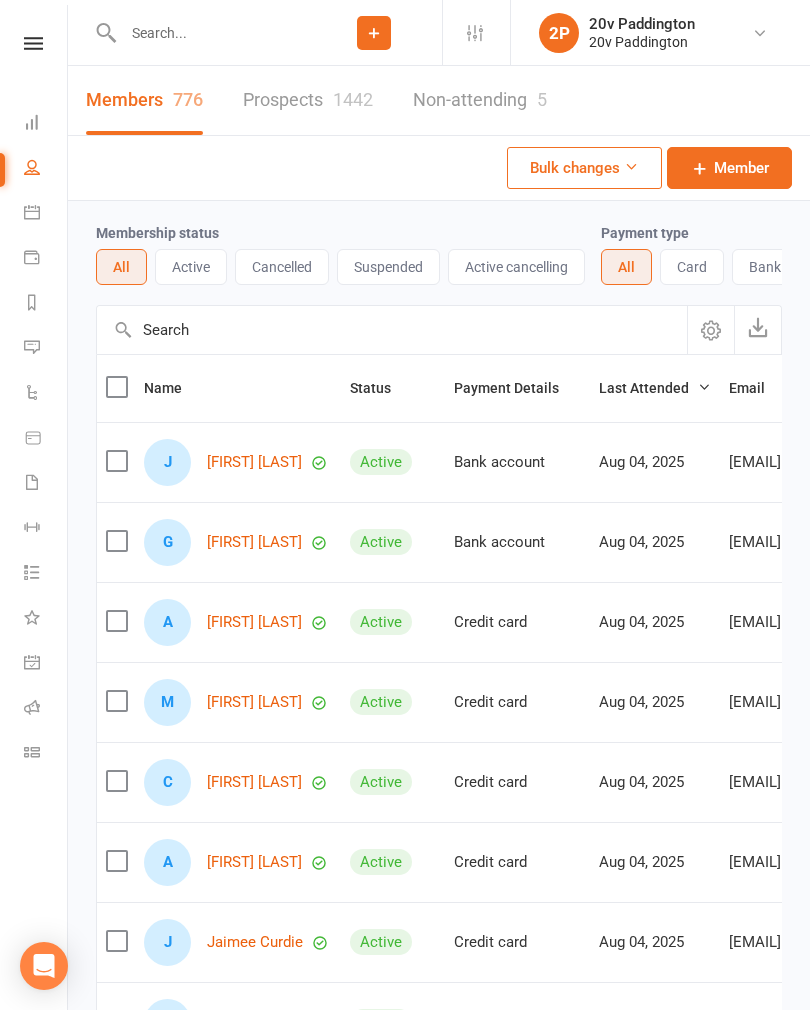 click on "Prospects 1442" at bounding box center [308, 100] 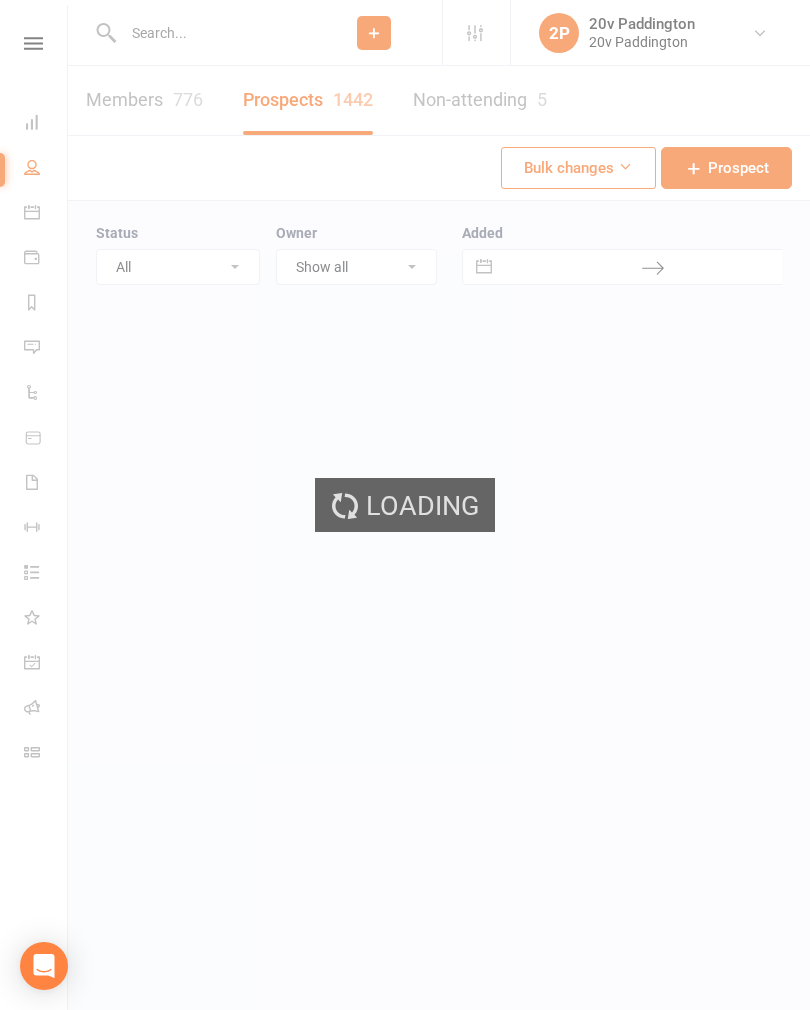 select on "100" 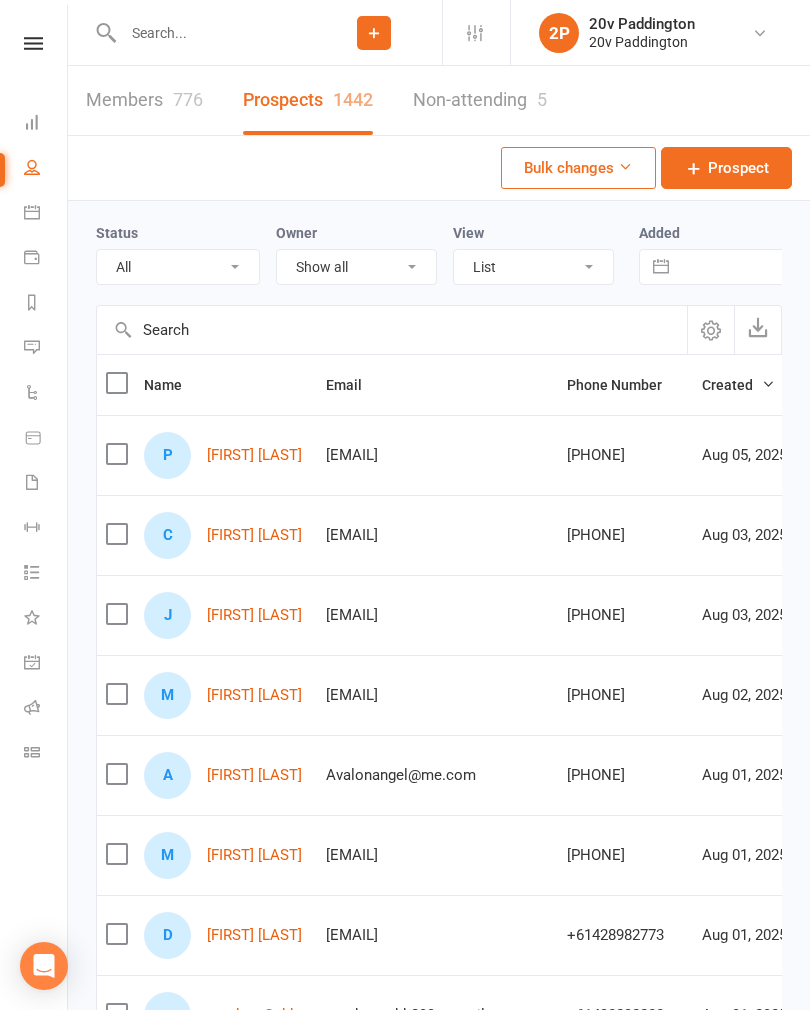 scroll, scrollTop: 0, scrollLeft: 0, axis: both 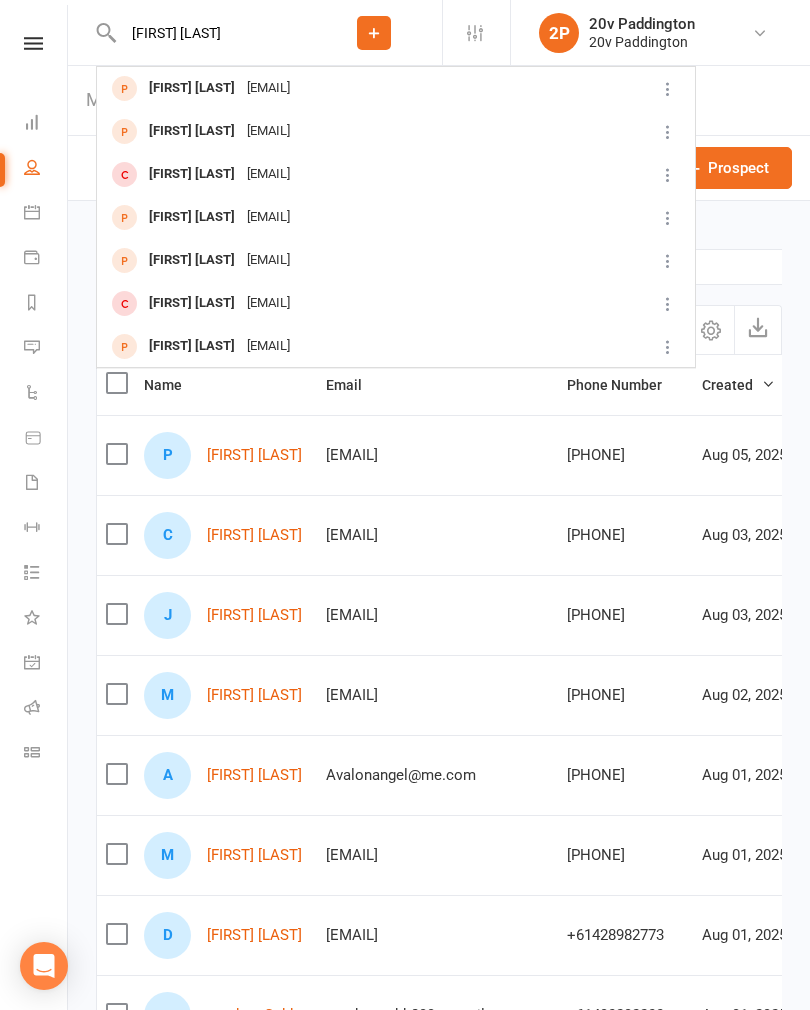 type on "[FIRST] [LAST]" 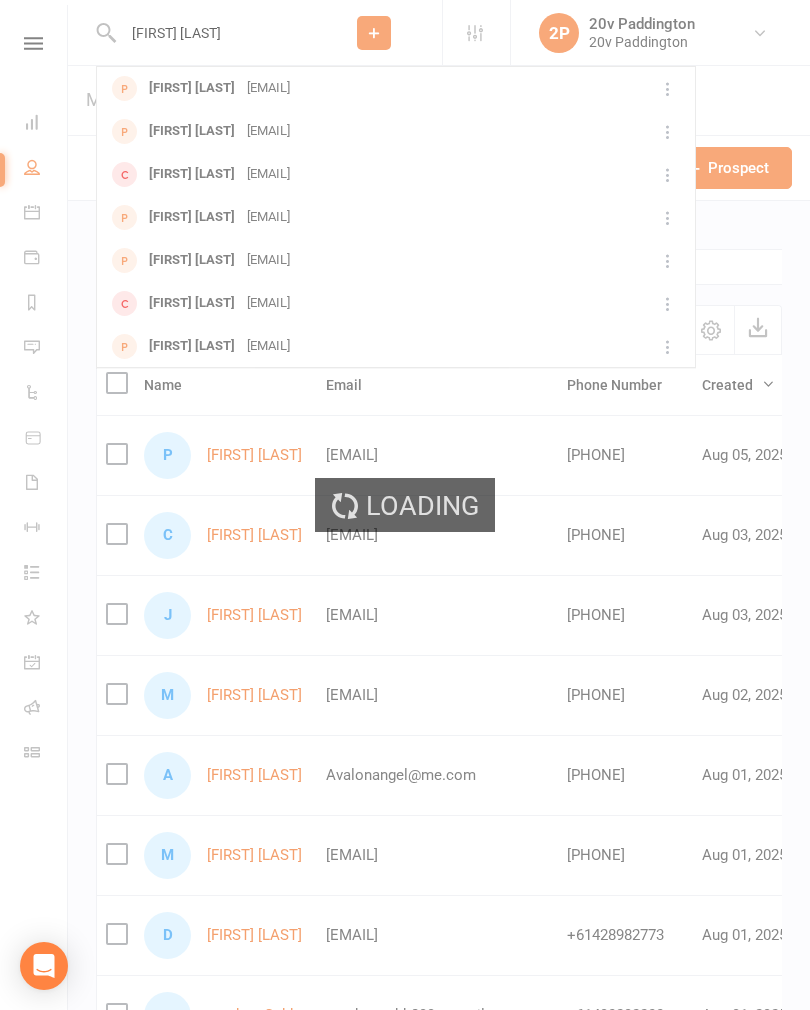 type 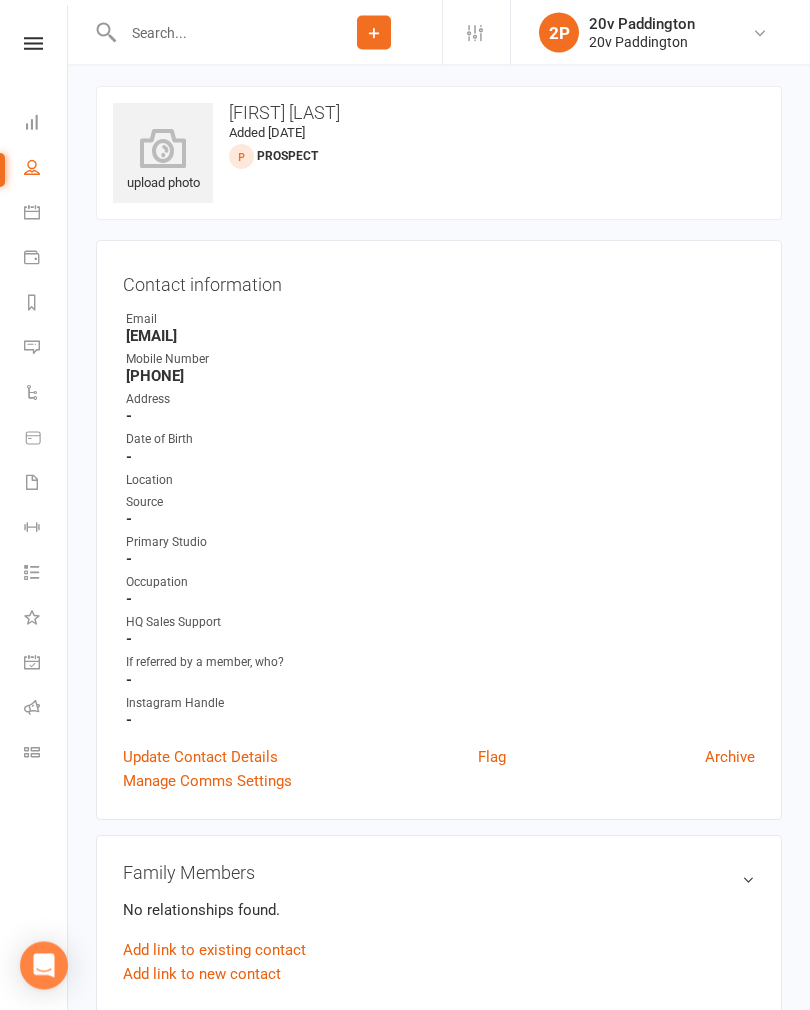 scroll, scrollTop: 0, scrollLeft: 0, axis: both 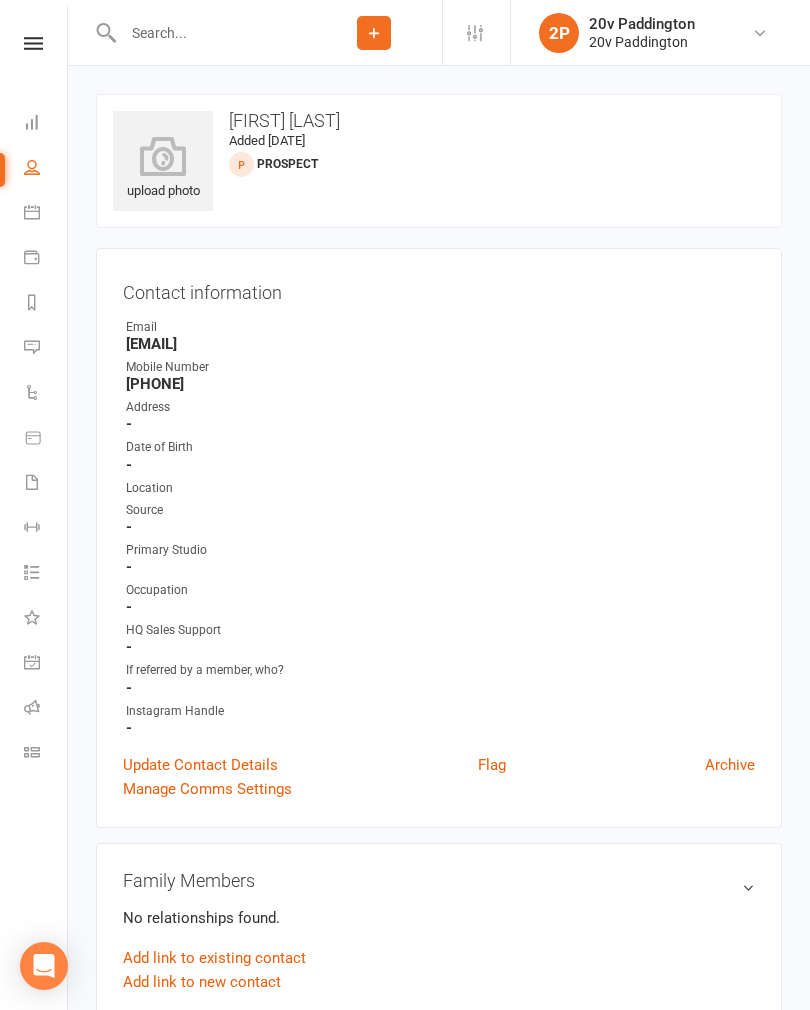 click at bounding box center (32, 167) 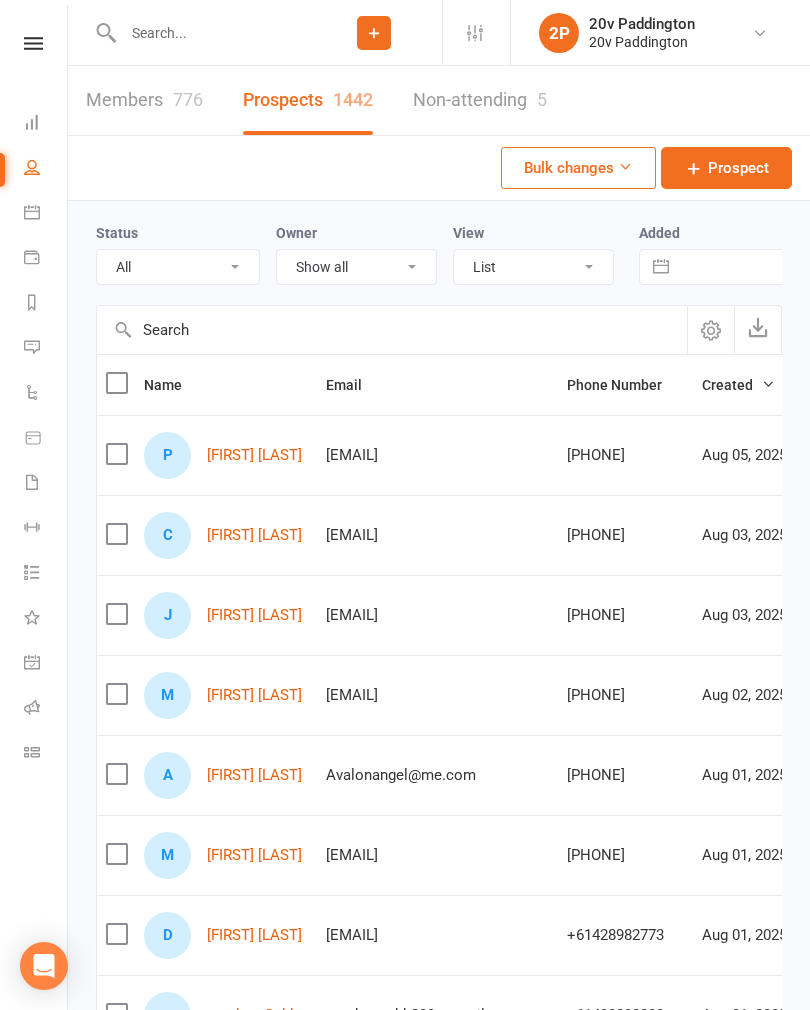 click at bounding box center (392, 330) 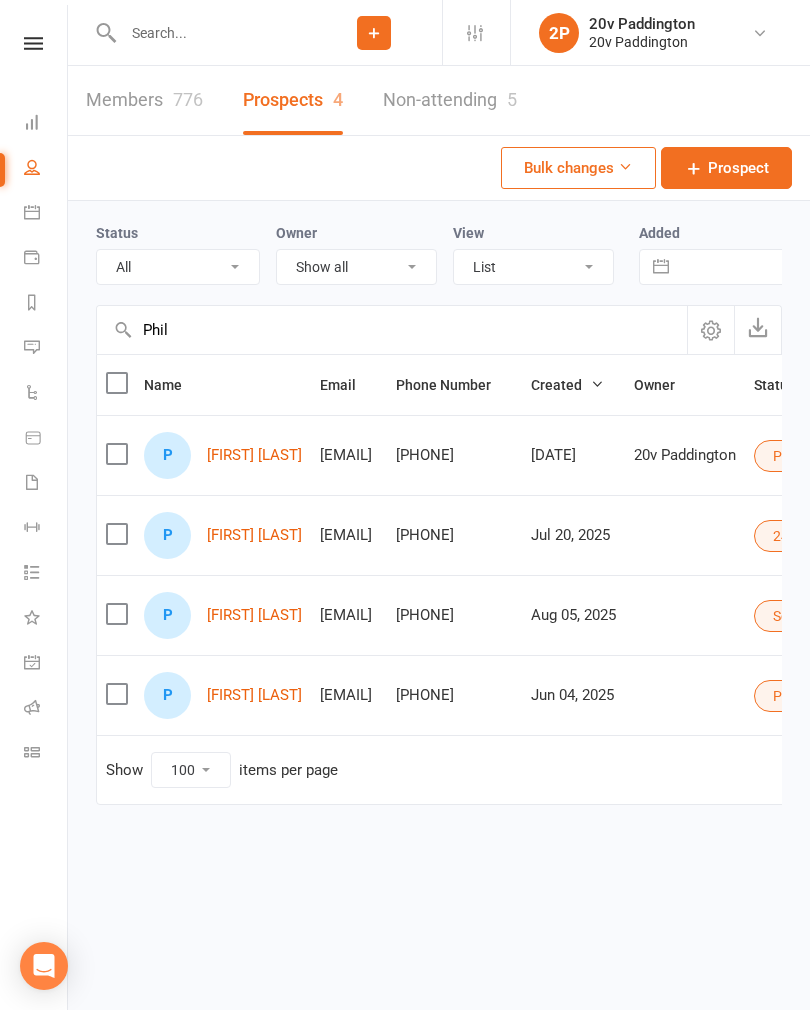 scroll, scrollTop: 0, scrollLeft: 0, axis: both 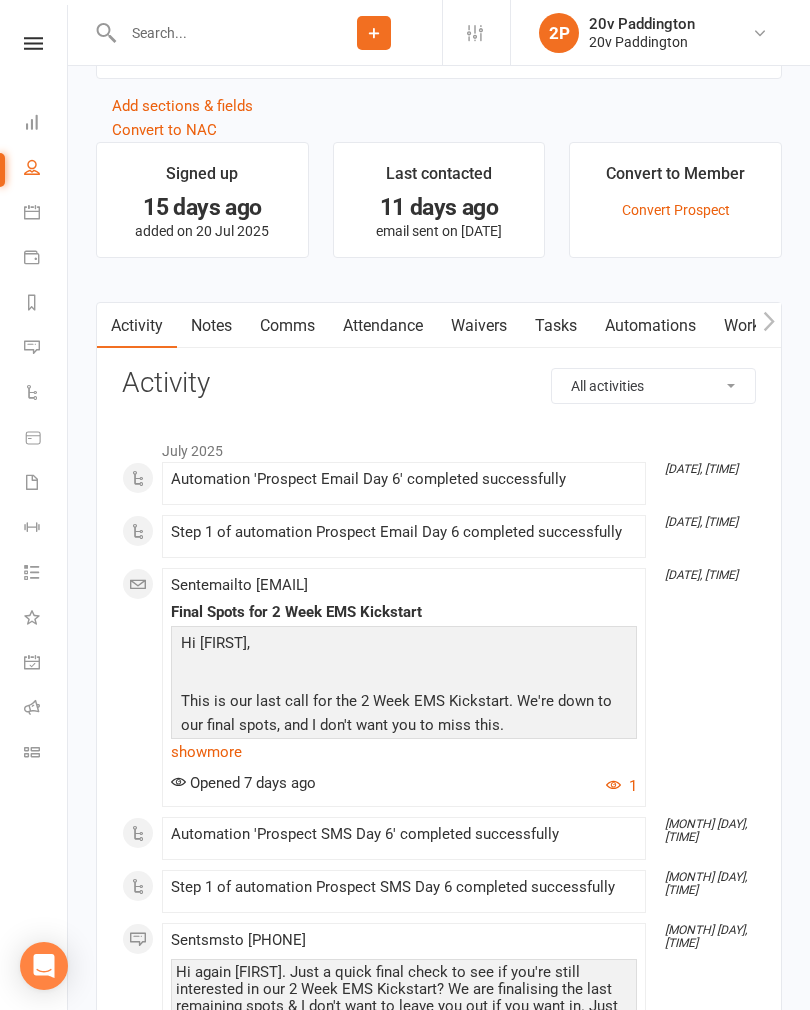 click at bounding box center [32, 167] 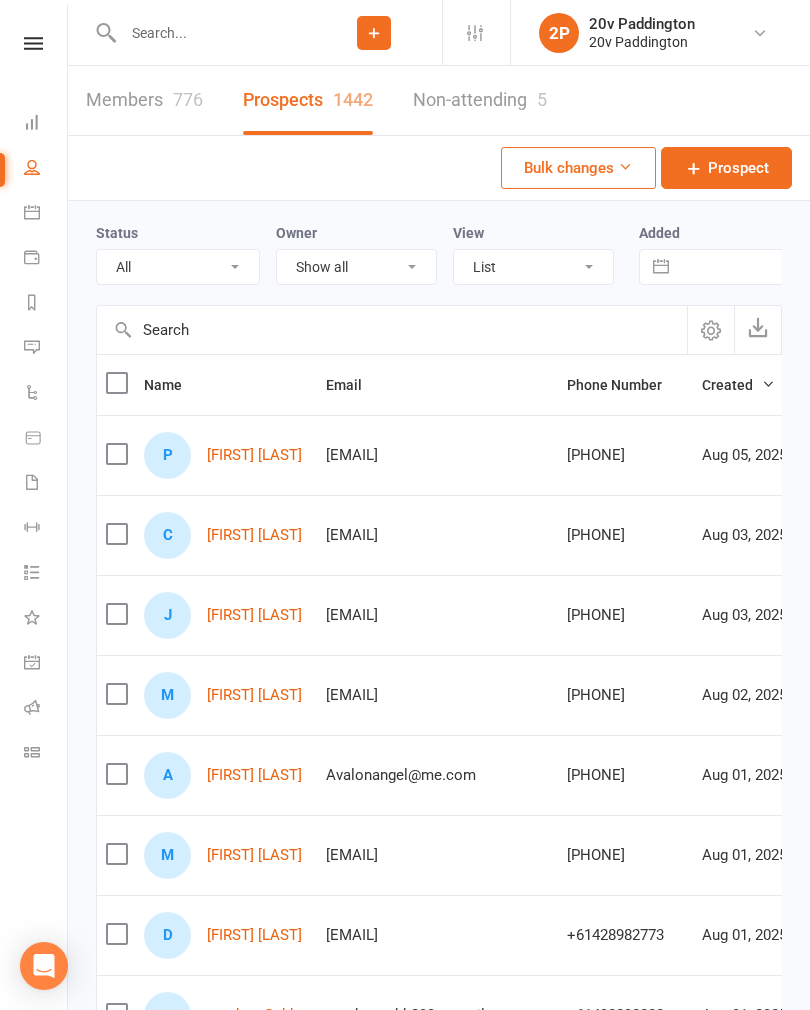 scroll, scrollTop: 0, scrollLeft: 0, axis: both 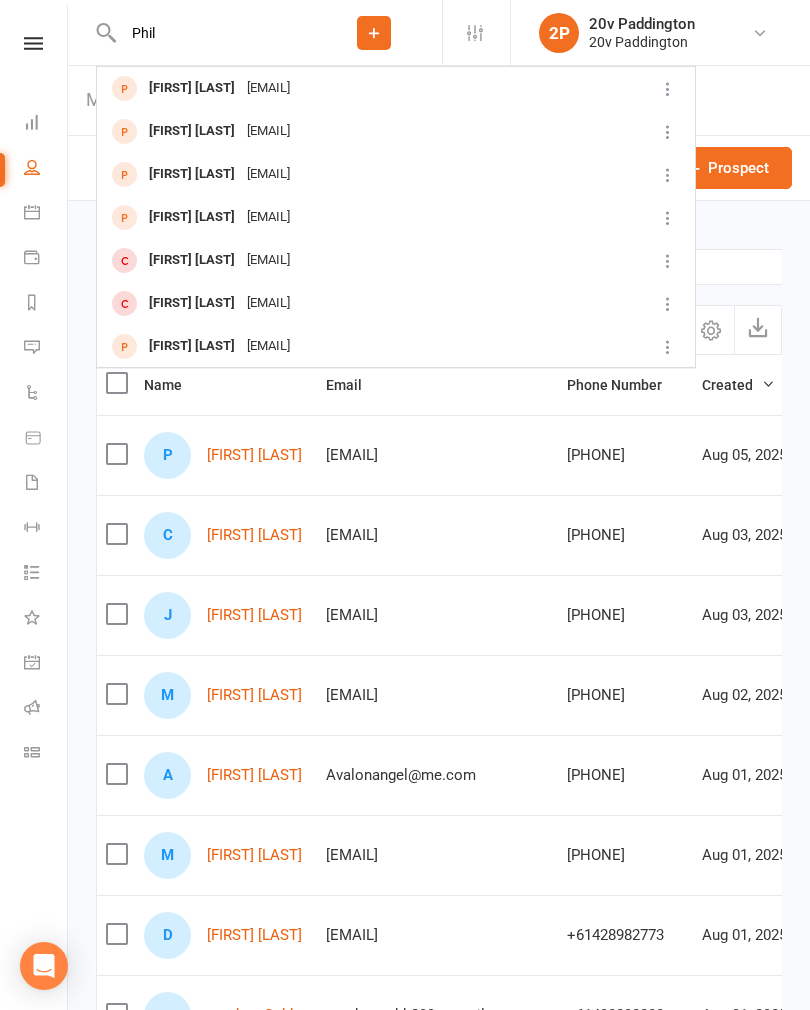type on "Phil" 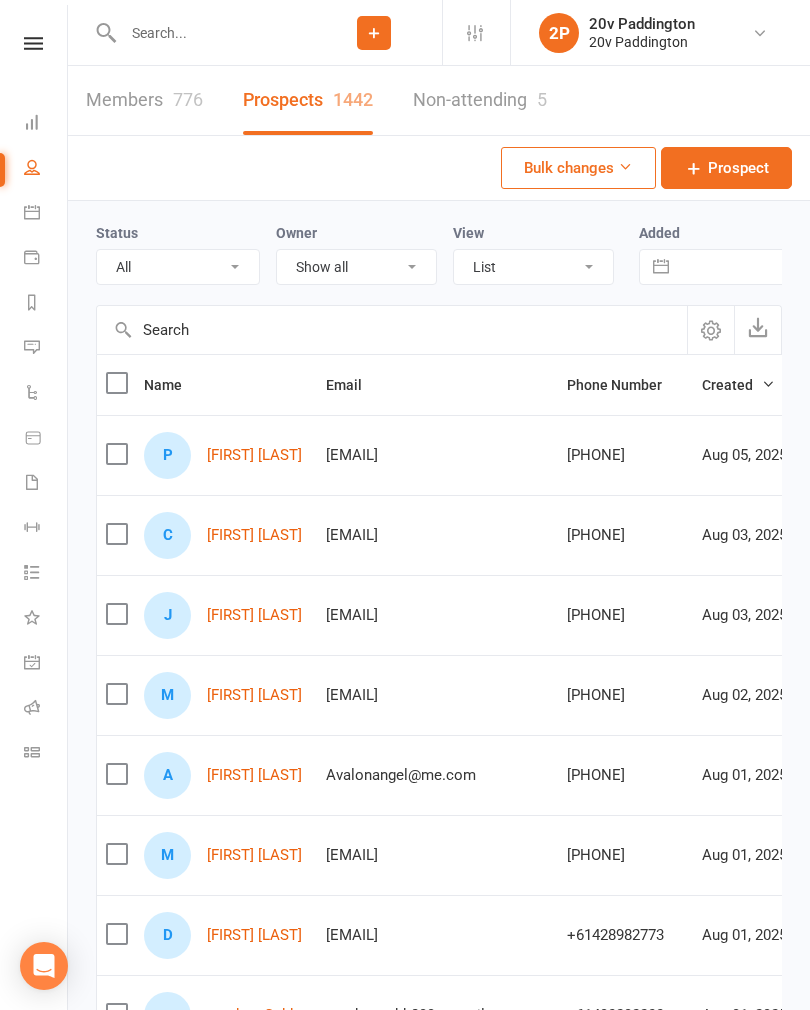 click at bounding box center (392, 330) 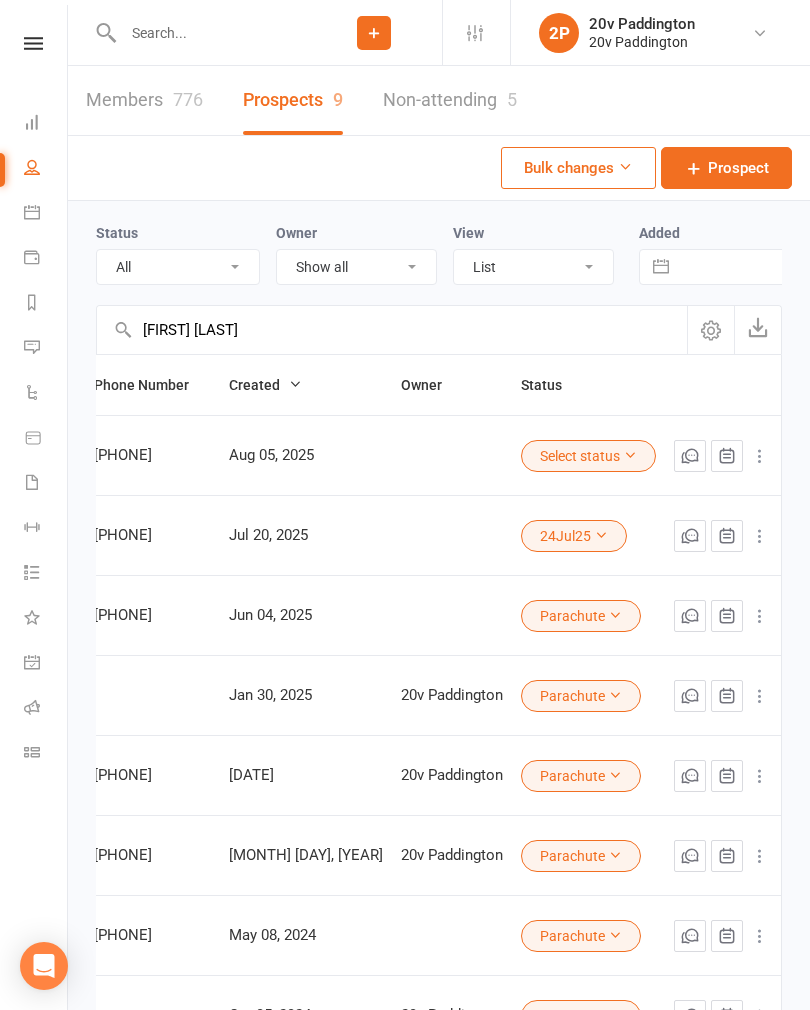 scroll, scrollTop: 0, scrollLeft: 368, axis: horizontal 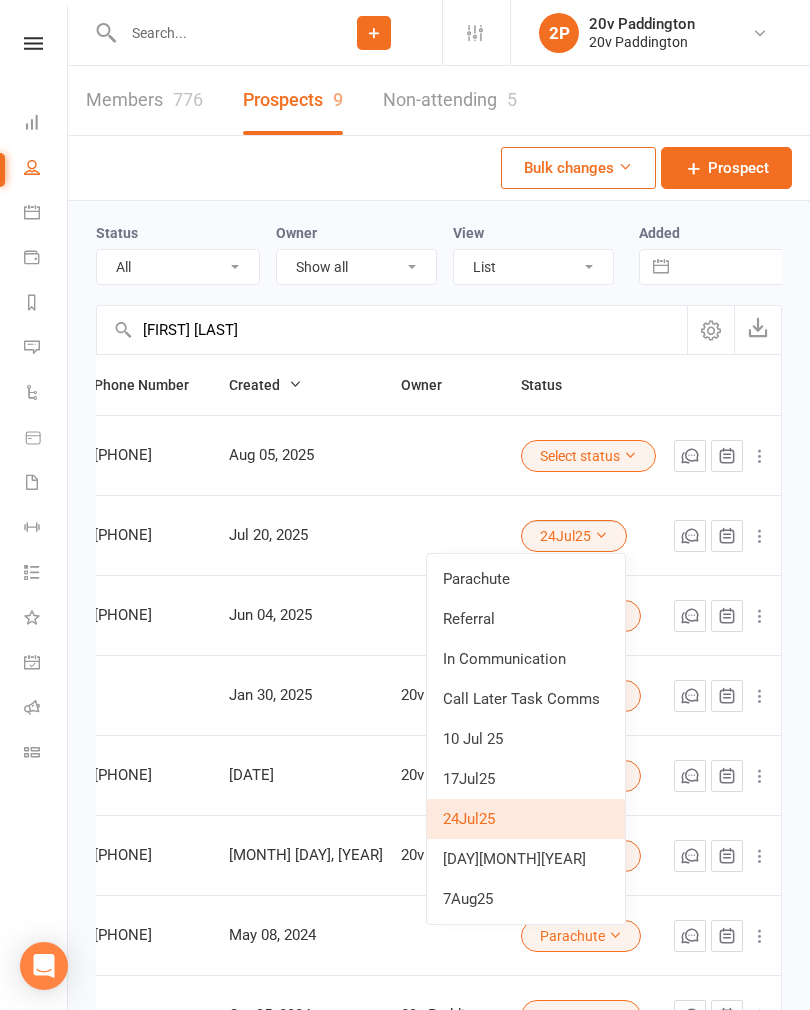 click on "Parachute" at bounding box center (526, 579) 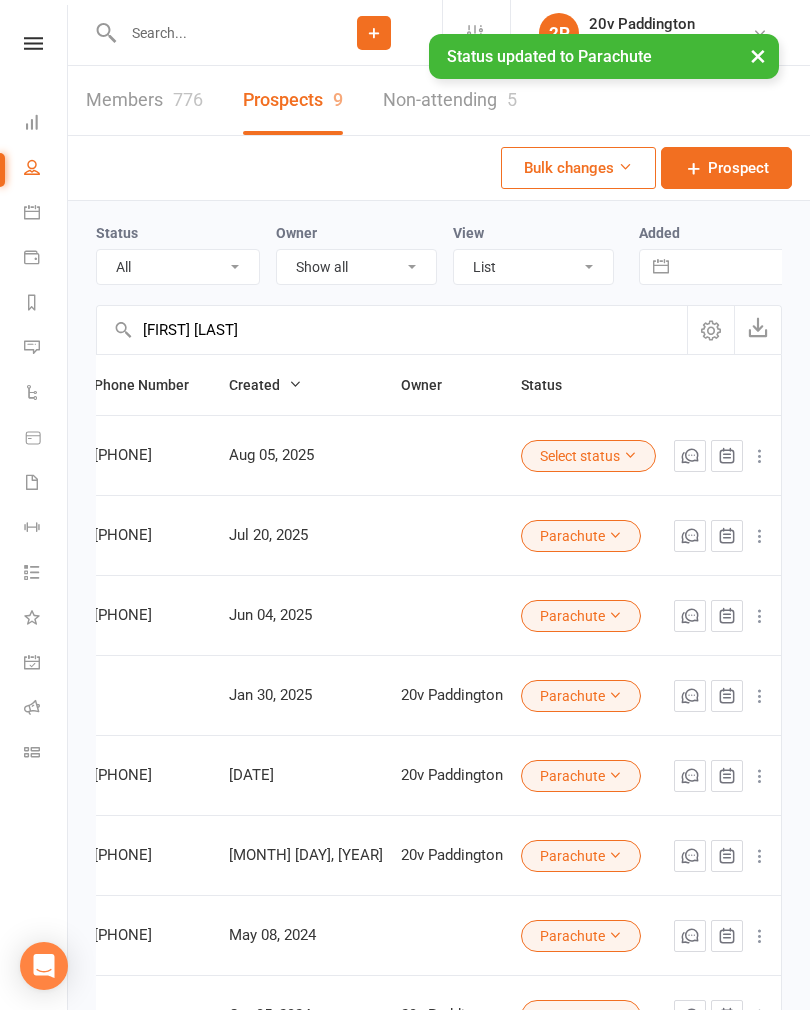click on "Parachute" at bounding box center (581, 536) 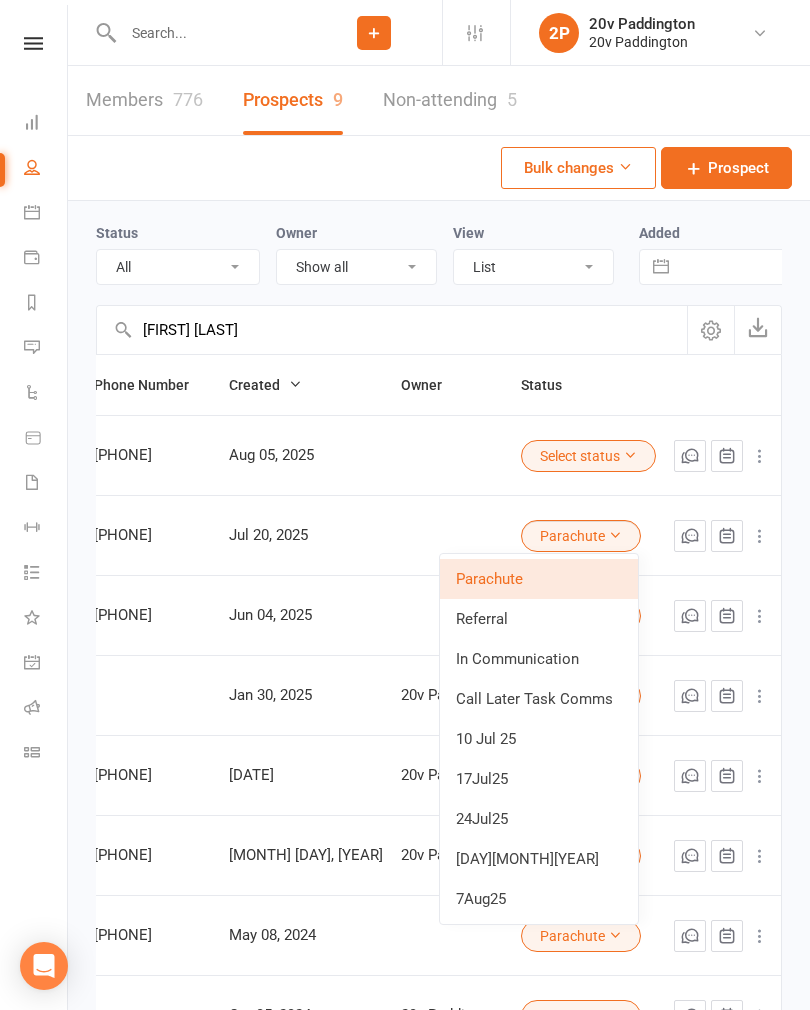 click on "24Jul25" at bounding box center (539, 819) 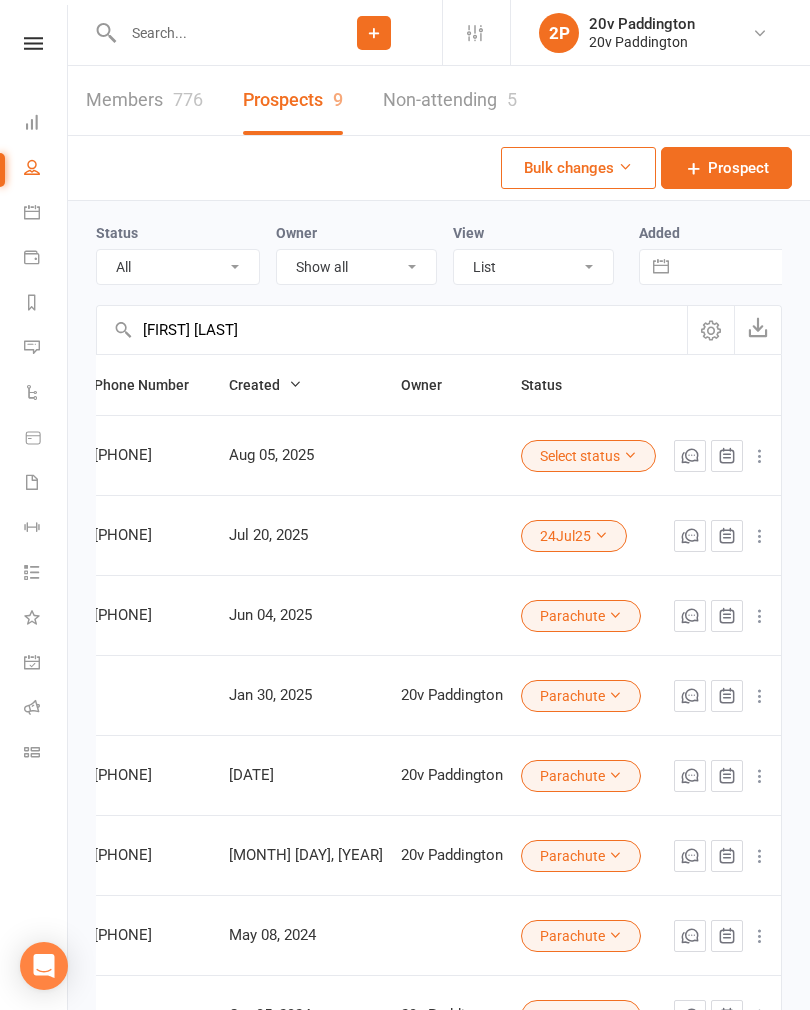 scroll, scrollTop: 0, scrollLeft: 368, axis: horizontal 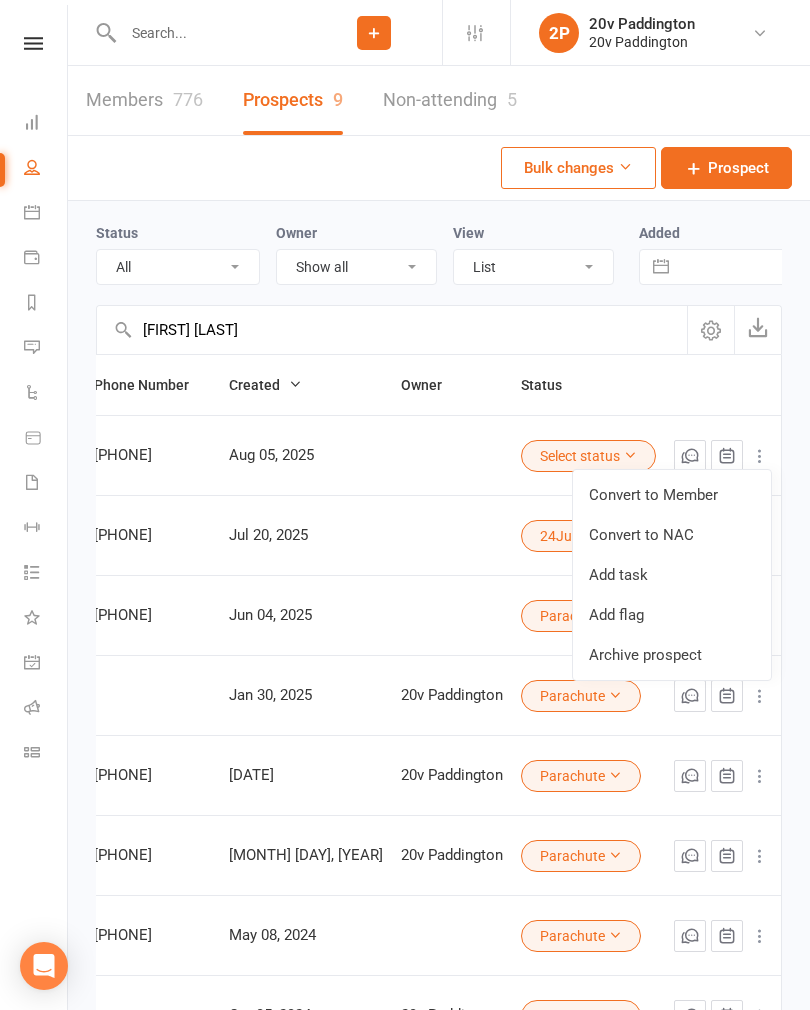 click on "Archive prospect" at bounding box center [672, 655] 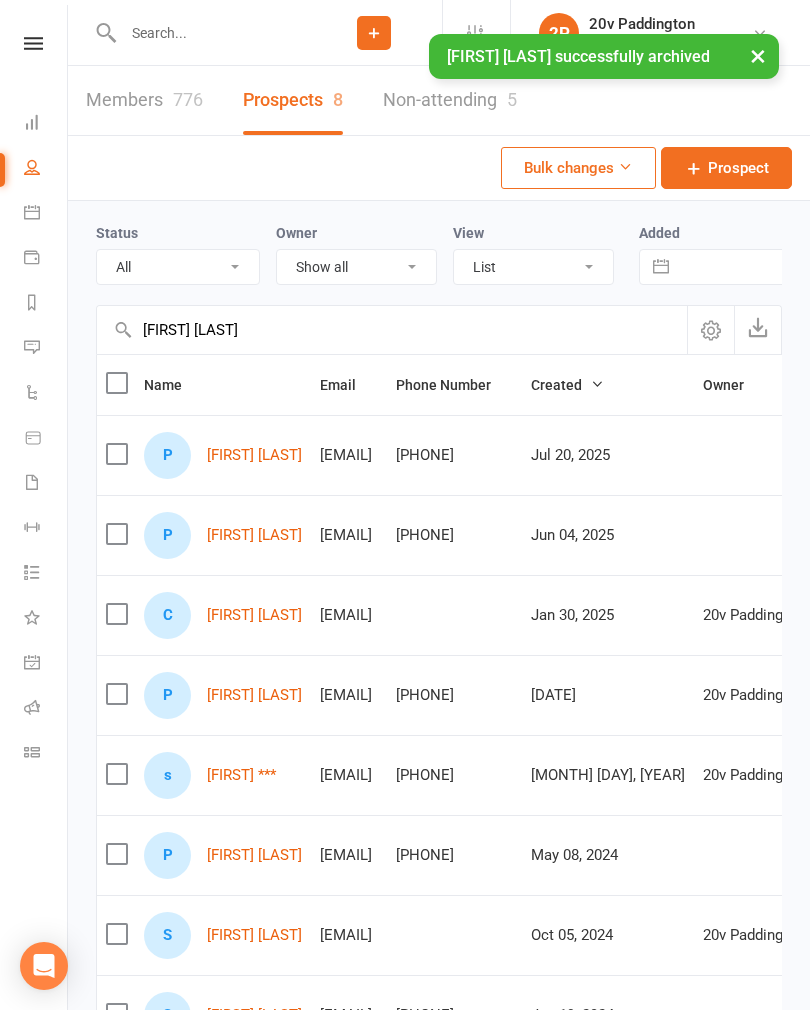 scroll, scrollTop: 0, scrollLeft: 0, axis: both 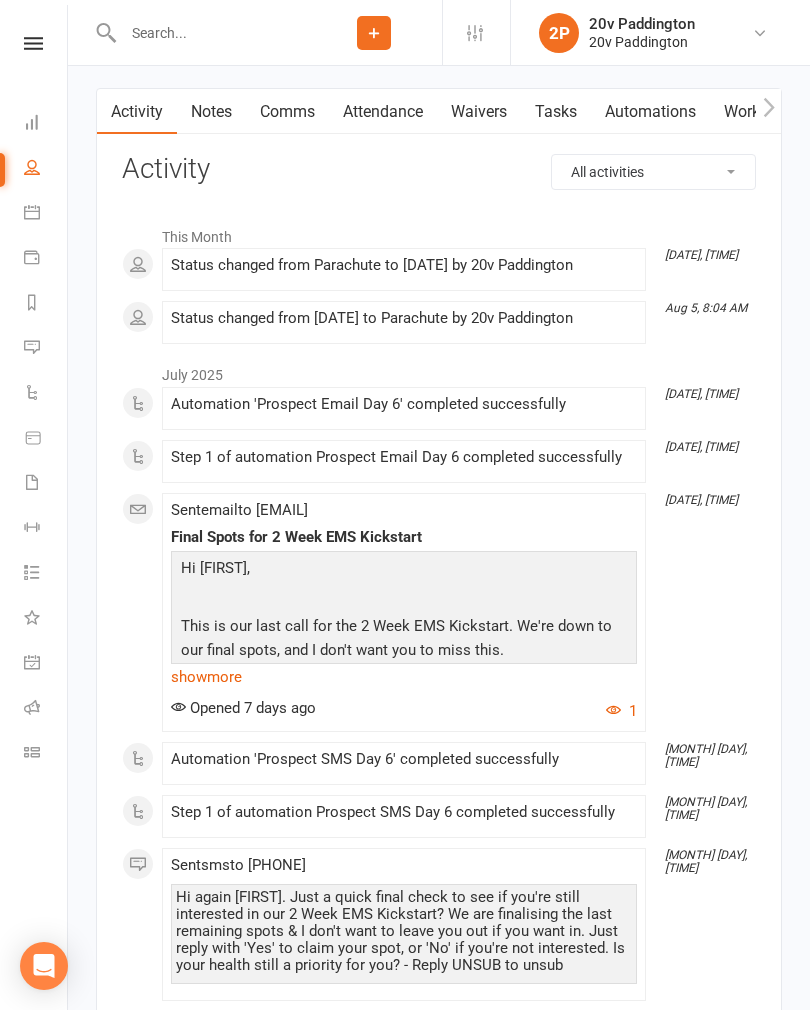 click on "Notes" at bounding box center (211, 112) 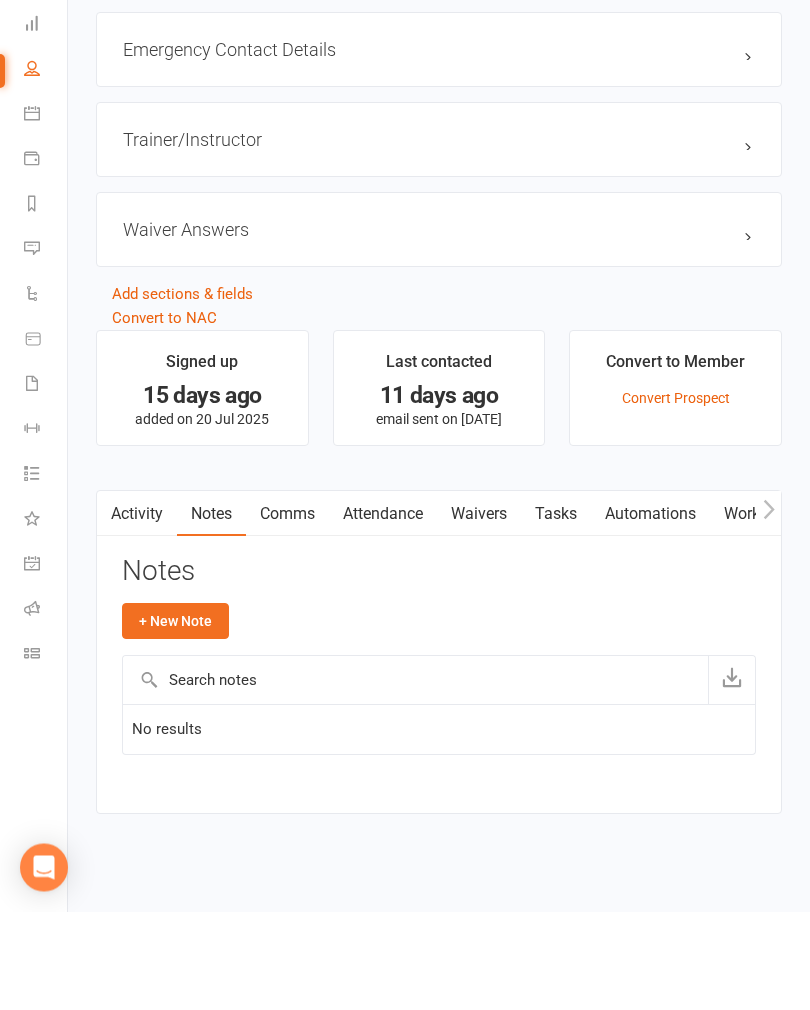 scroll, scrollTop: 1743, scrollLeft: 0, axis: vertical 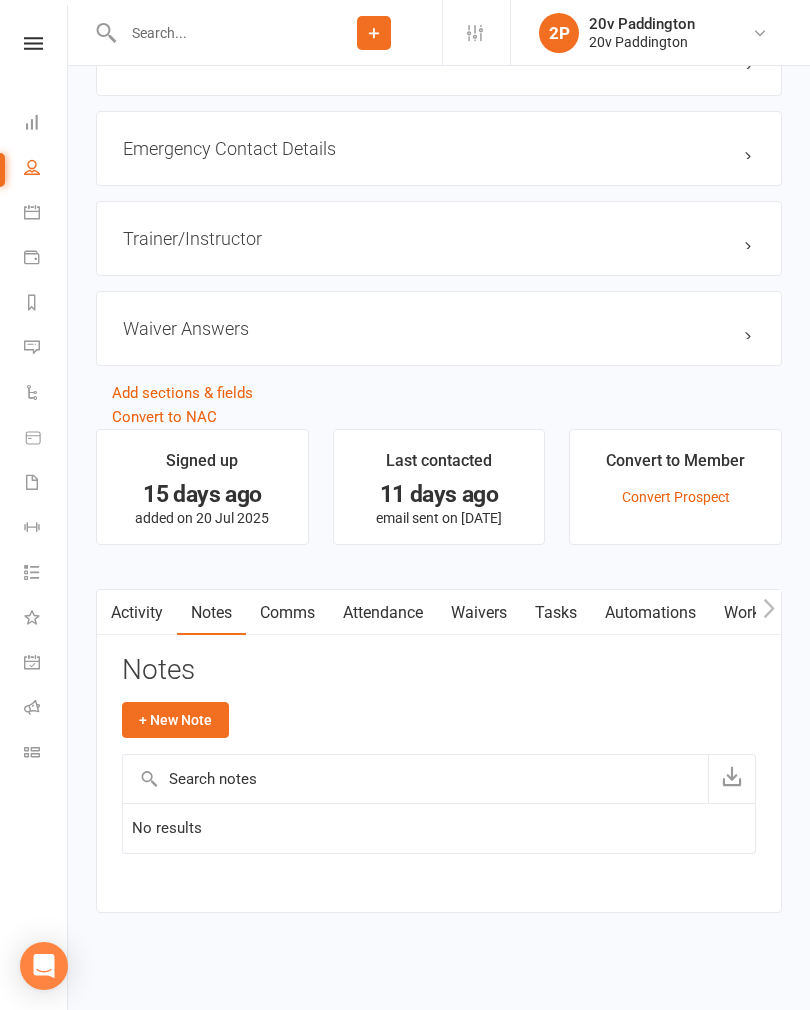 click on "+ New Note" at bounding box center (175, 720) 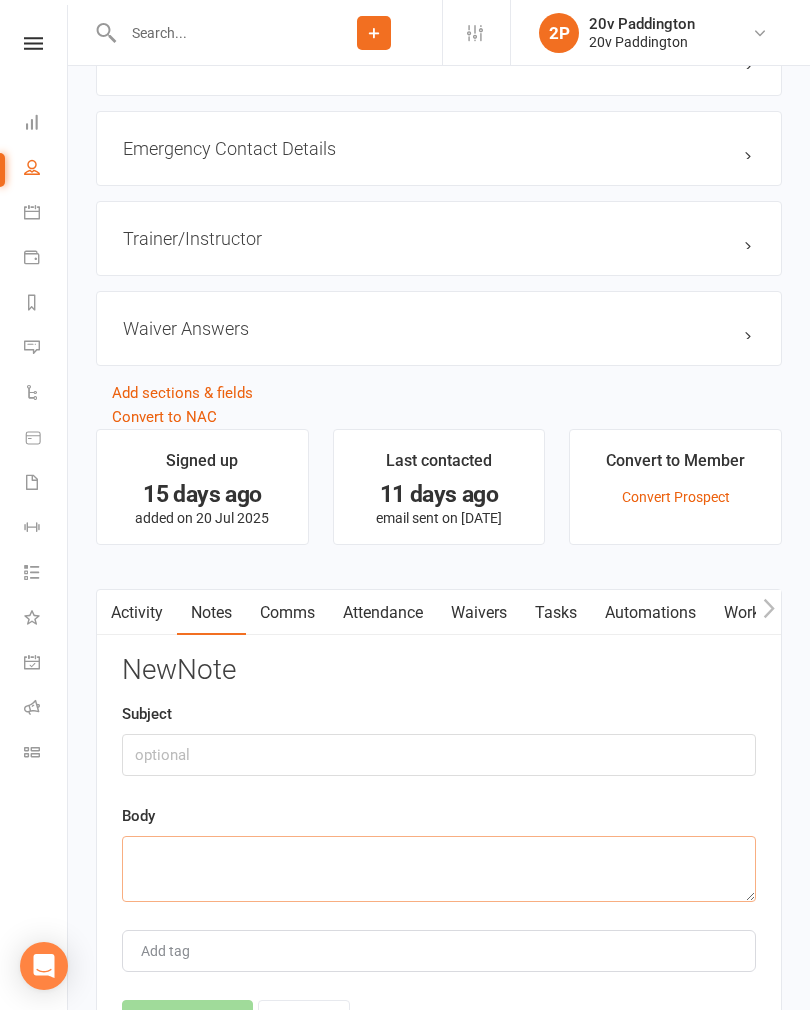 click at bounding box center [439, 869] 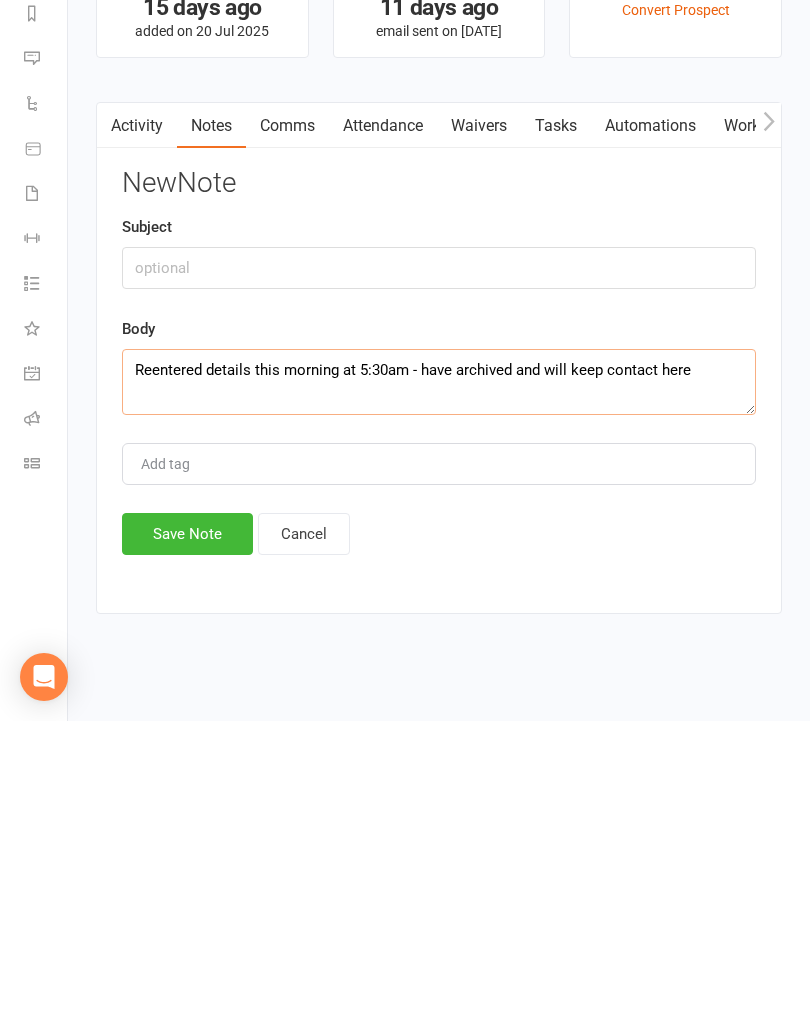 type on "Reentered details this morning at 5:30am - have archived and will keep contact here" 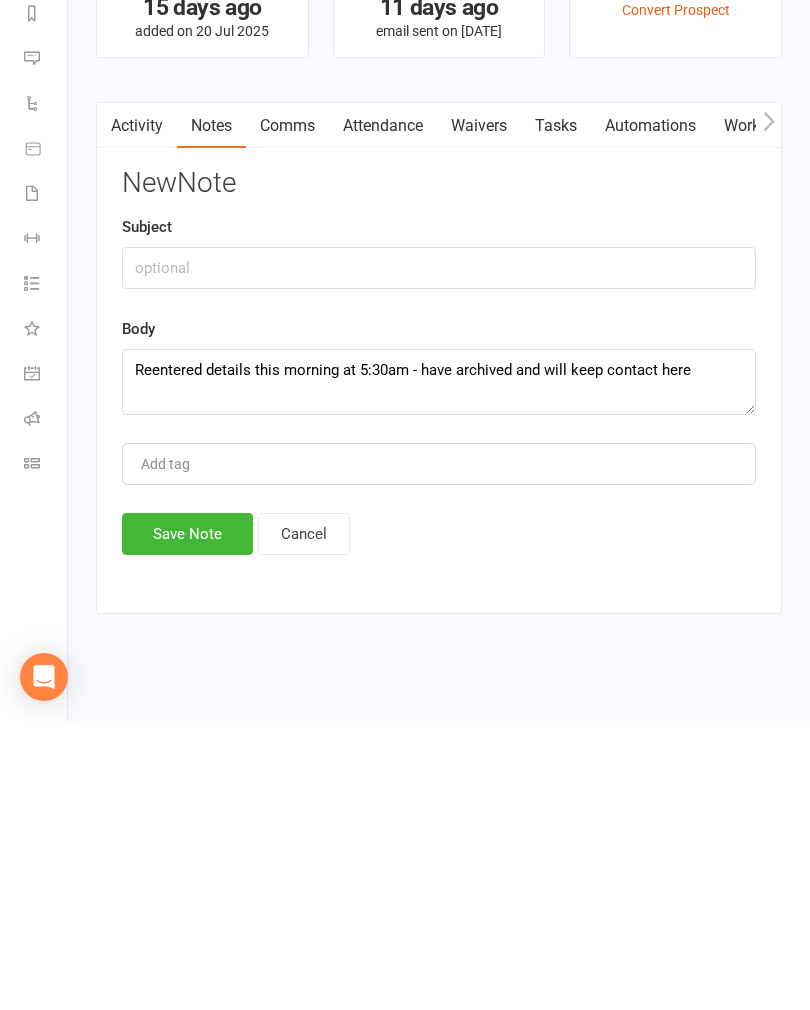 click on "Save Note" at bounding box center (187, 823) 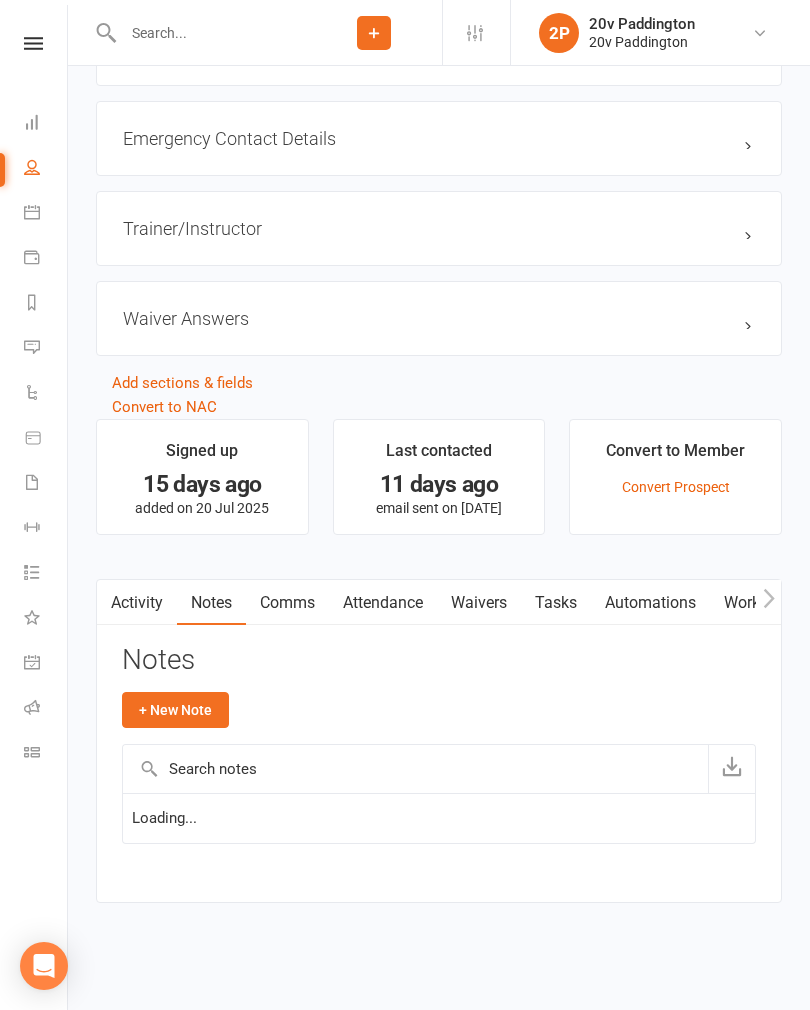 scroll, scrollTop: 1743, scrollLeft: 0, axis: vertical 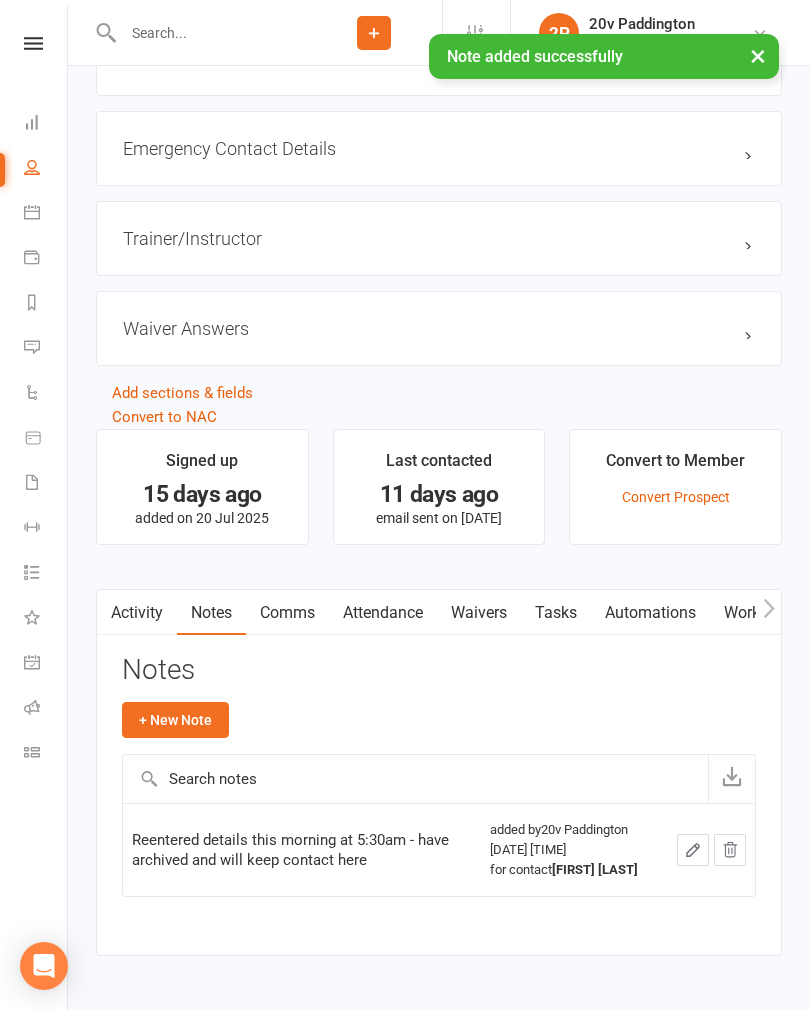 click on "Activity" at bounding box center [137, 613] 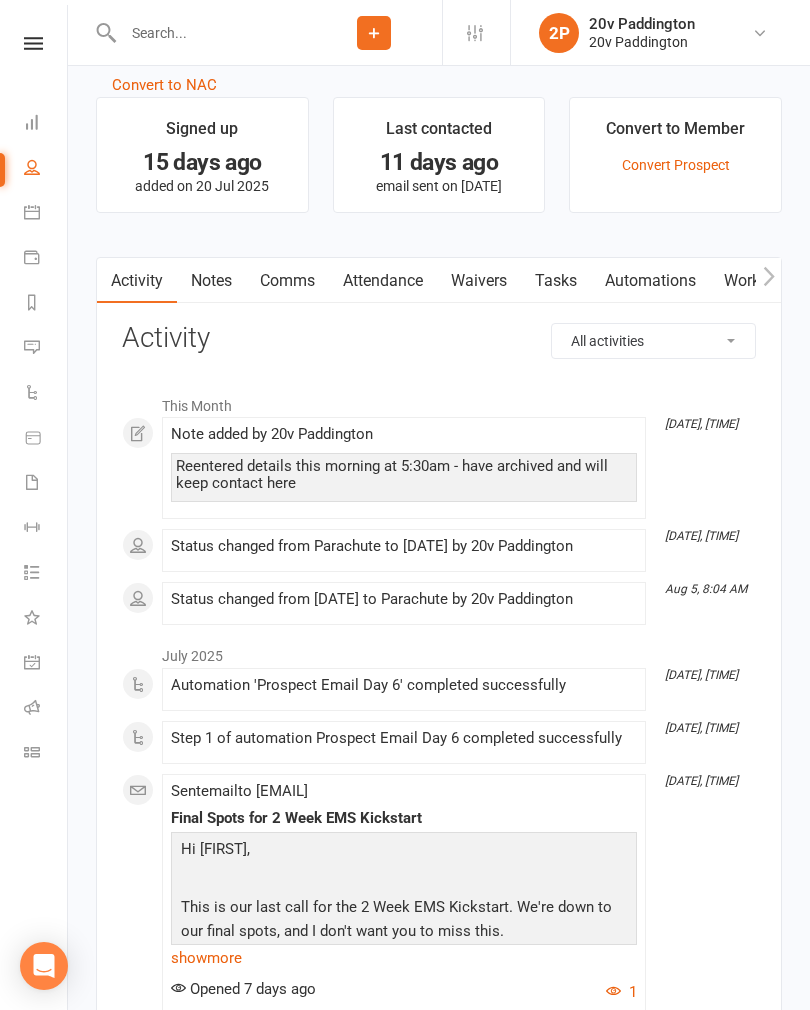 scroll, scrollTop: 2084, scrollLeft: 0, axis: vertical 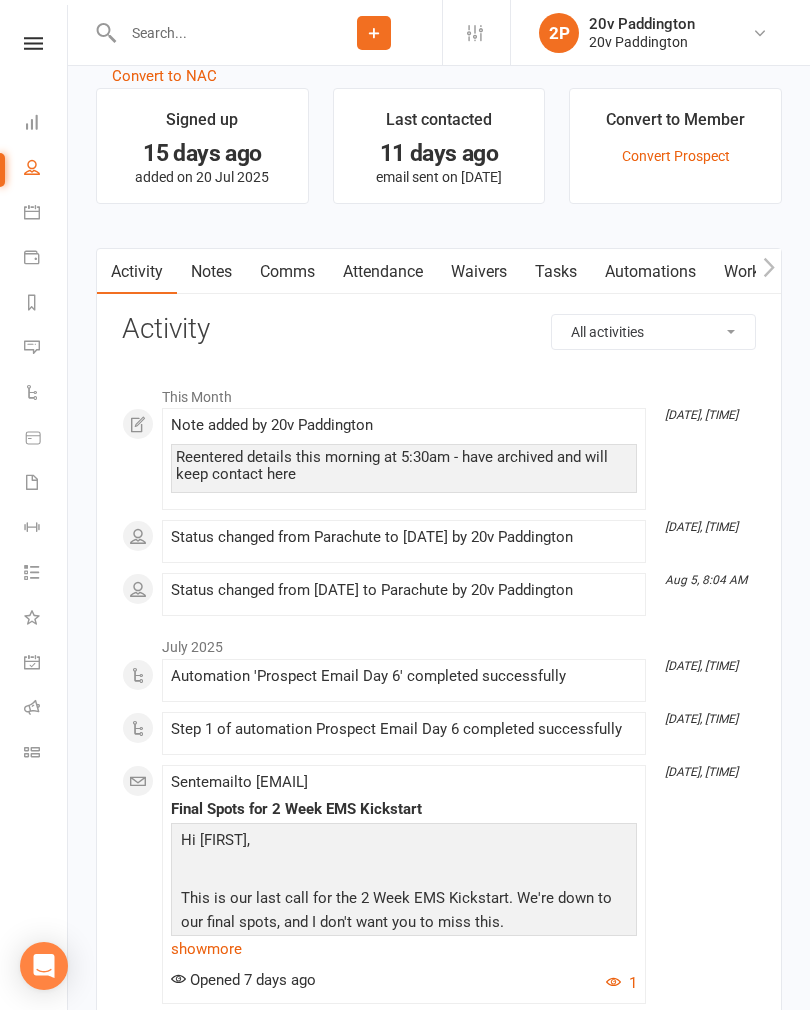 click at bounding box center [32, 347] 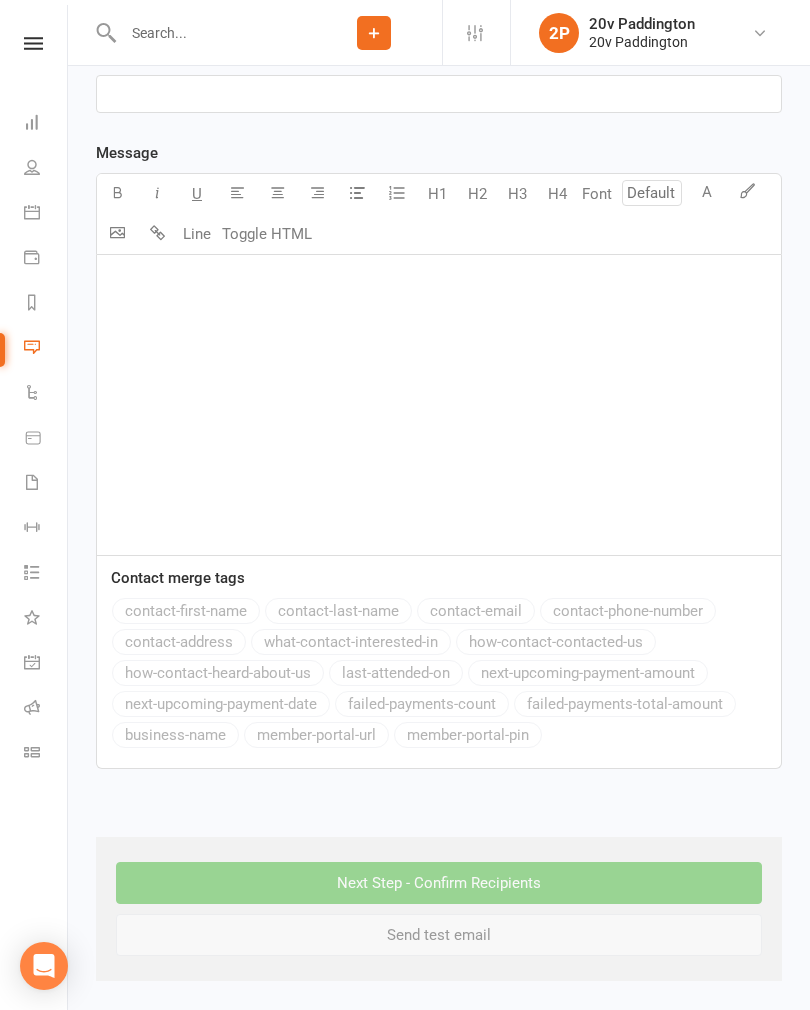 scroll, scrollTop: 0, scrollLeft: 0, axis: both 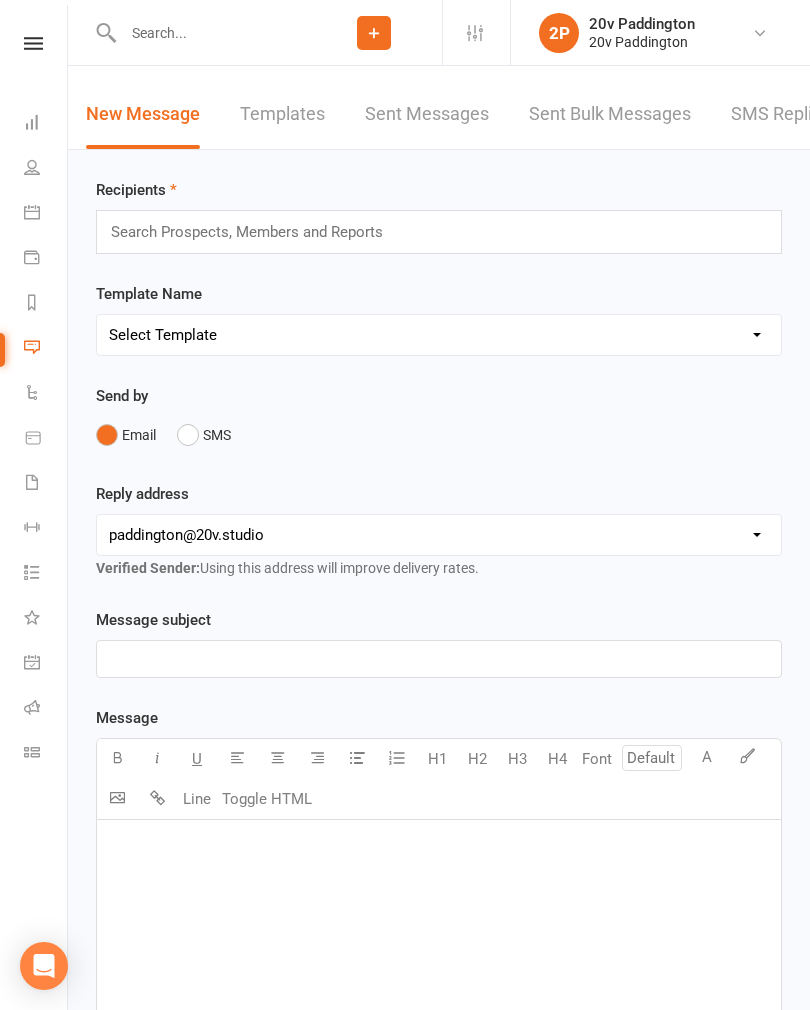click on "SMS Replies  4" at bounding box center [791, 114] 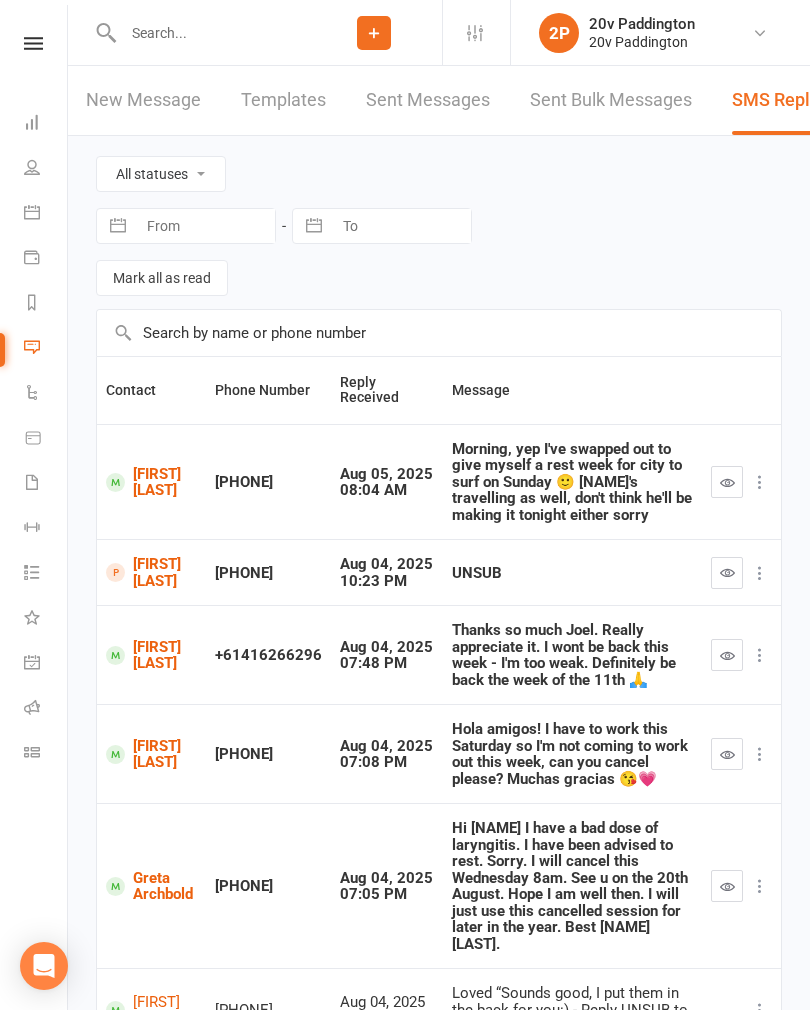 click on "[FIRST] [LAST]" at bounding box center (151, 482) 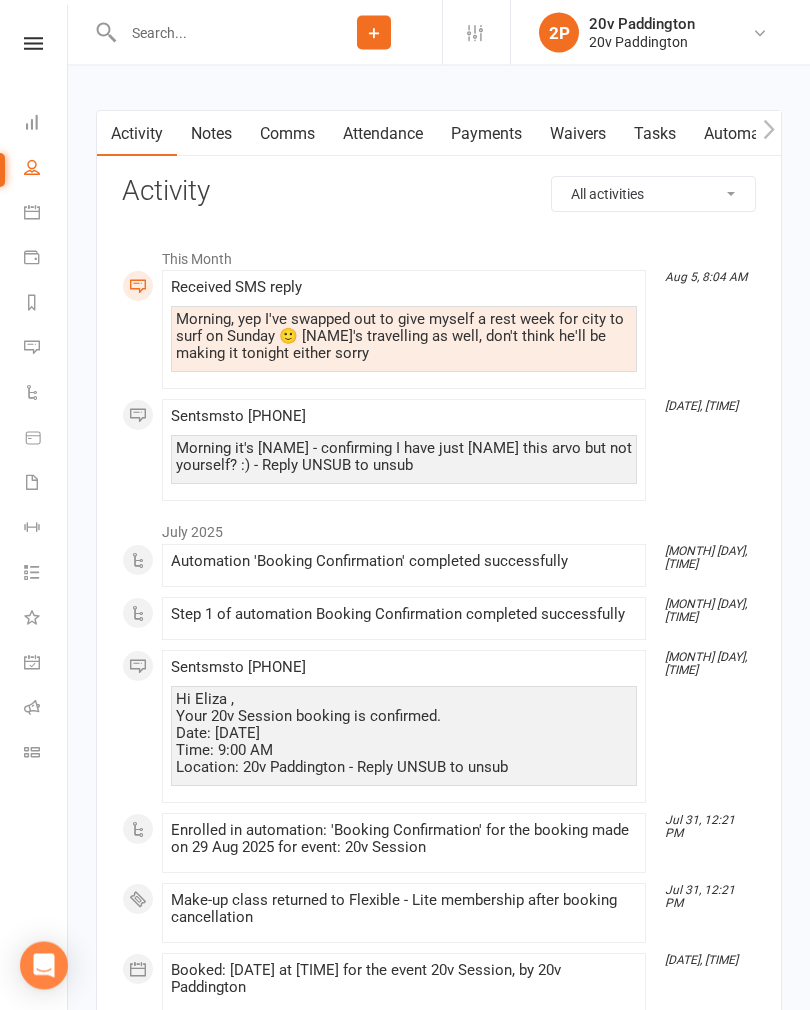 scroll, scrollTop: 2677, scrollLeft: 0, axis: vertical 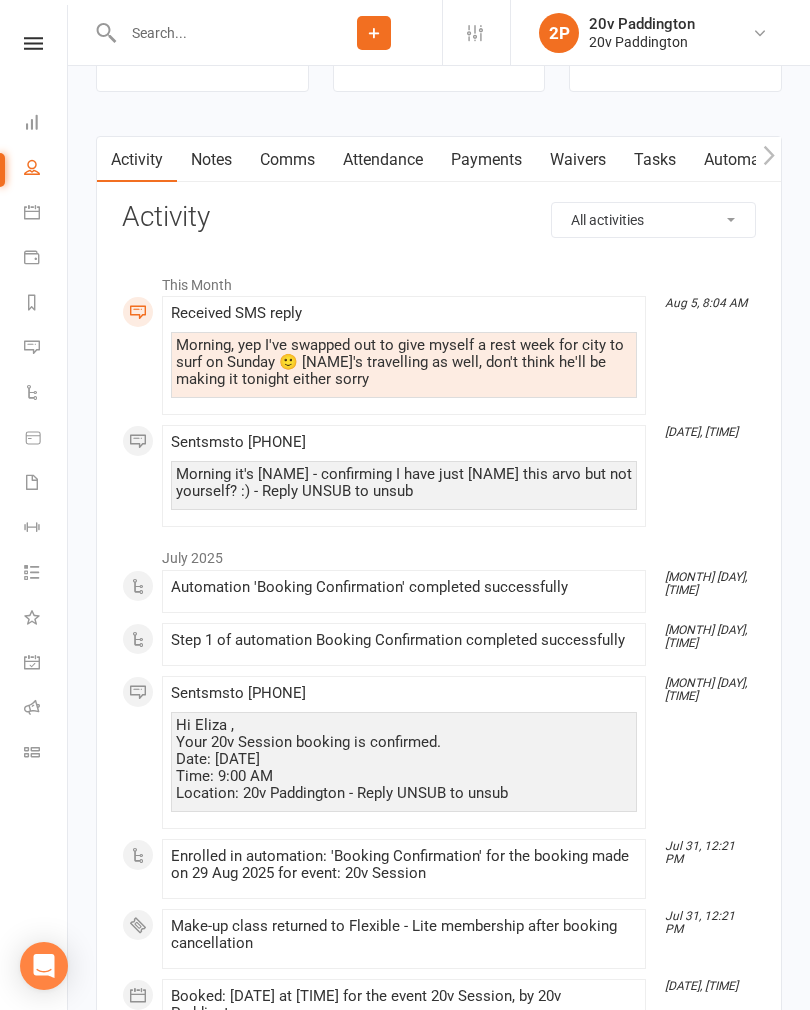 click on "Comms" at bounding box center [287, 160] 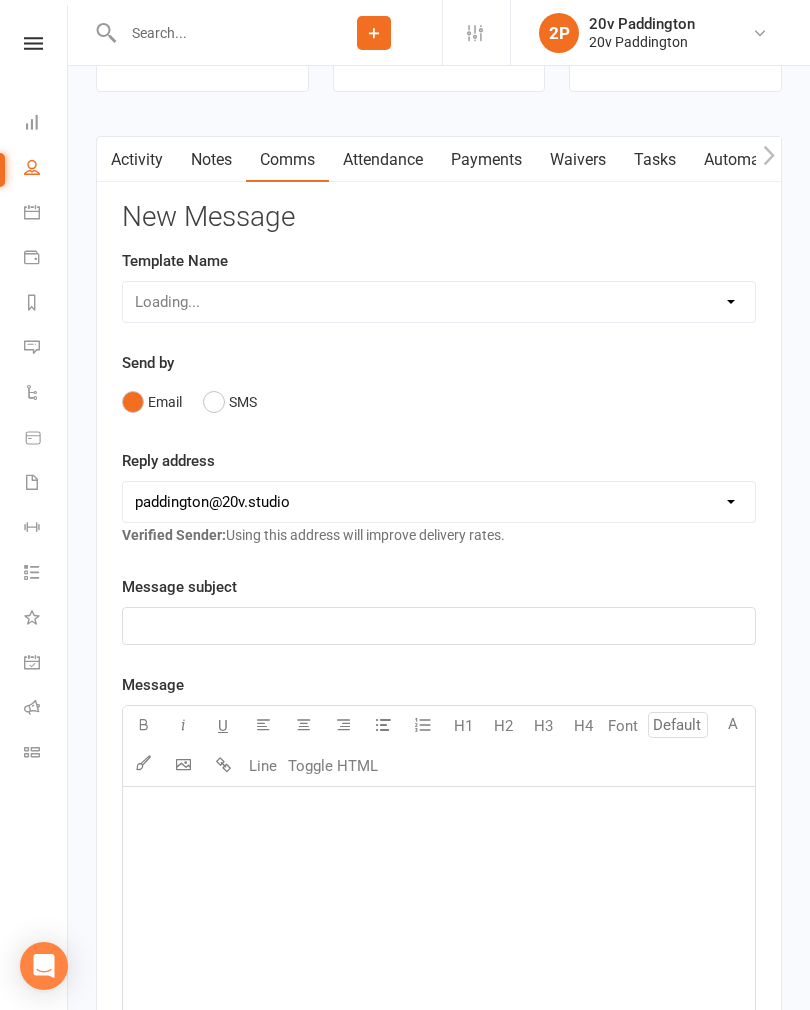 scroll, scrollTop: 2708, scrollLeft: 0, axis: vertical 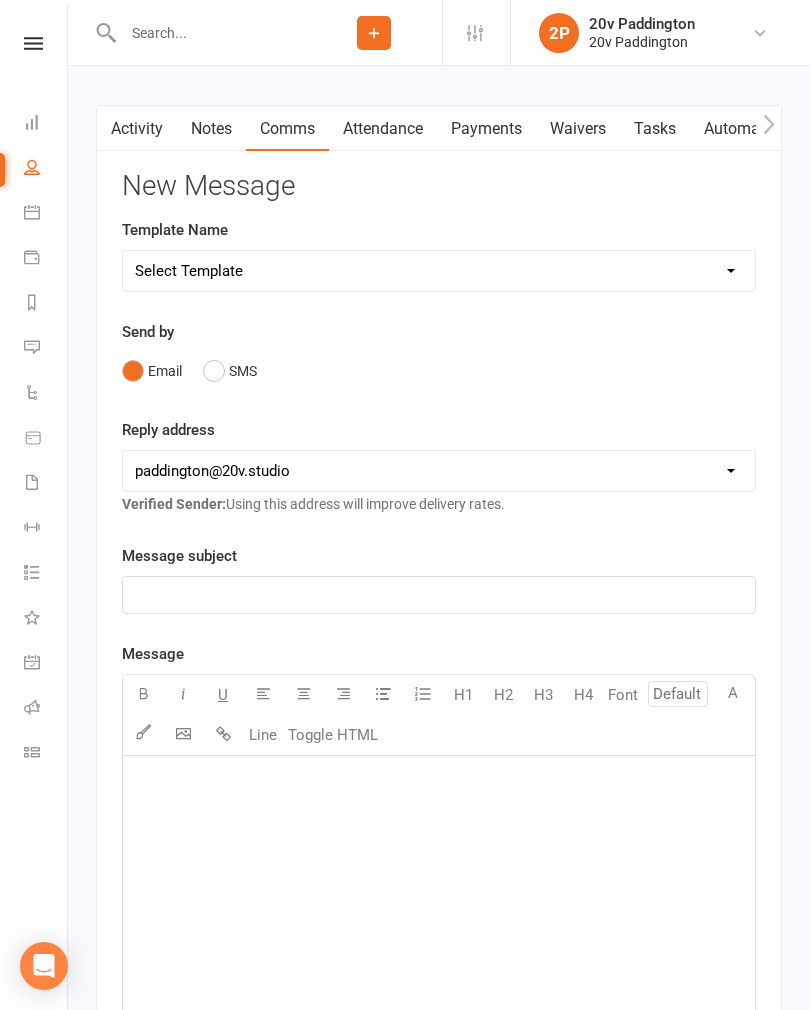 click on "SMS" at bounding box center [230, 371] 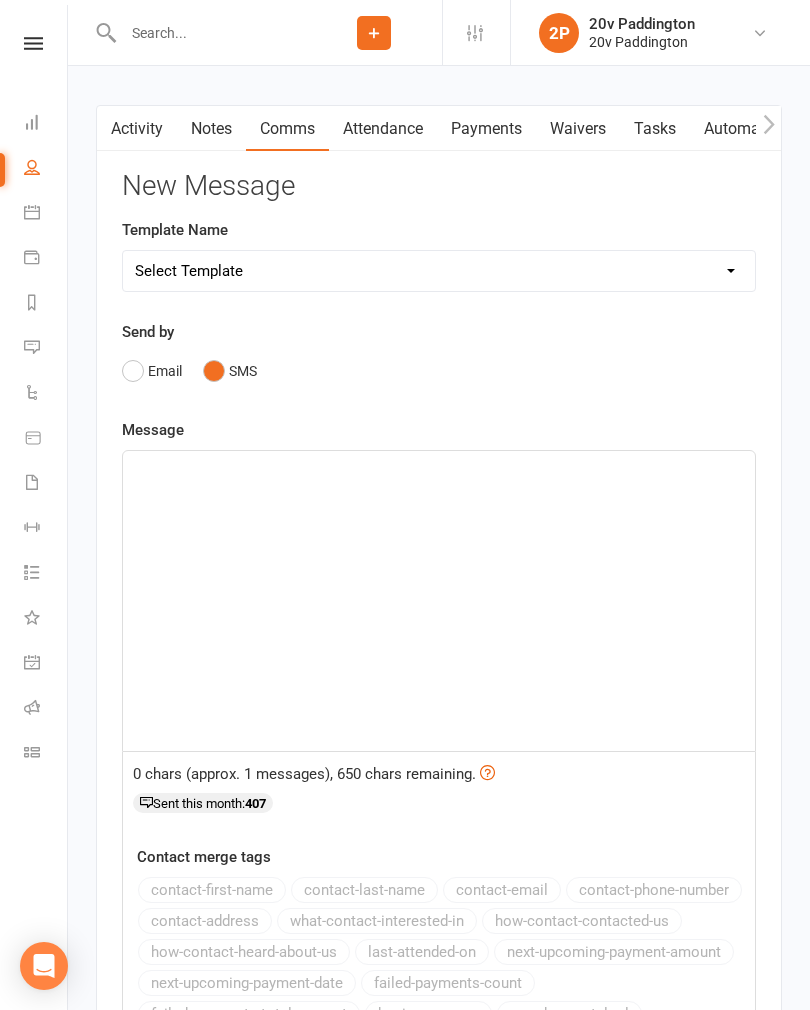 click on "﻿" 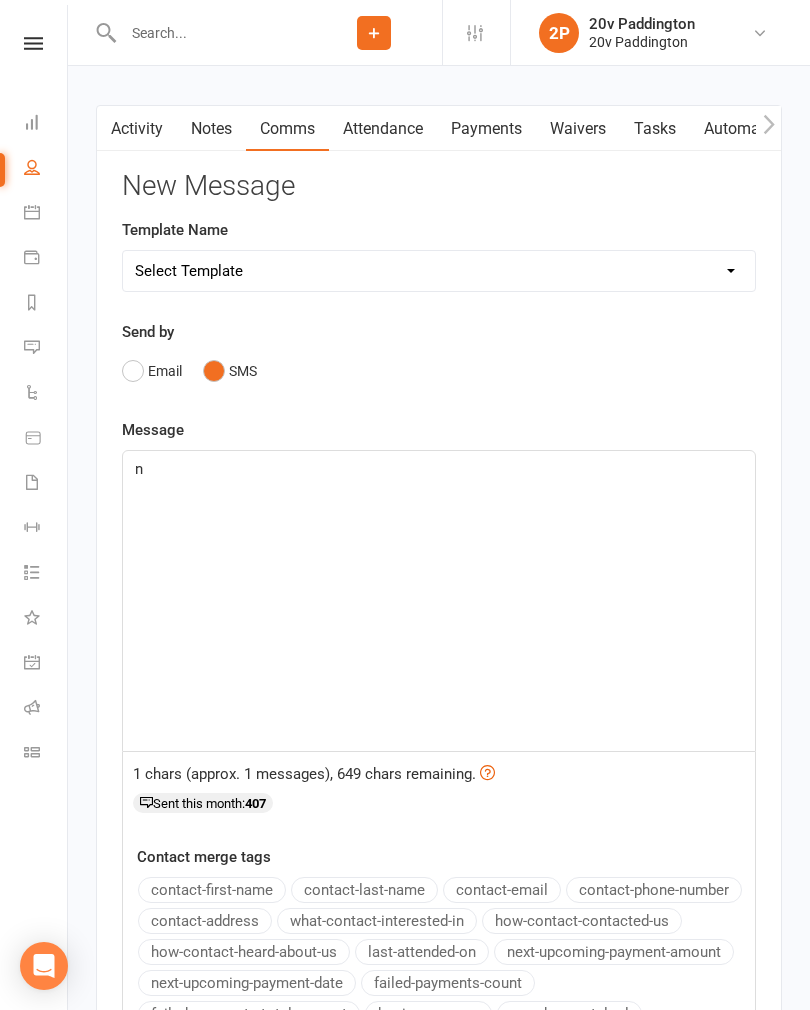 type 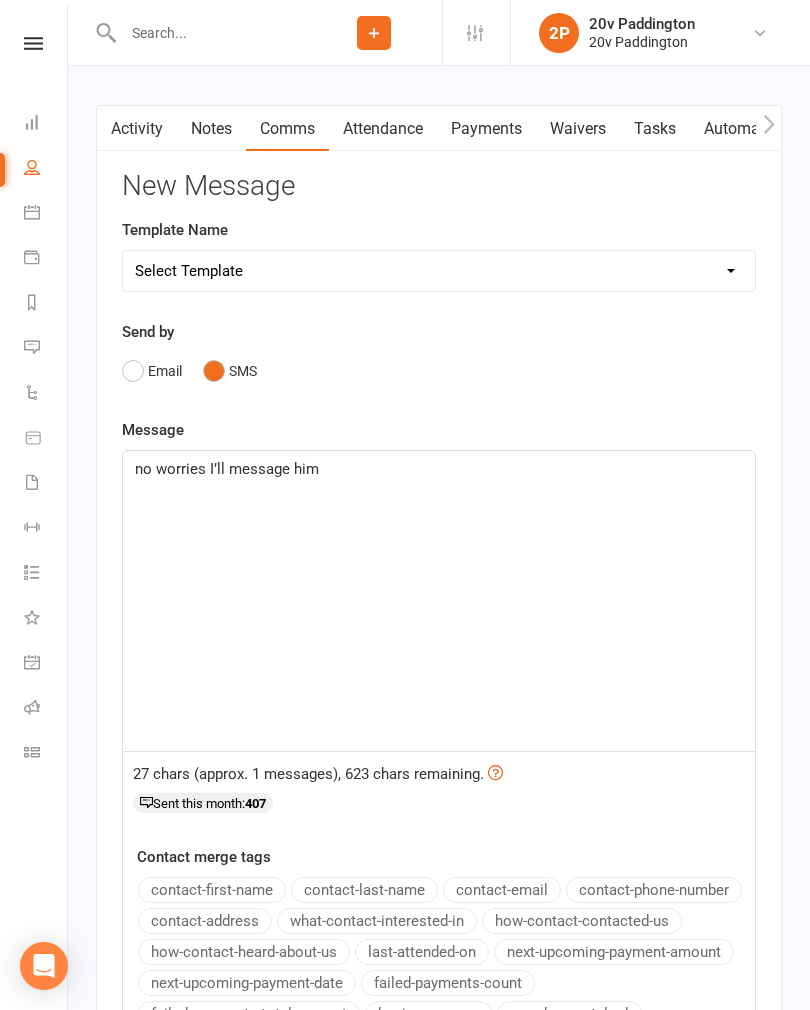 click on "no worries I’ll message him" 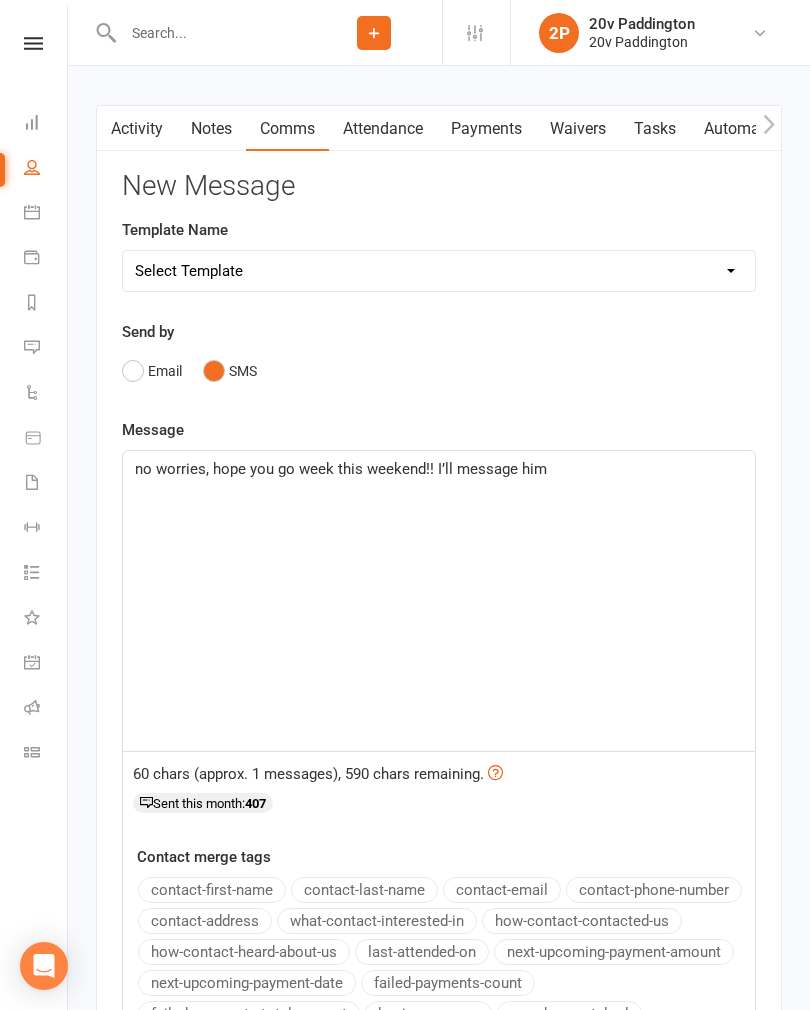 click on "no worries, hope you go week this weekend!! I’ll message him" 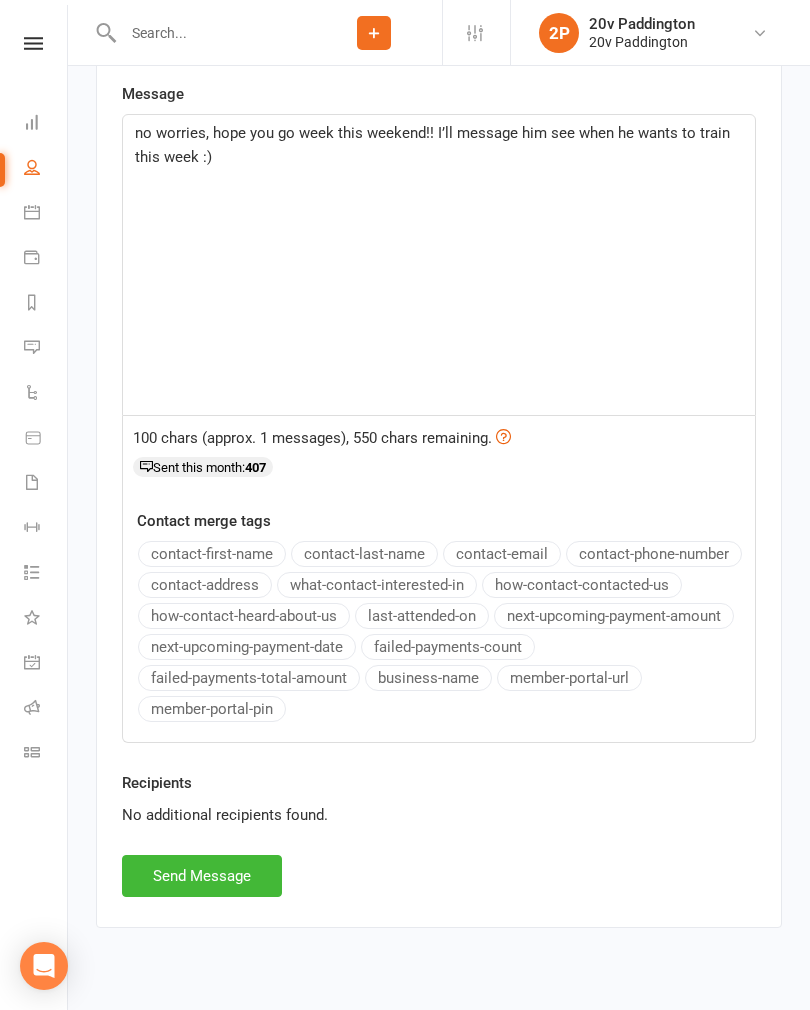 scroll, scrollTop: 3061, scrollLeft: 0, axis: vertical 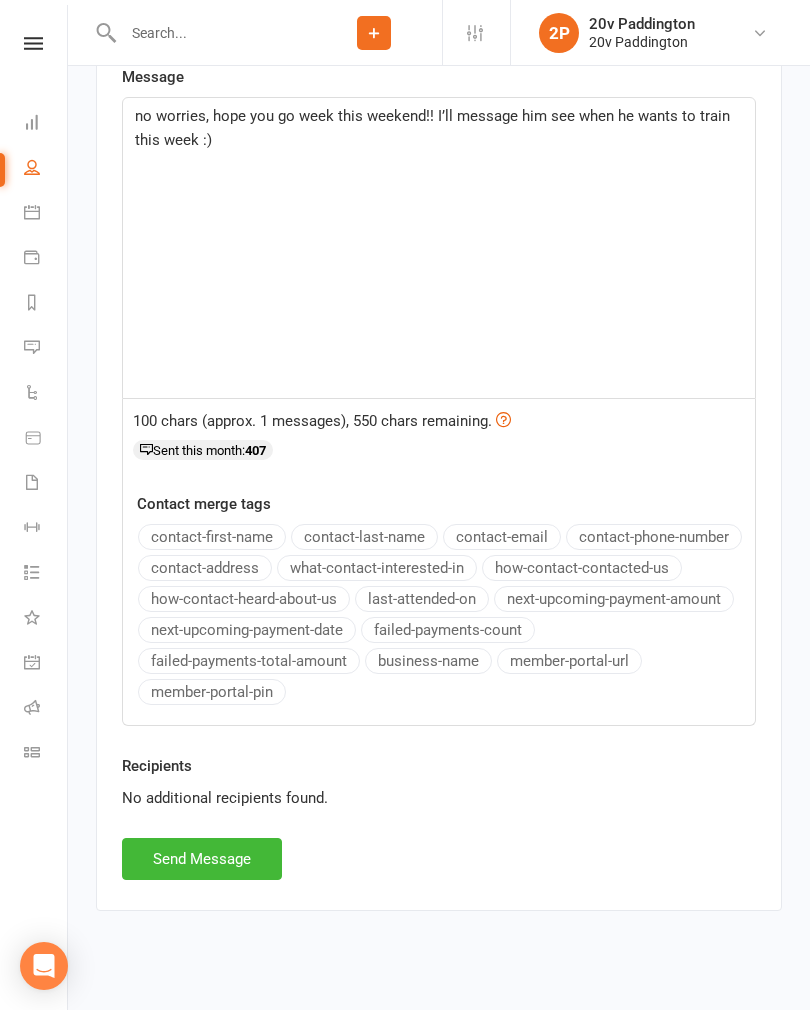 click on "Send Message" at bounding box center [202, 859] 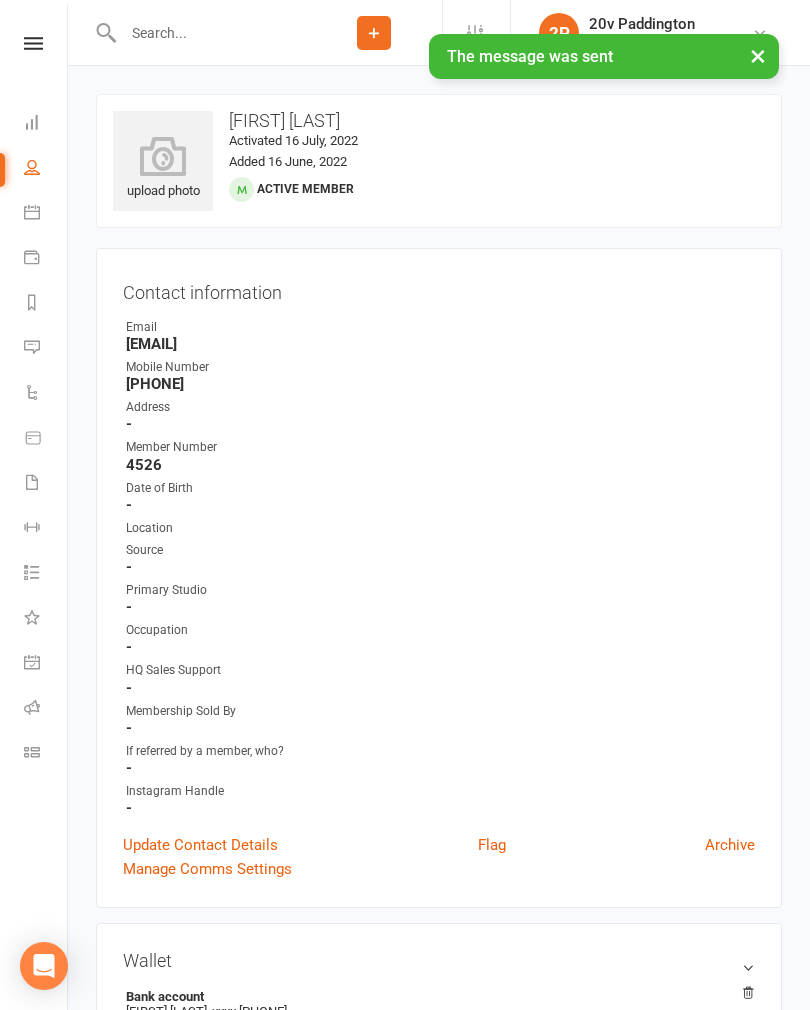 scroll, scrollTop: 0, scrollLeft: 0, axis: both 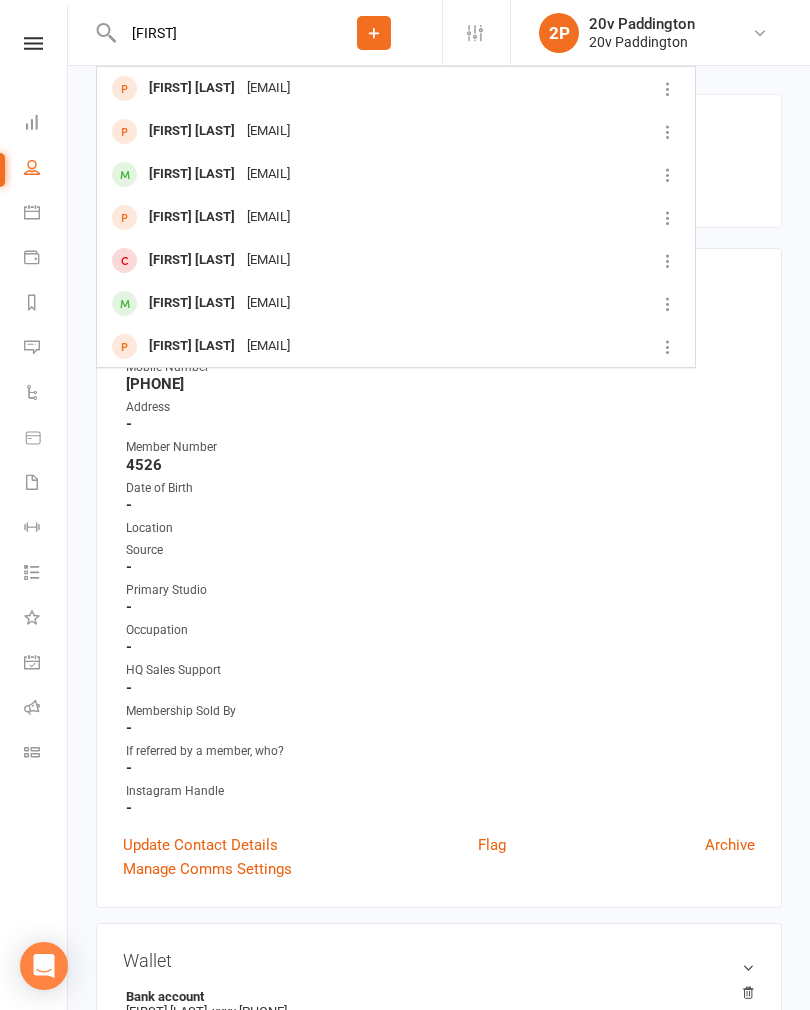 type on "[FIRST]" 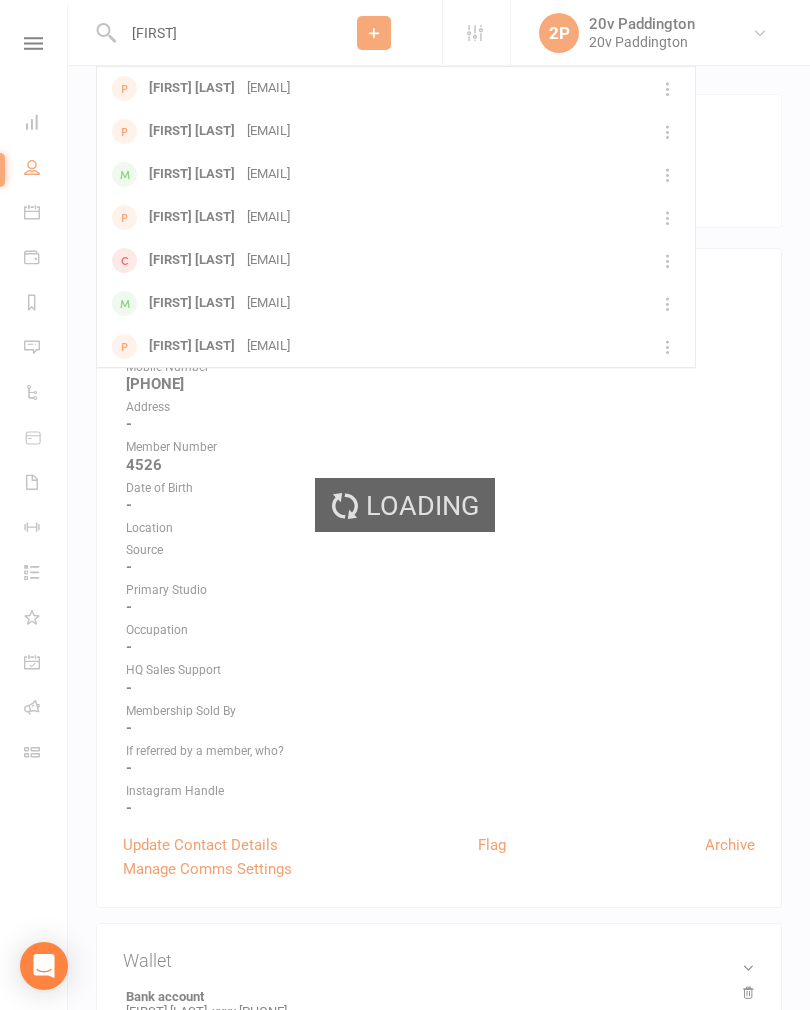 type 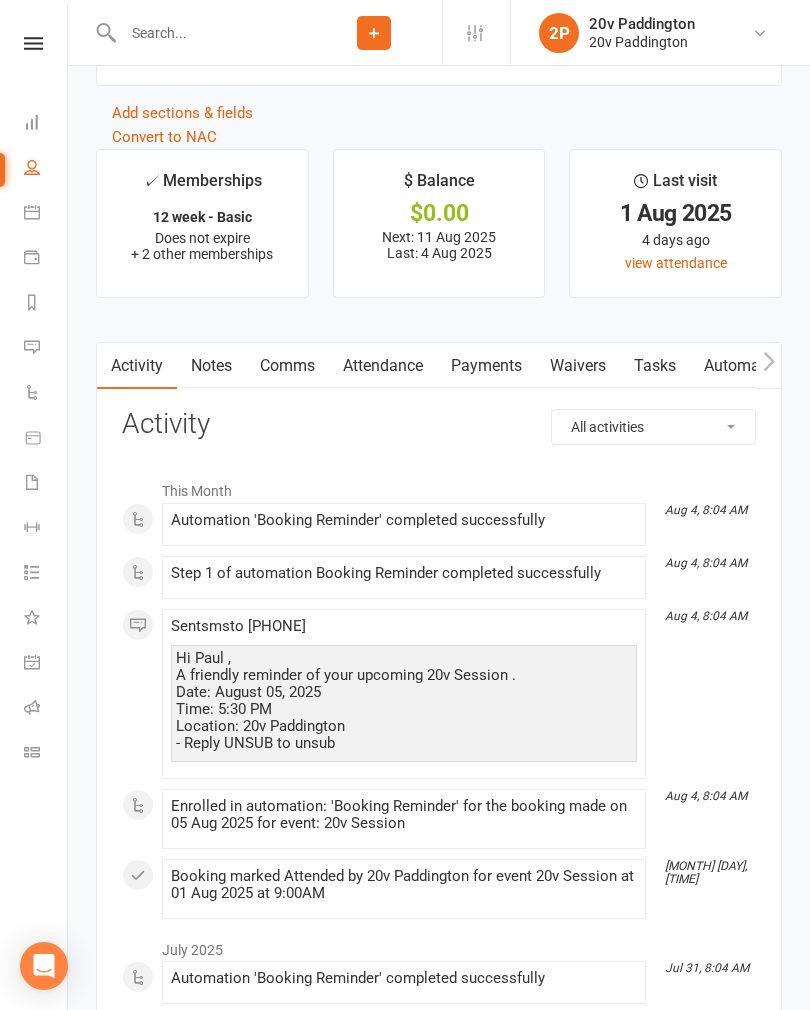 scroll, scrollTop: 2634, scrollLeft: 0, axis: vertical 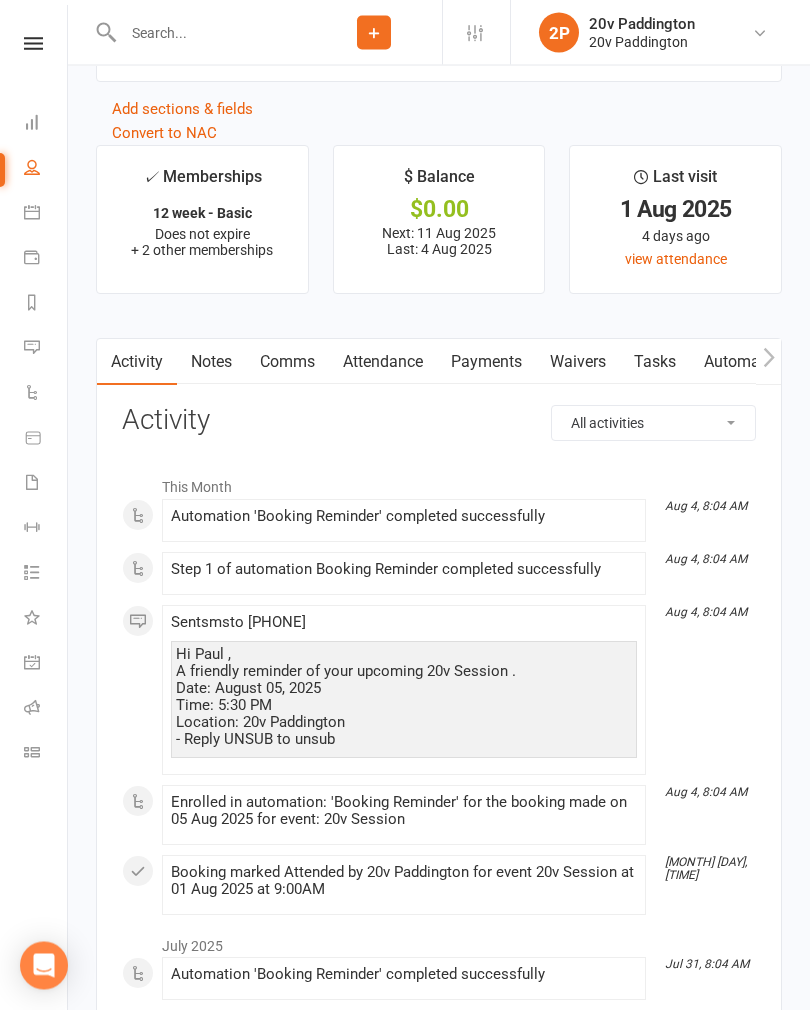 click on "Comms" at bounding box center [287, 363] 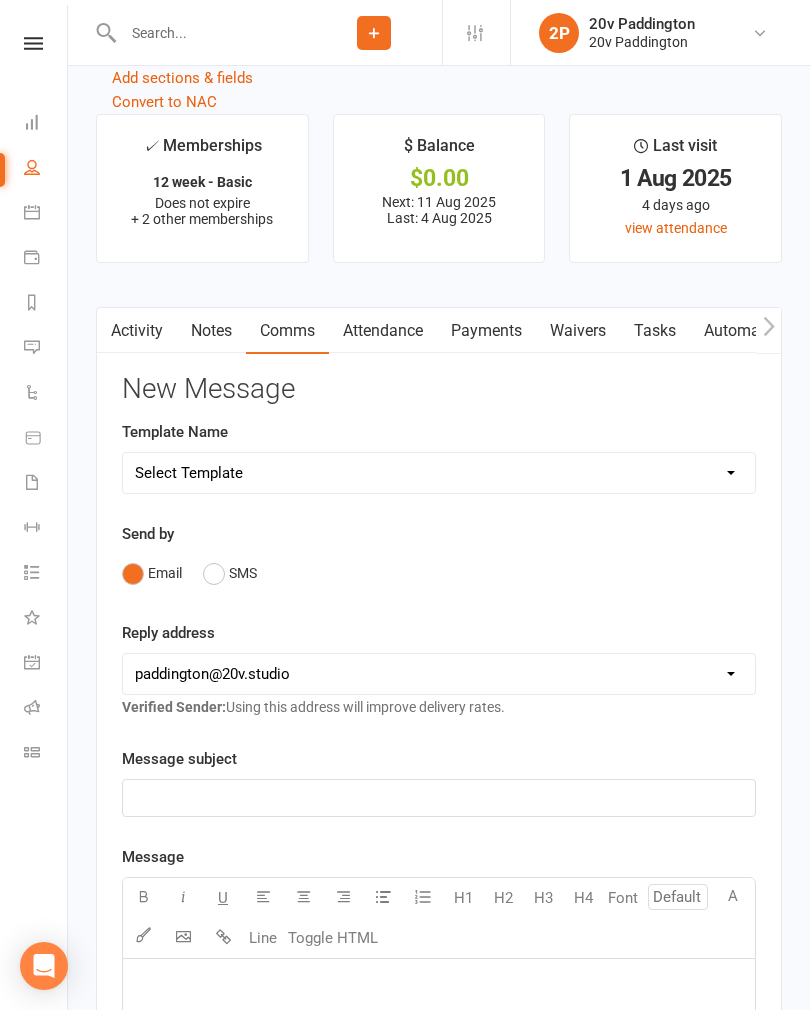 click on "SMS" at bounding box center (230, 573) 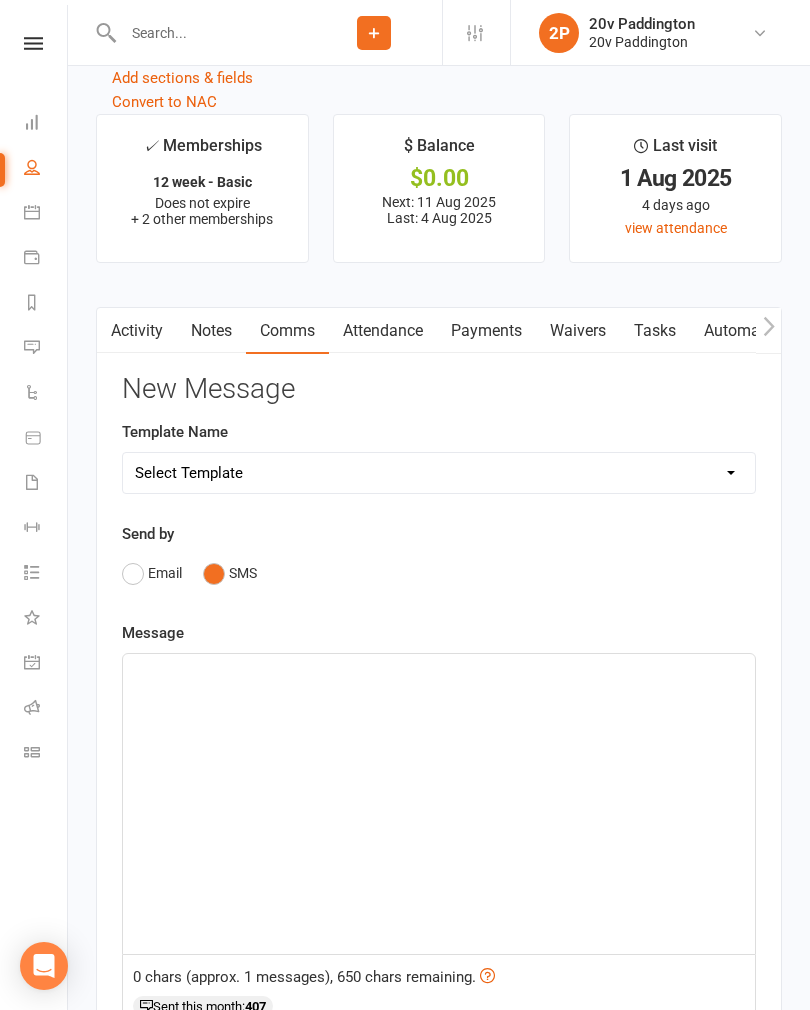 click on "﻿" 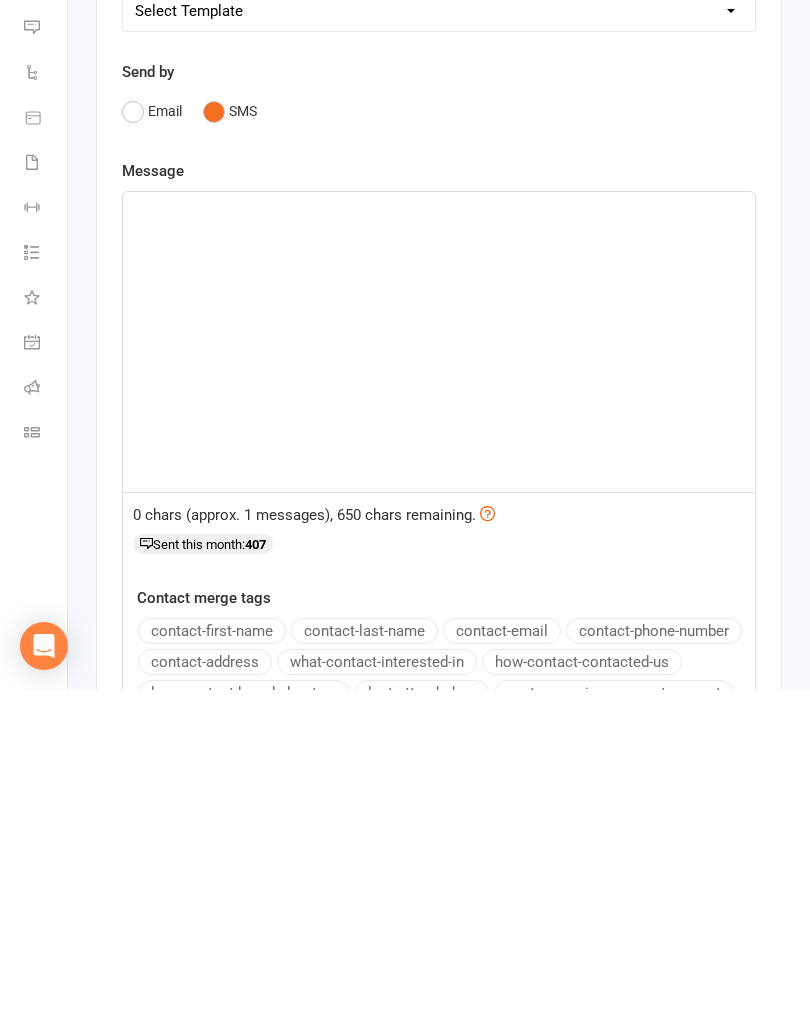 type 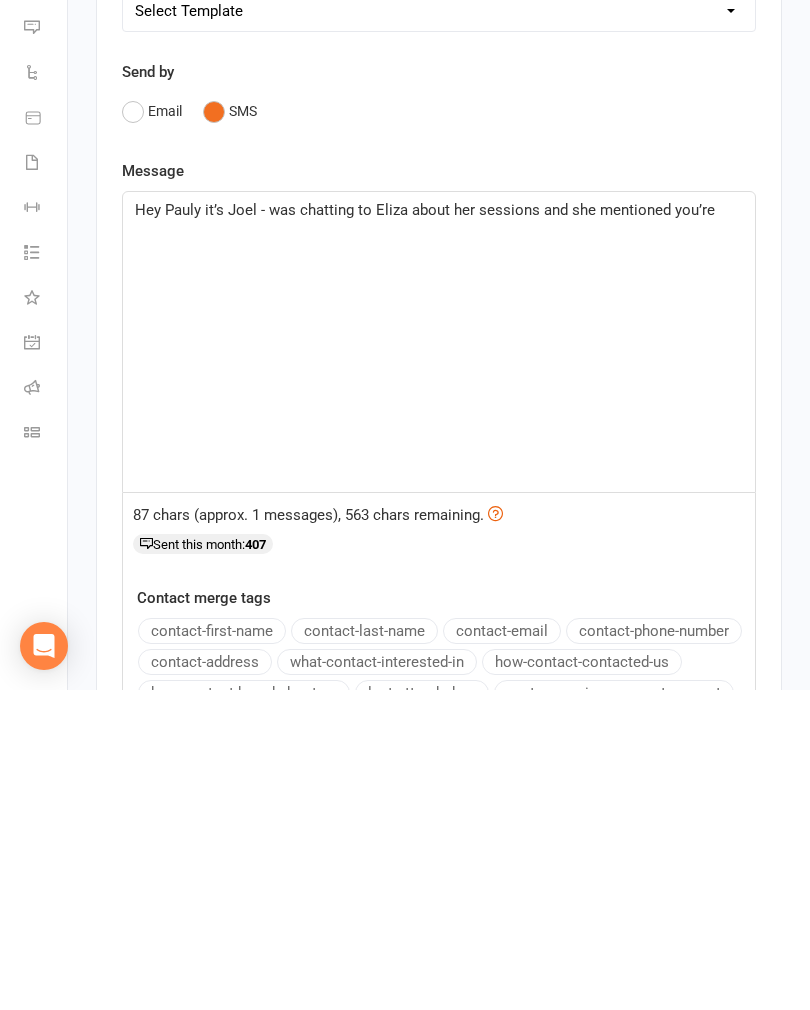 click on "Hey Pauly it’s Joel - was chatting to Eliza about her sessions and she mentioned you’re" 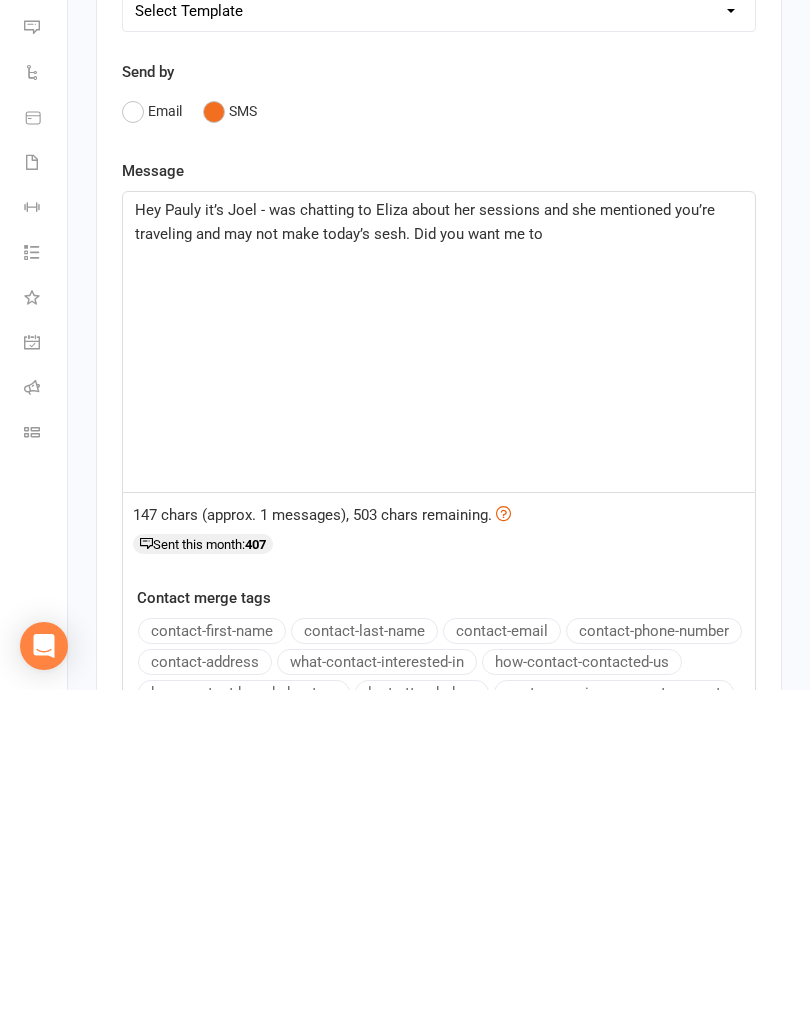 click on "Hey Pauly it’s Joel - was chatting to Eliza about her sessions and she mentioned you’re traveling and may not make today’s sesh. Did you want me to" 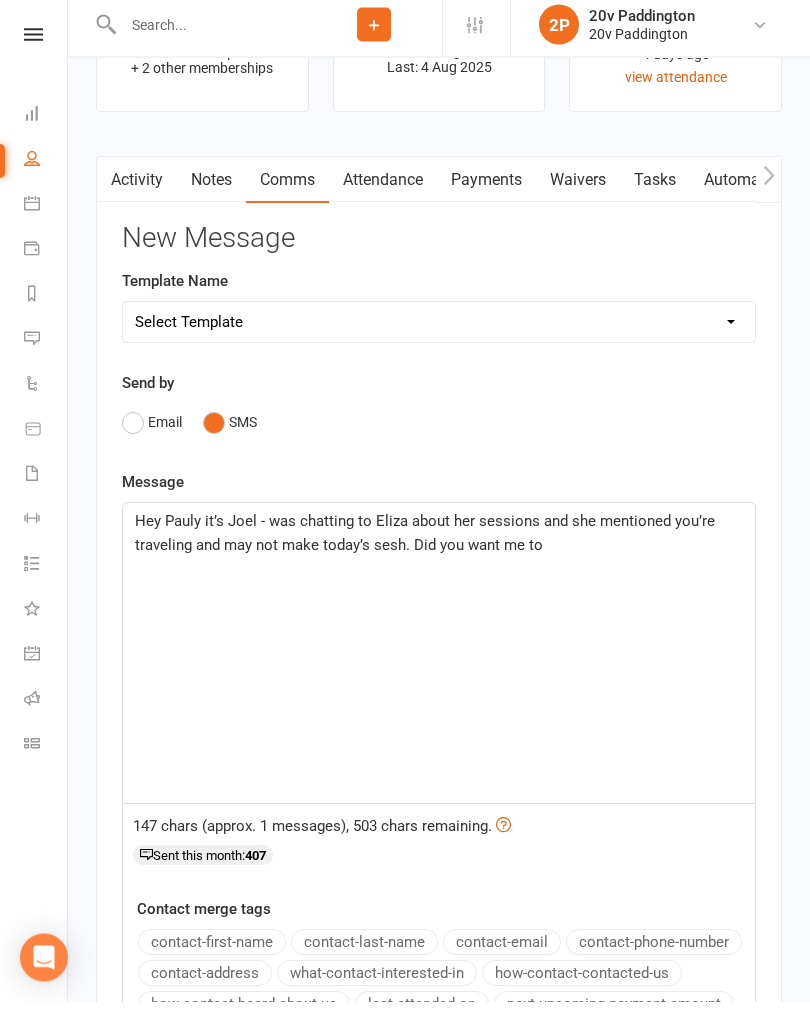 click on "Attendance" at bounding box center [383, 189] 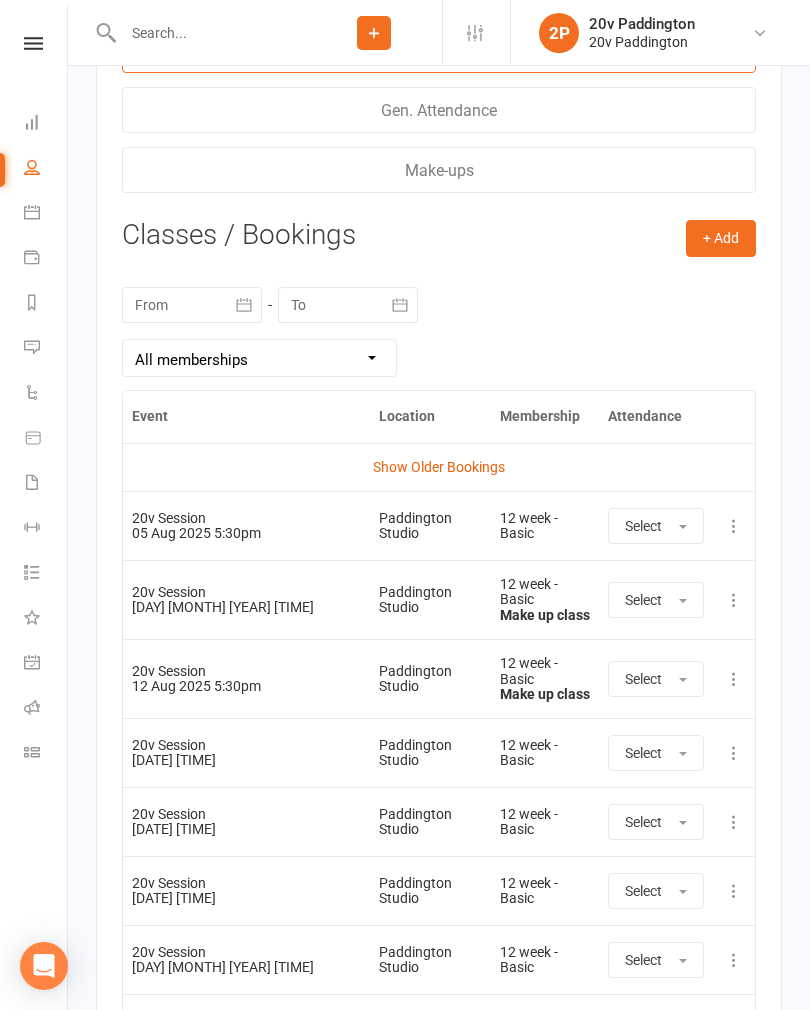 scroll, scrollTop: 3491, scrollLeft: 0, axis: vertical 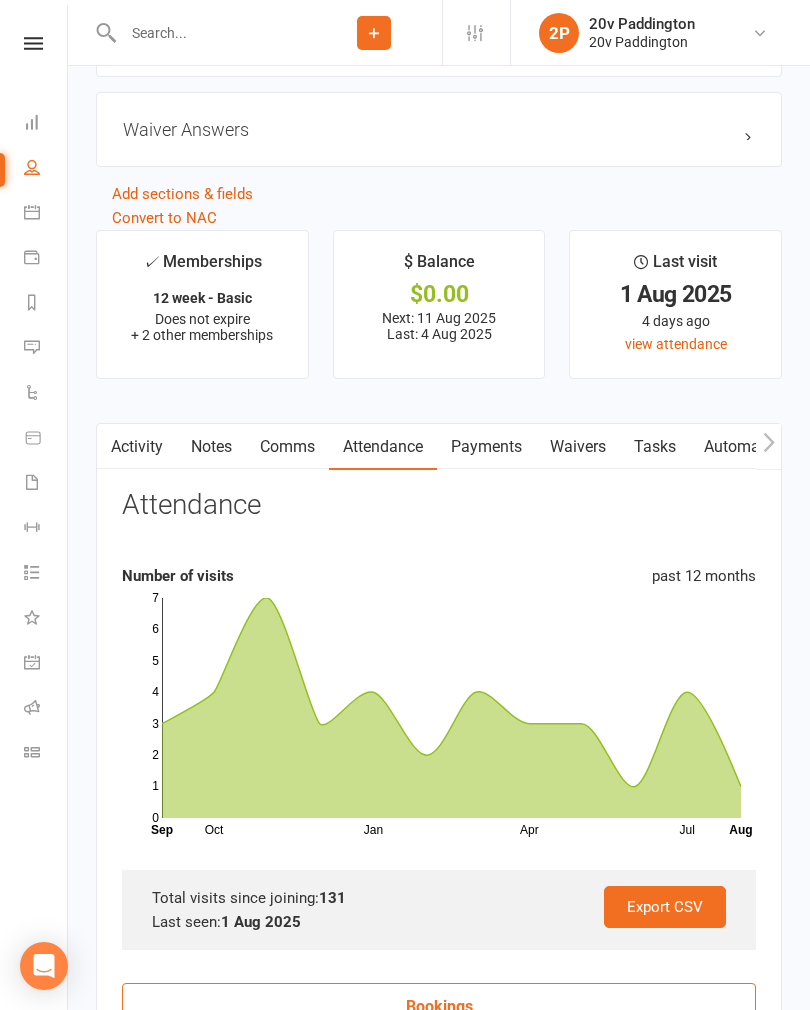 click on "Comms" at bounding box center [287, 447] 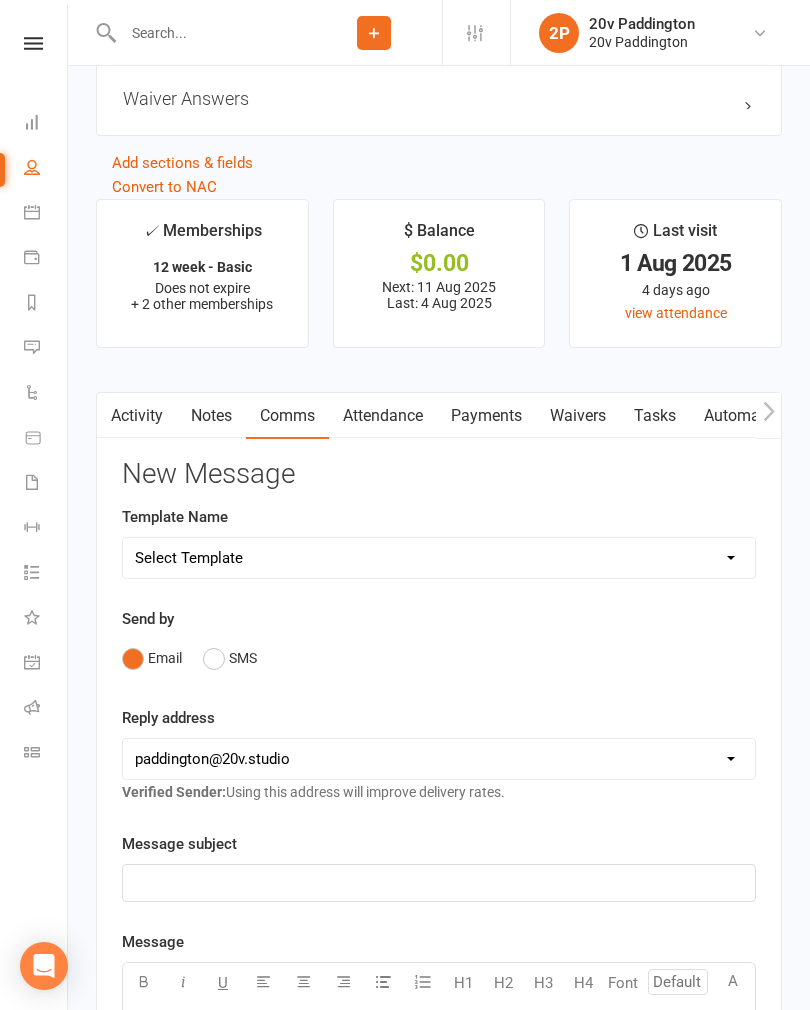 click on "SMS" at bounding box center [230, 658] 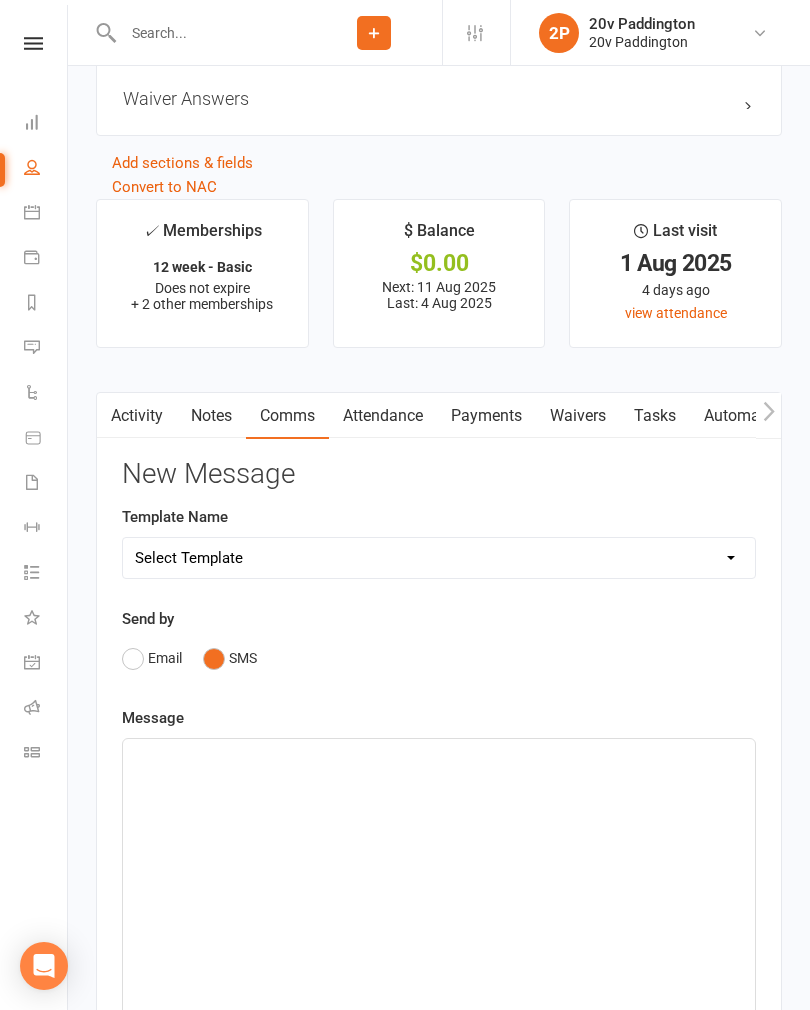 click on "﻿" 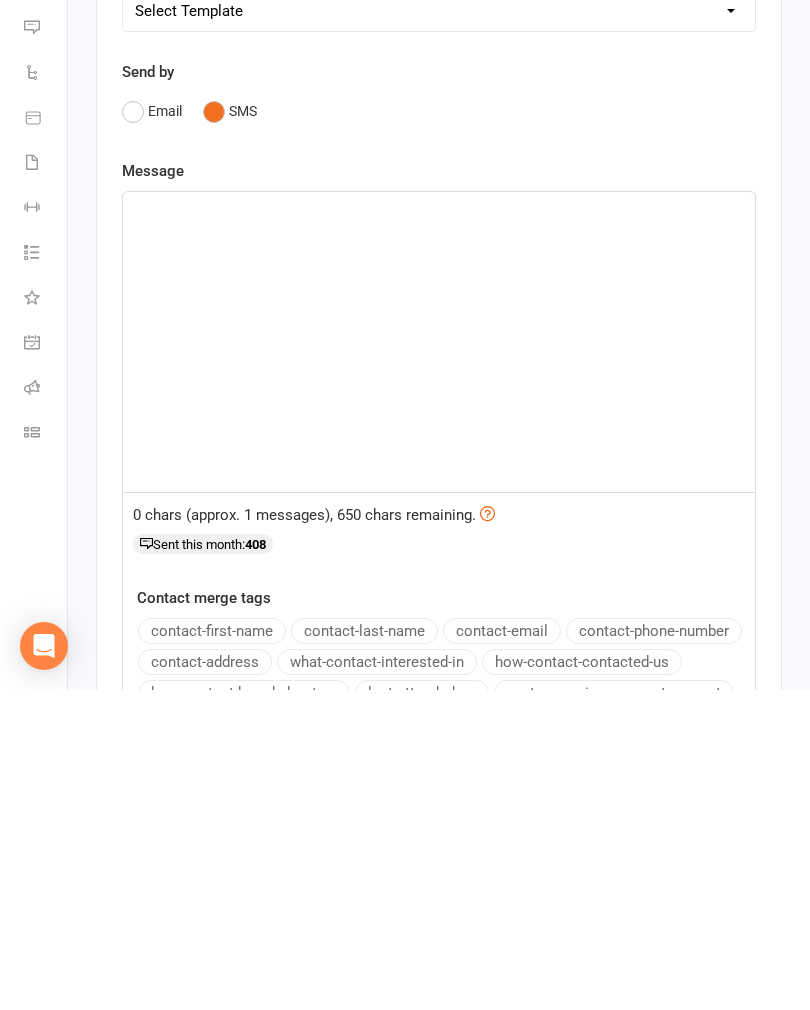 click on "﻿" 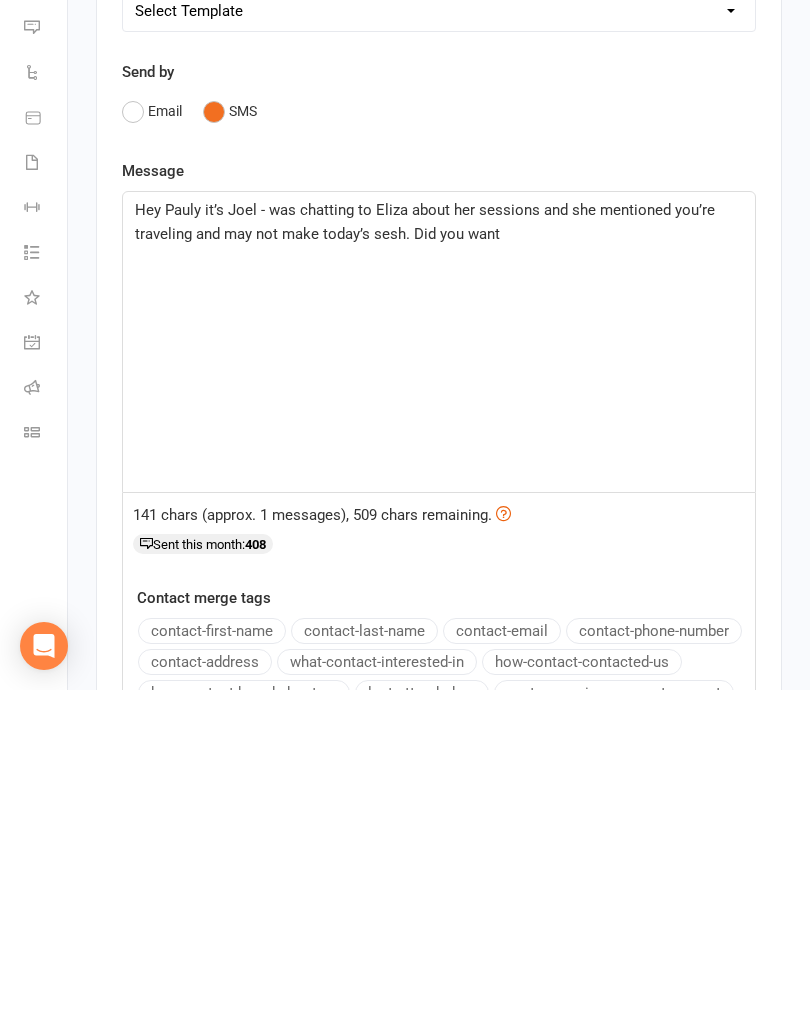 type 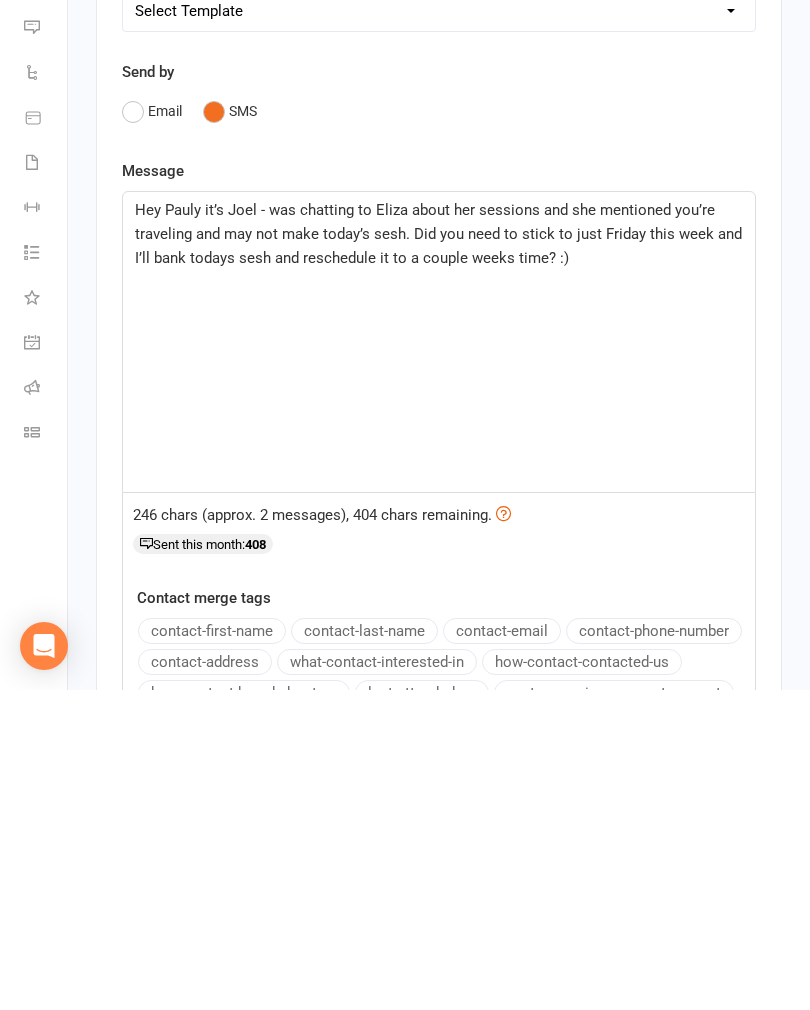 scroll, scrollTop: 3129, scrollLeft: 0, axis: vertical 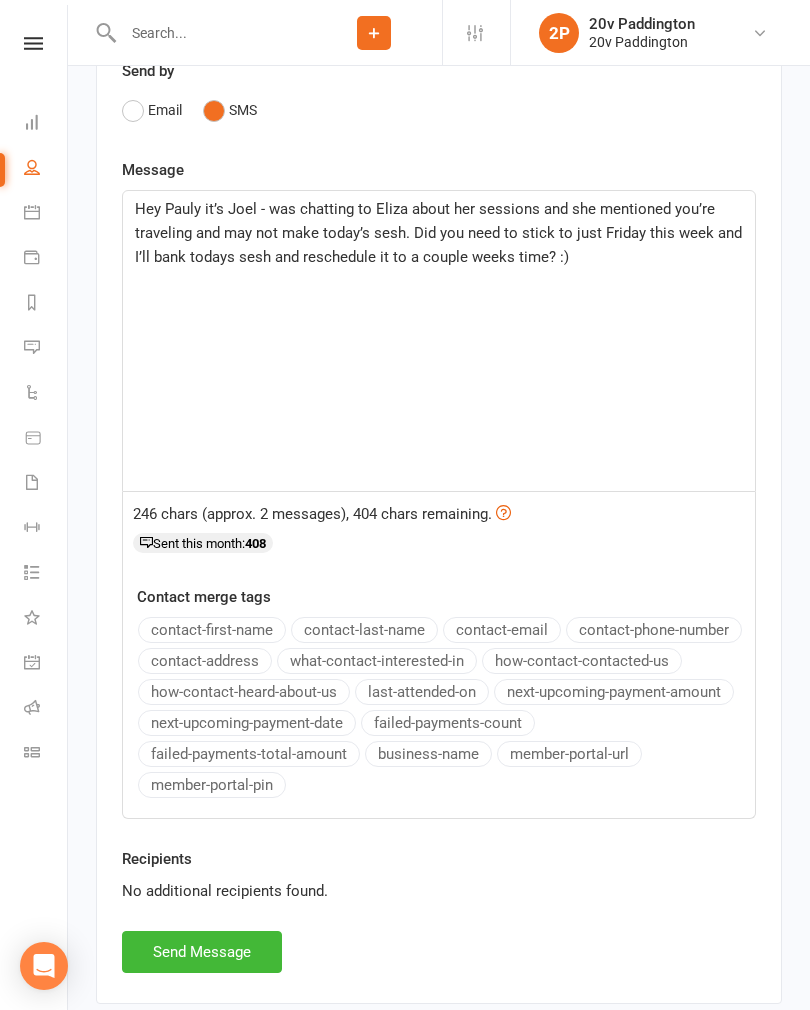click on "Send Message" at bounding box center [202, 952] 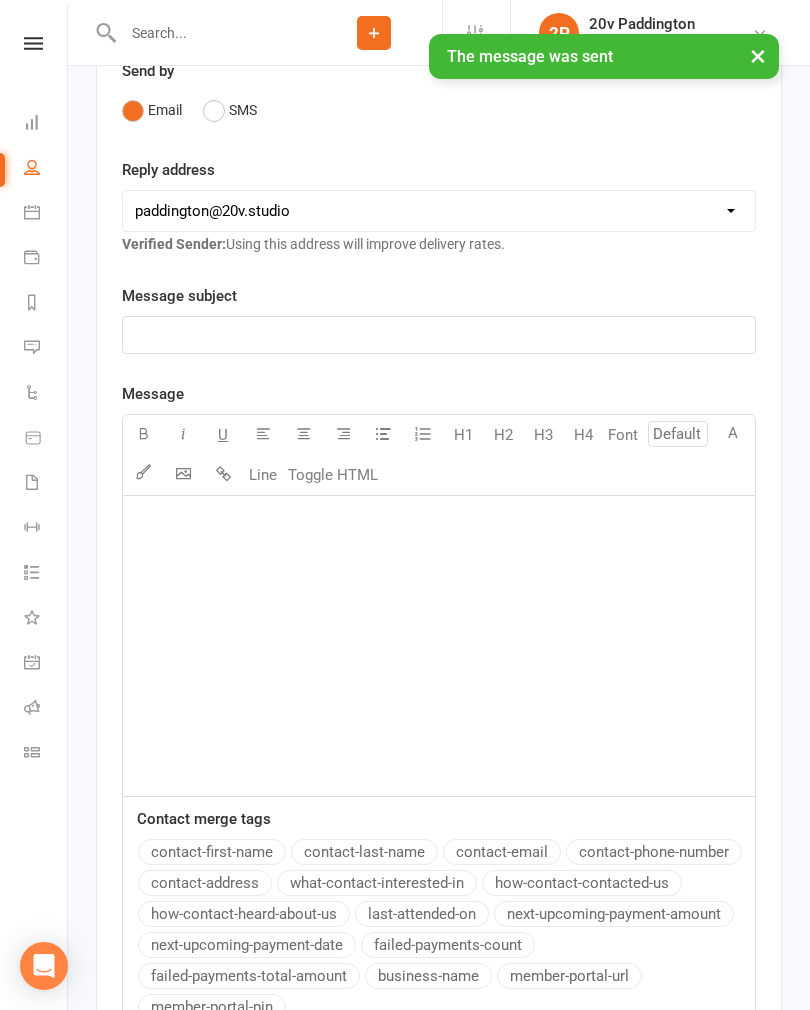 click at bounding box center (32, 347) 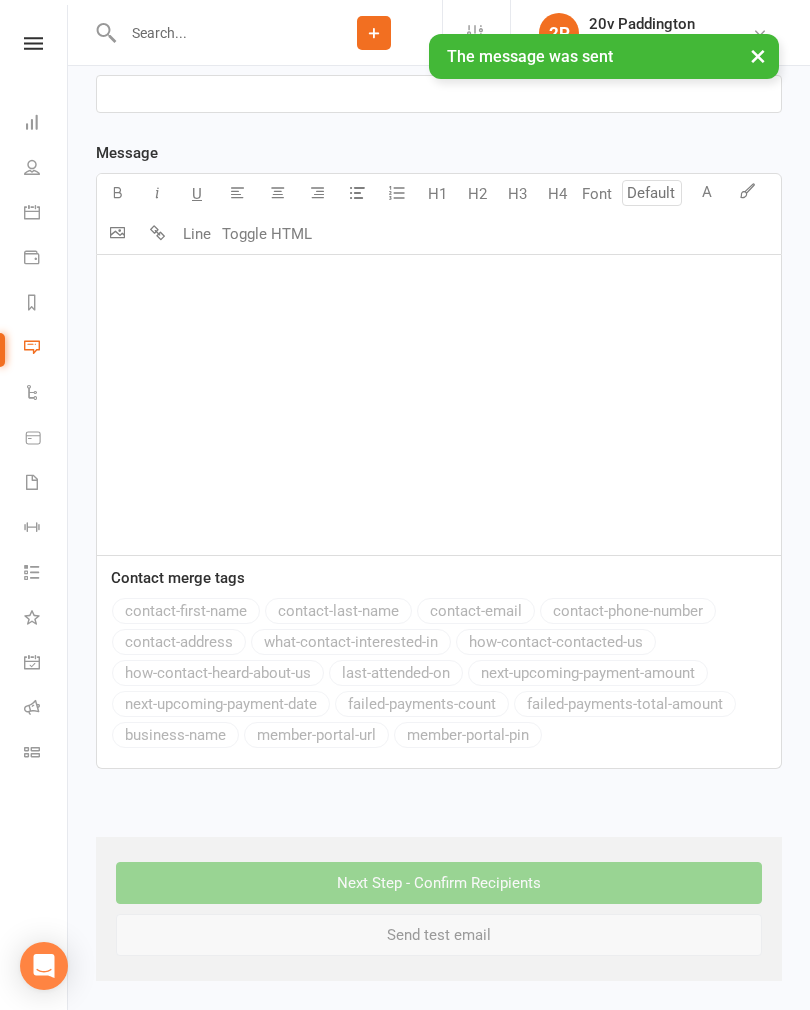 scroll, scrollTop: 0, scrollLeft: 0, axis: both 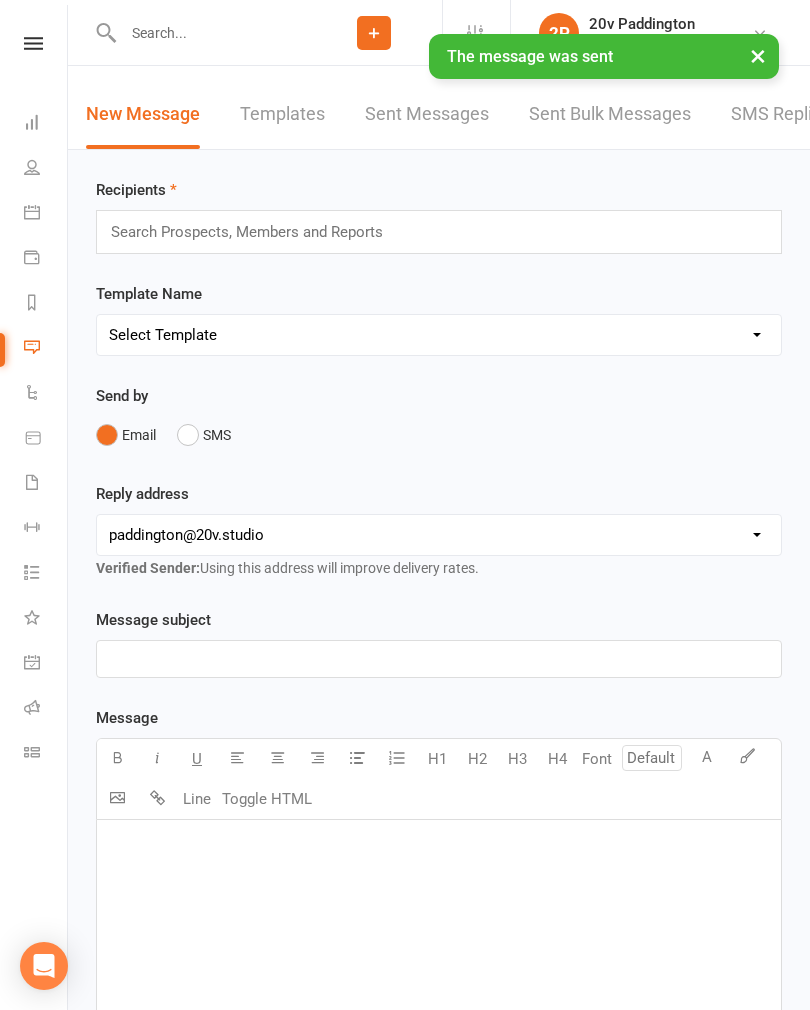 click on "SMS Replies  4" at bounding box center [791, 114] 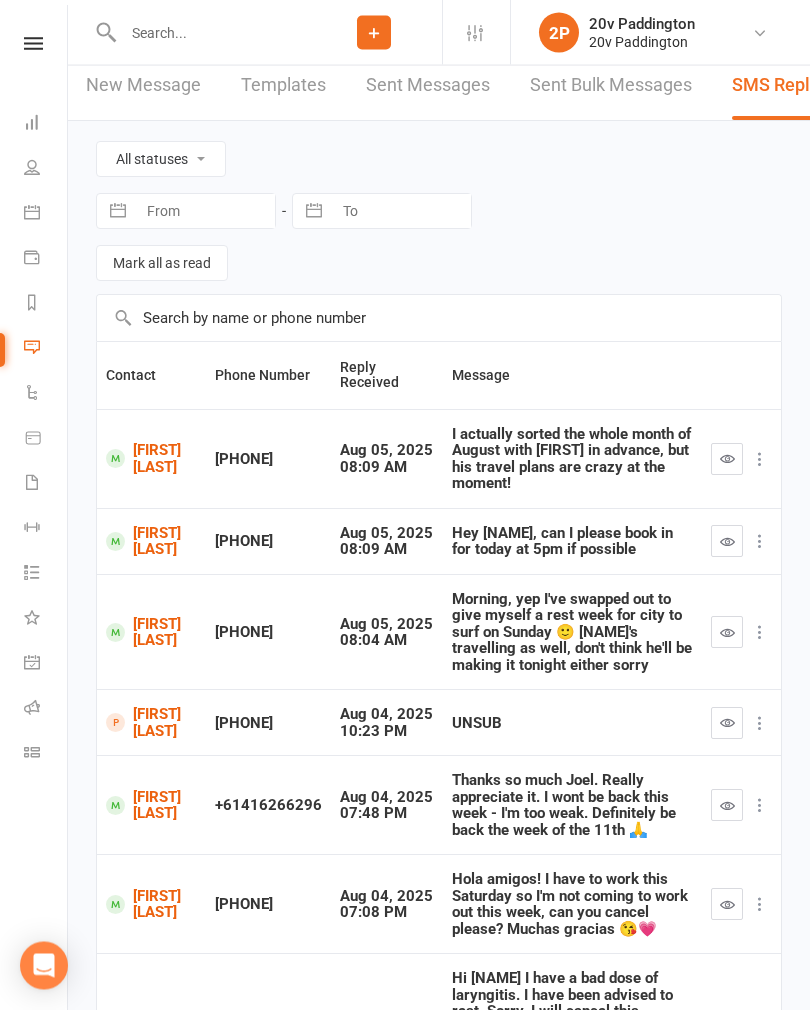 scroll, scrollTop: 15, scrollLeft: 0, axis: vertical 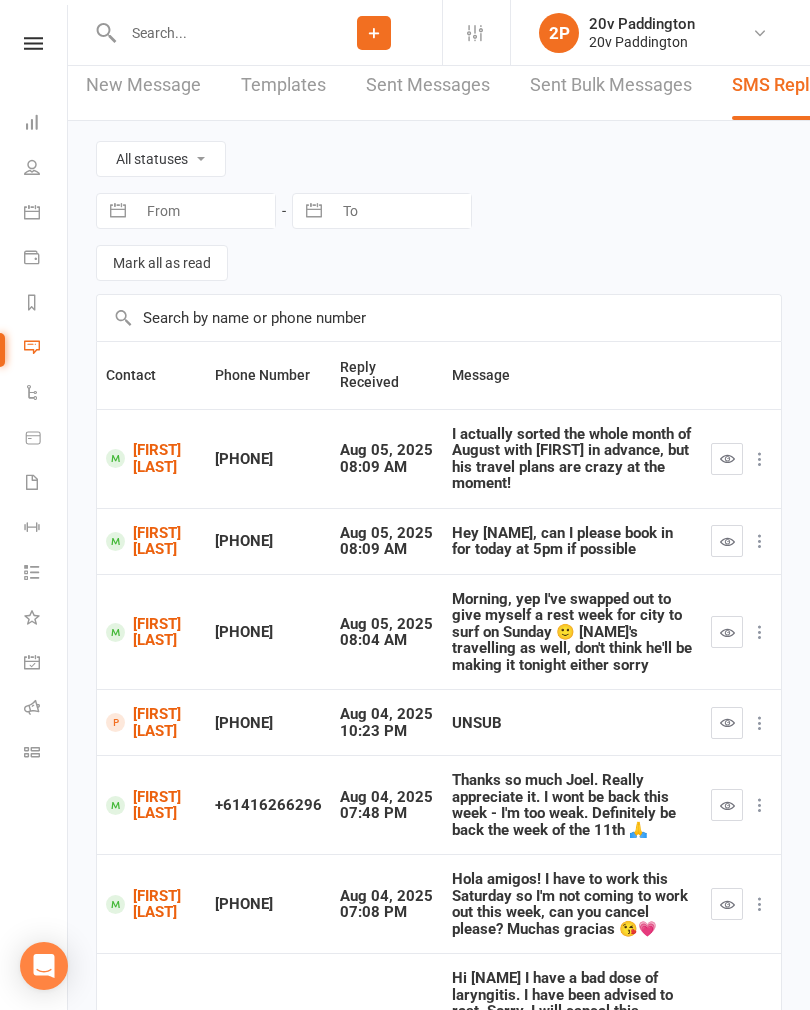 click on "Calendar" at bounding box center [46, 214] 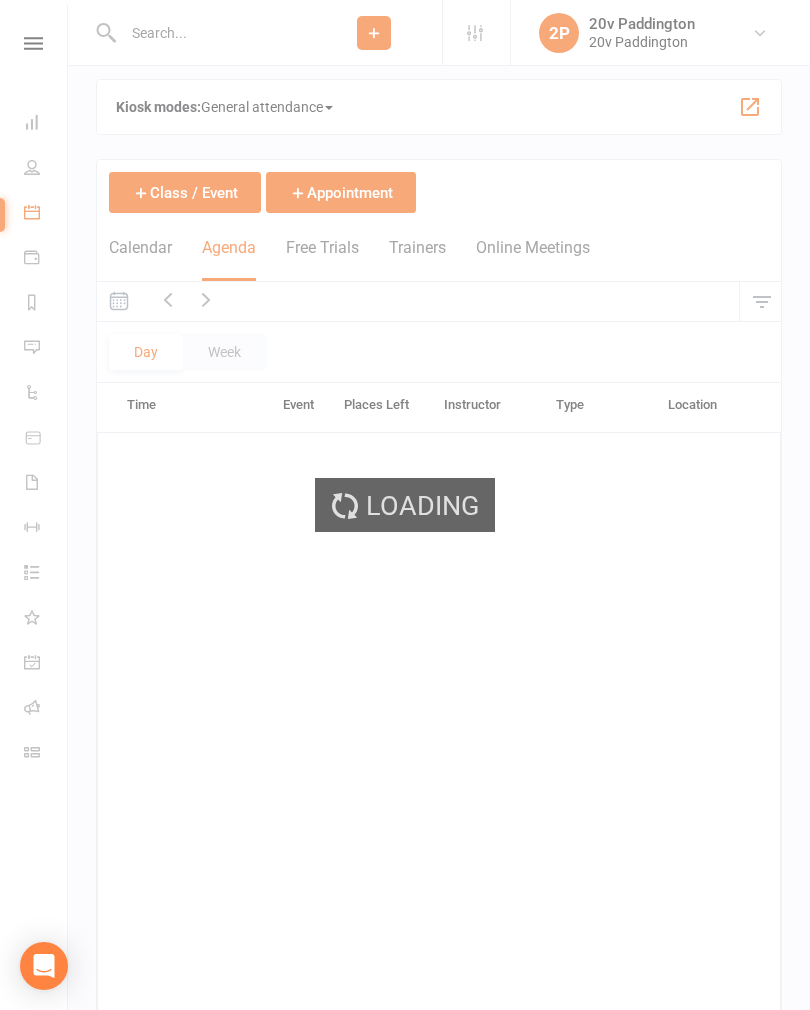 scroll, scrollTop: 0, scrollLeft: 0, axis: both 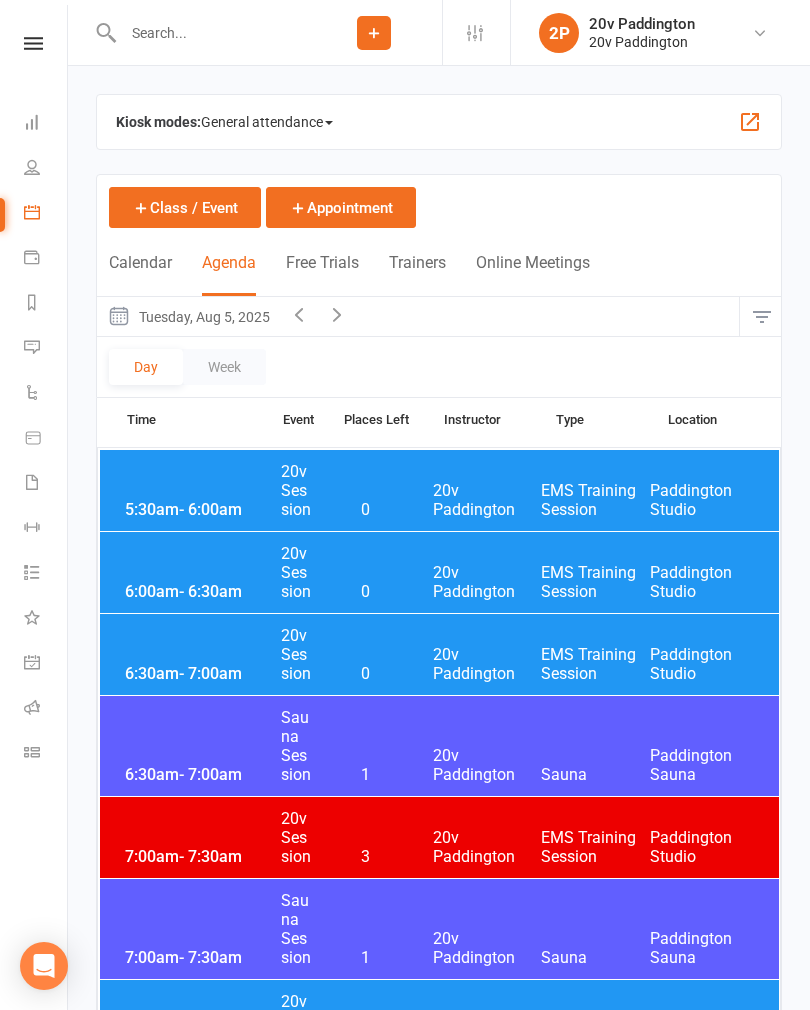 click on "Tuesday, Aug 5, 2025" at bounding box center [188, 316] 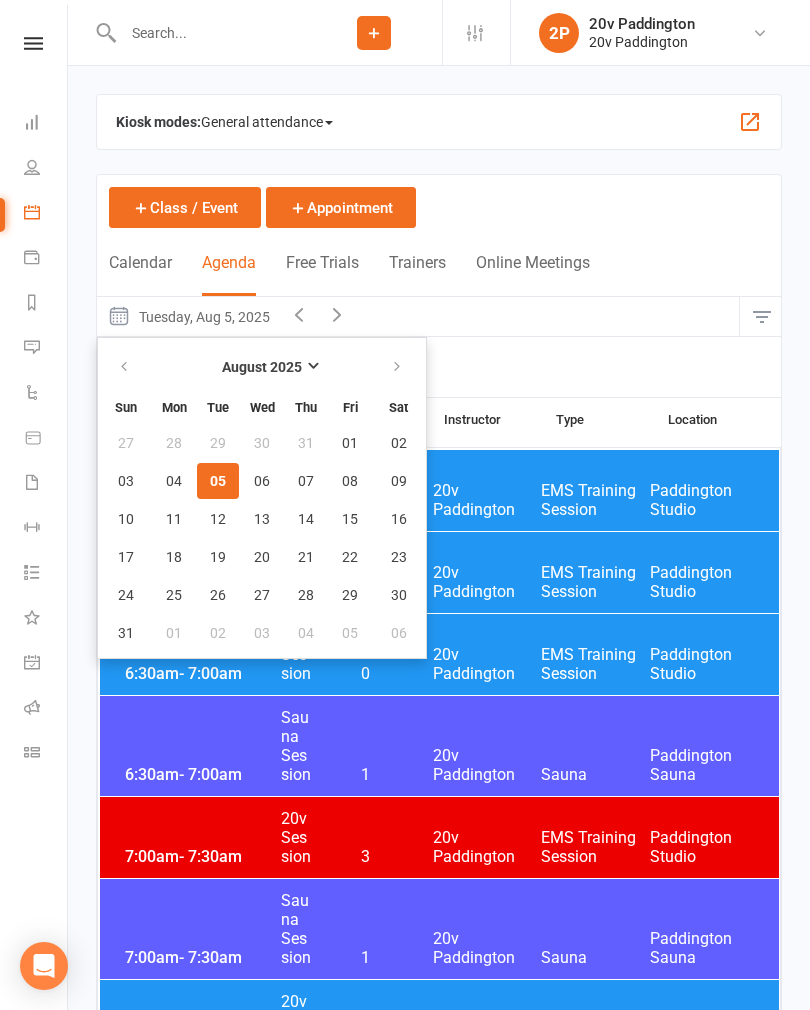 click on "05" at bounding box center (218, 481) 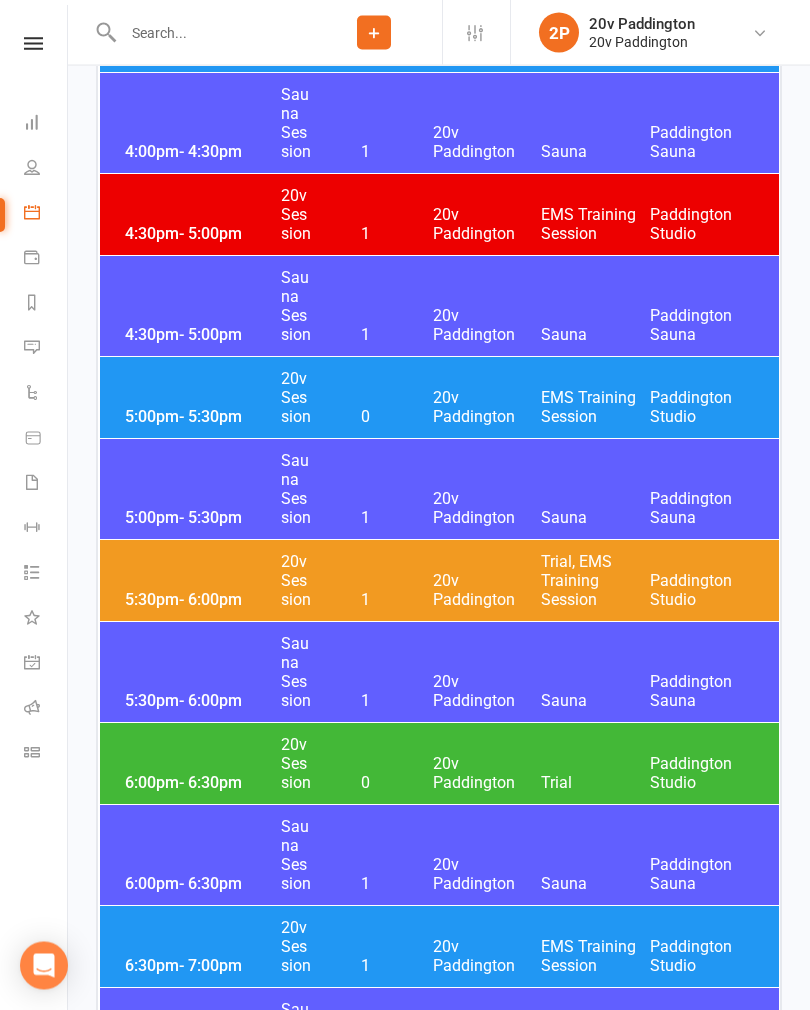 scroll, scrollTop: 3595, scrollLeft: 0, axis: vertical 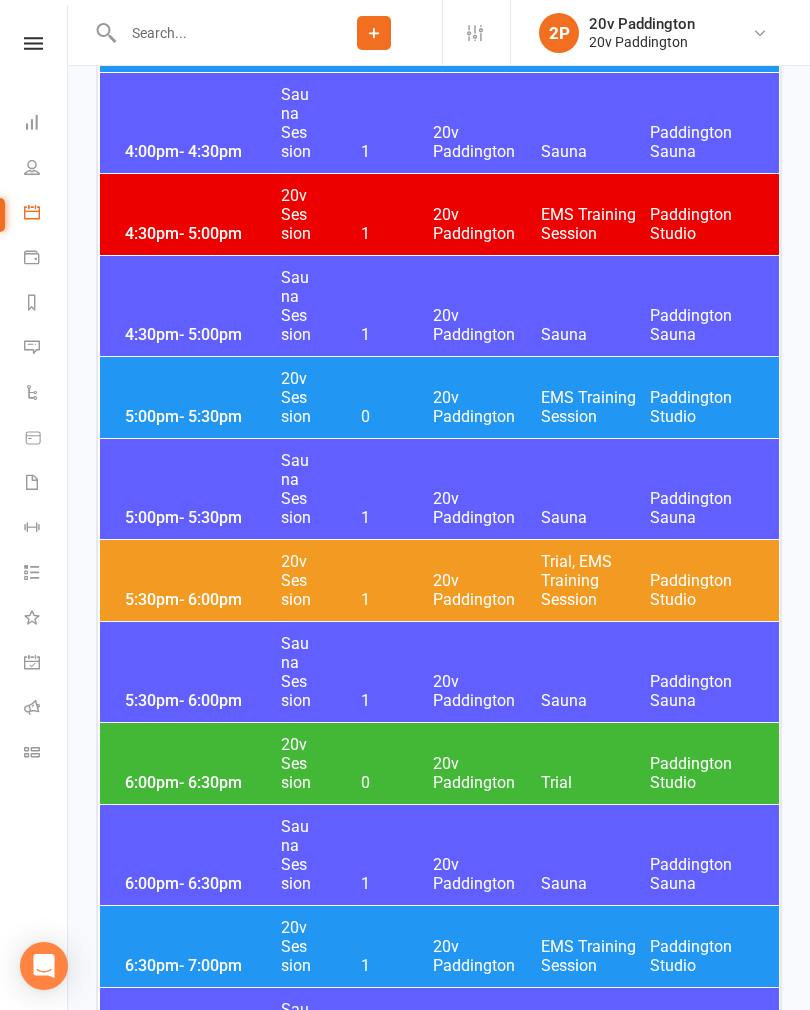 click at bounding box center [32, 347] 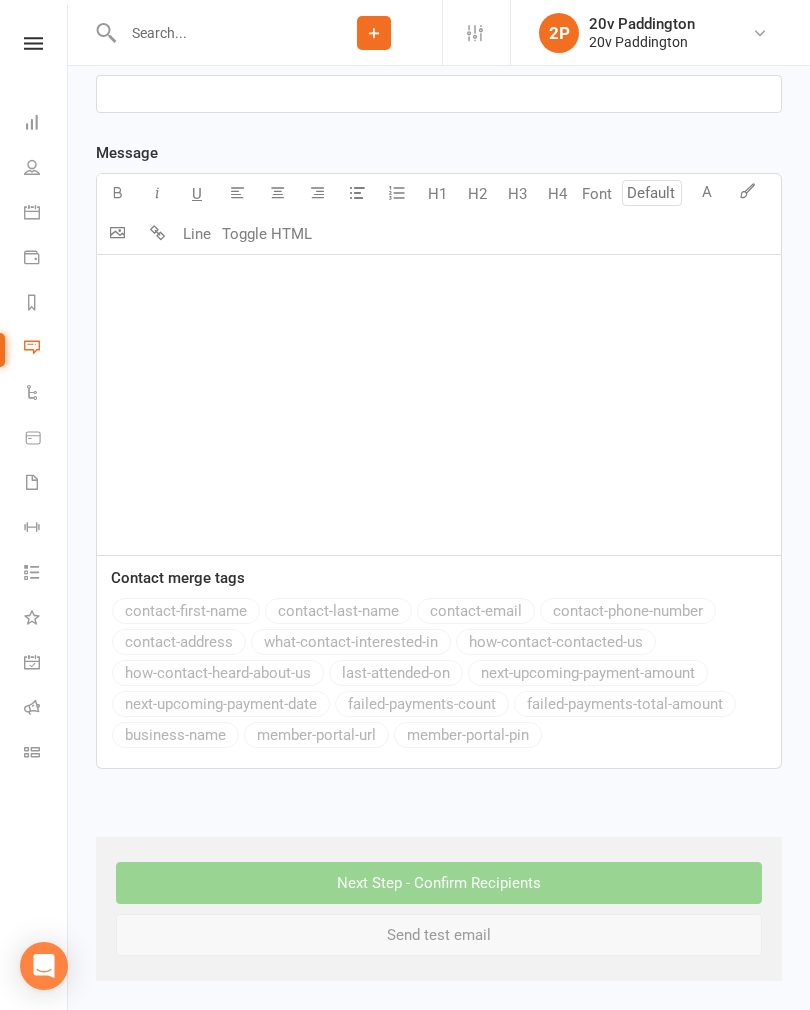 scroll, scrollTop: 0, scrollLeft: 0, axis: both 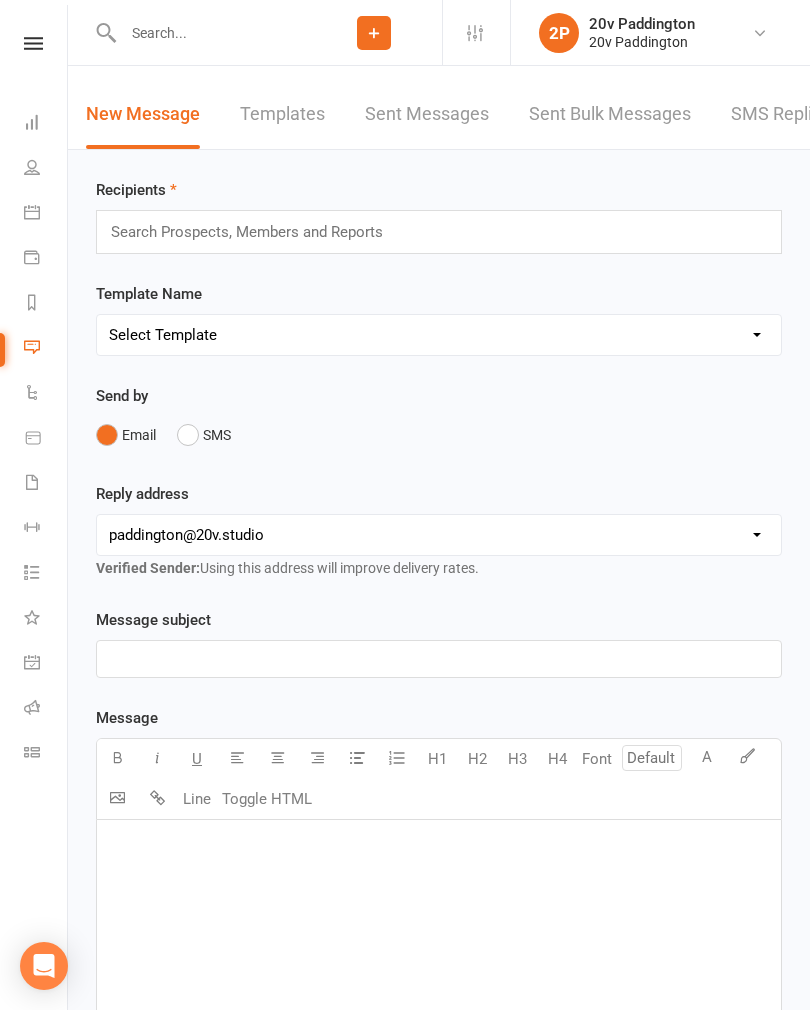 click on "SMS Replies  4" at bounding box center (791, 114) 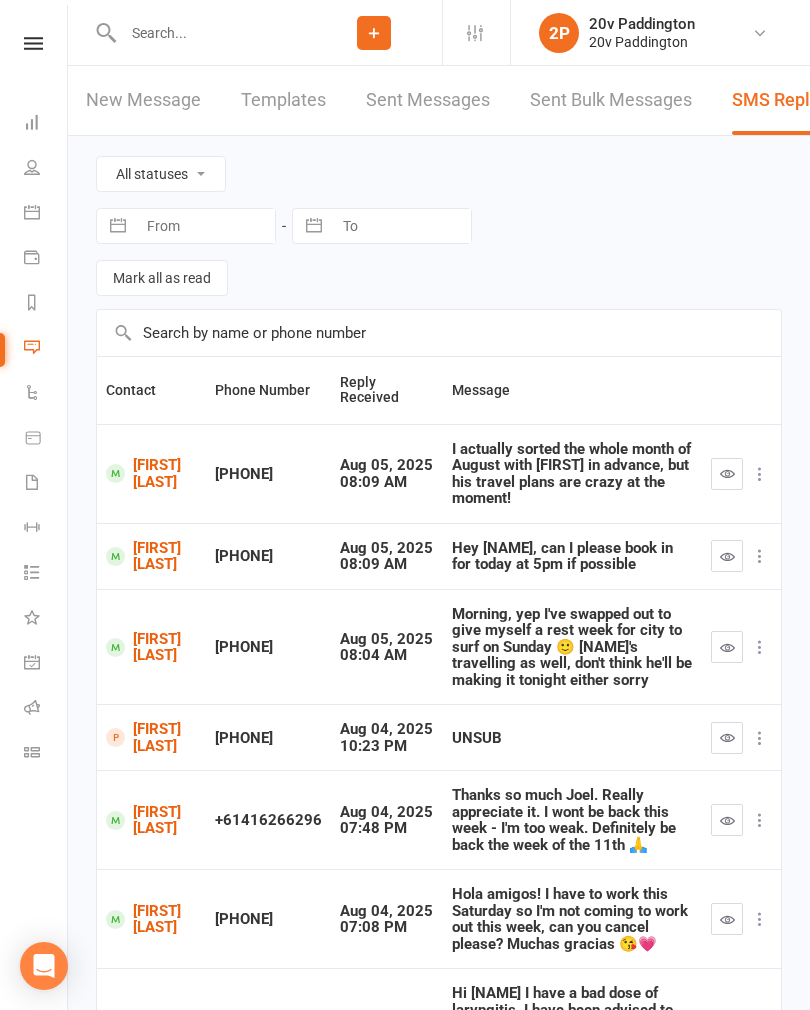 click at bounding box center [727, 473] 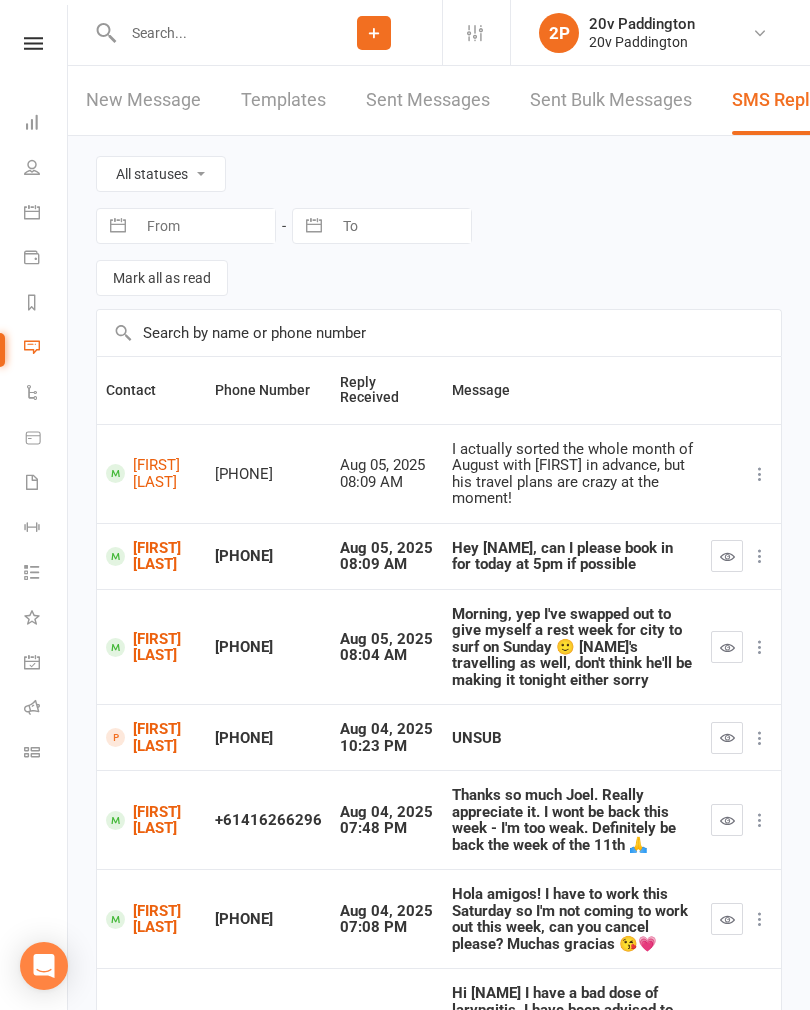 click at bounding box center [727, 647] 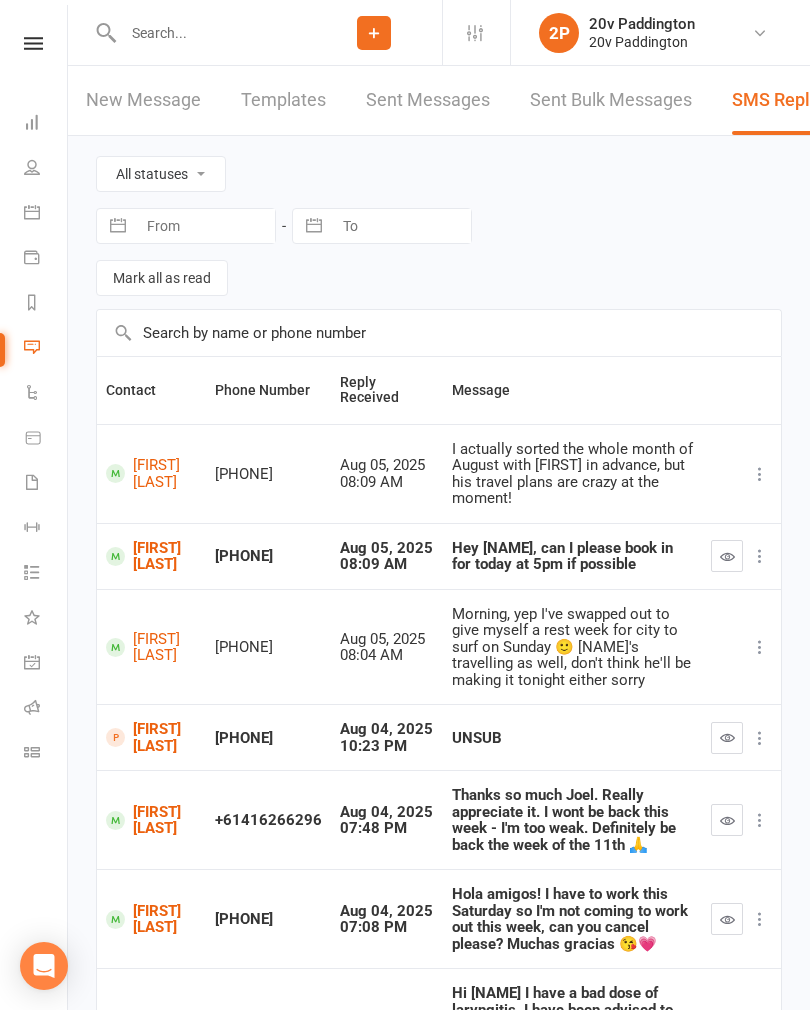 click on "[FIRST] [LAST]" at bounding box center [151, 473] 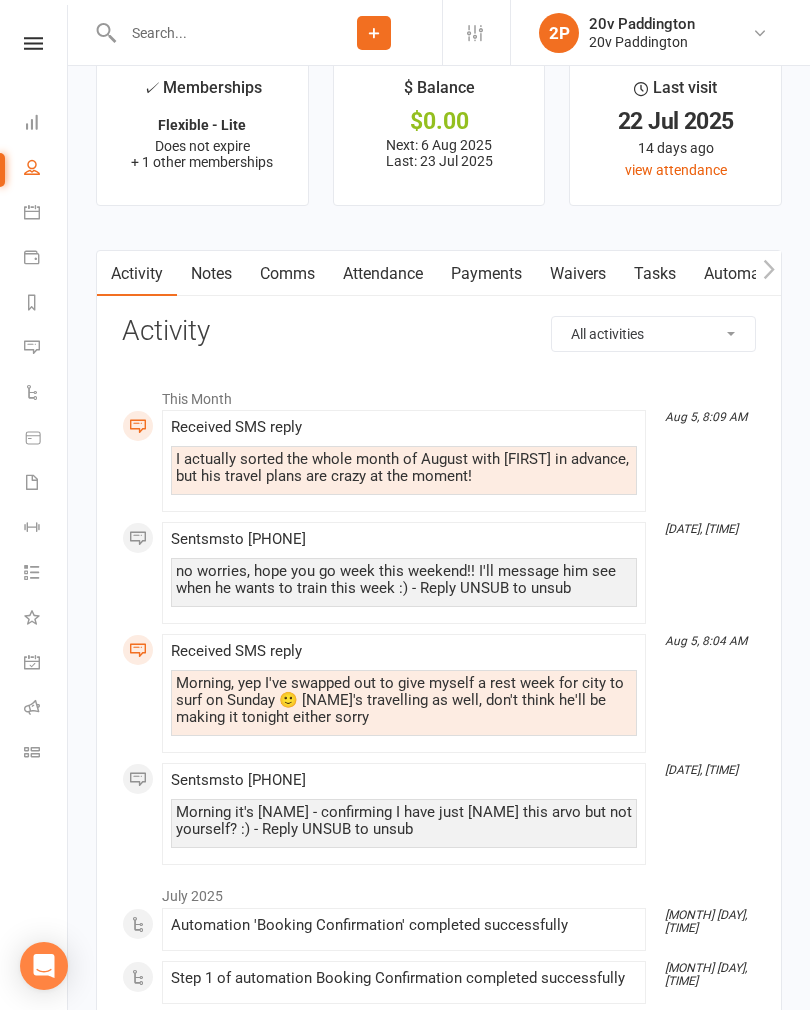 scroll, scrollTop: 2562, scrollLeft: 0, axis: vertical 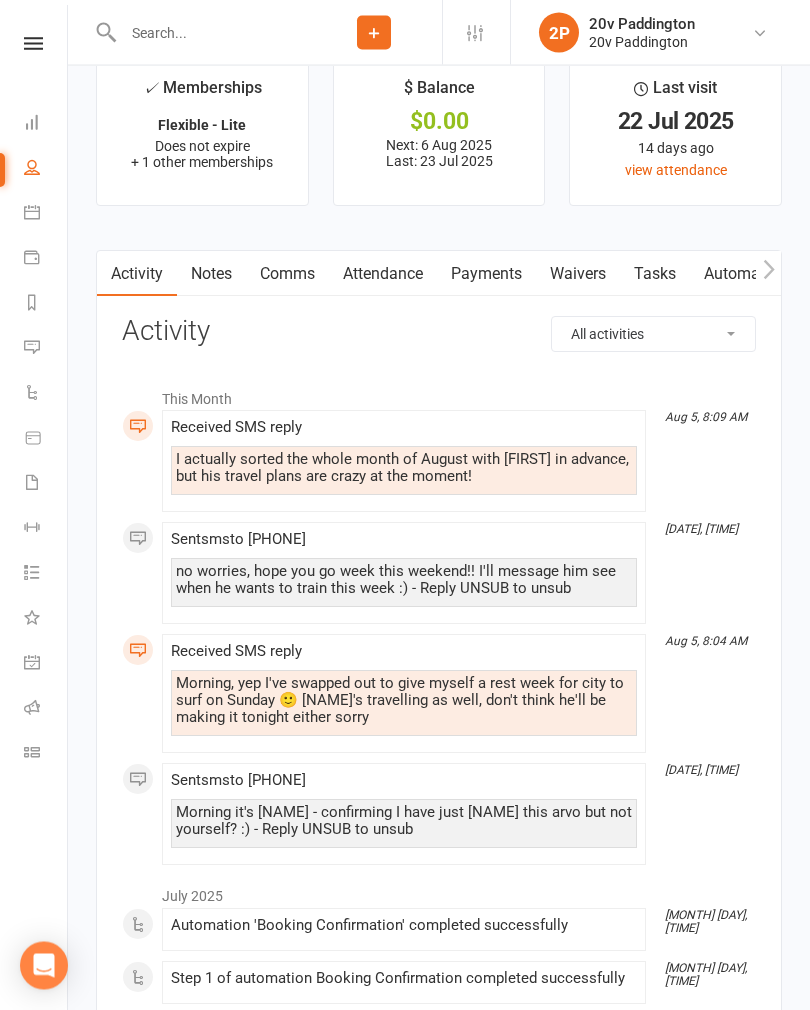 click on "Comms" at bounding box center [287, 275] 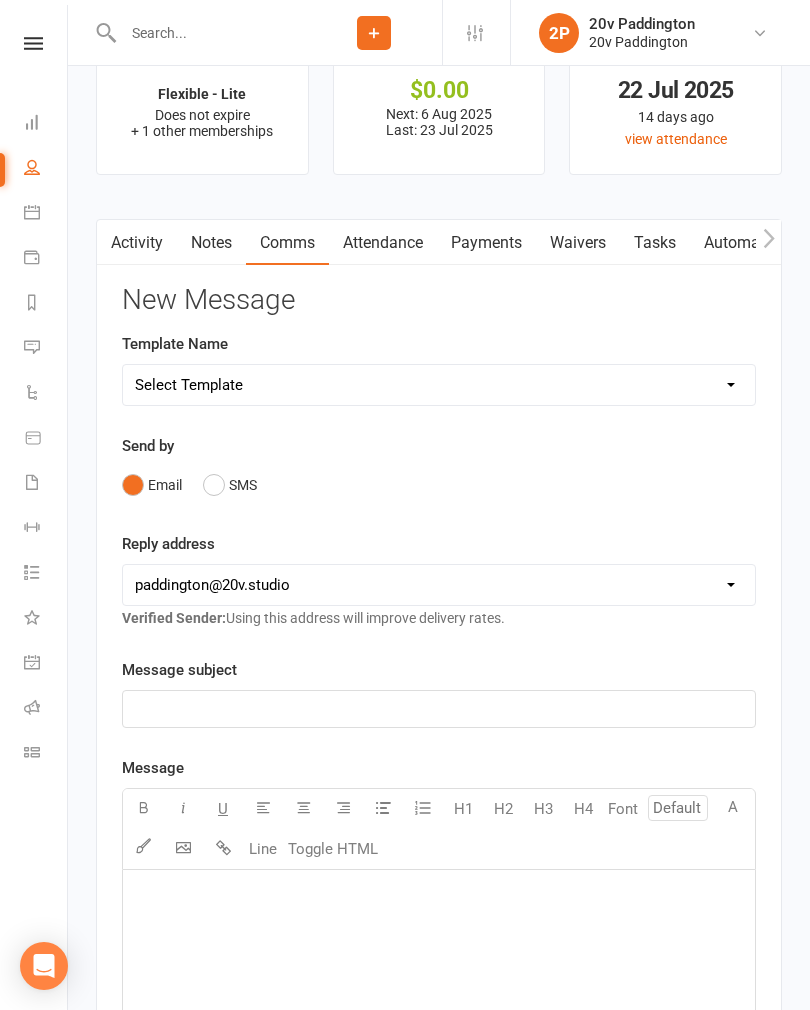 click on "SMS" at bounding box center (230, 485) 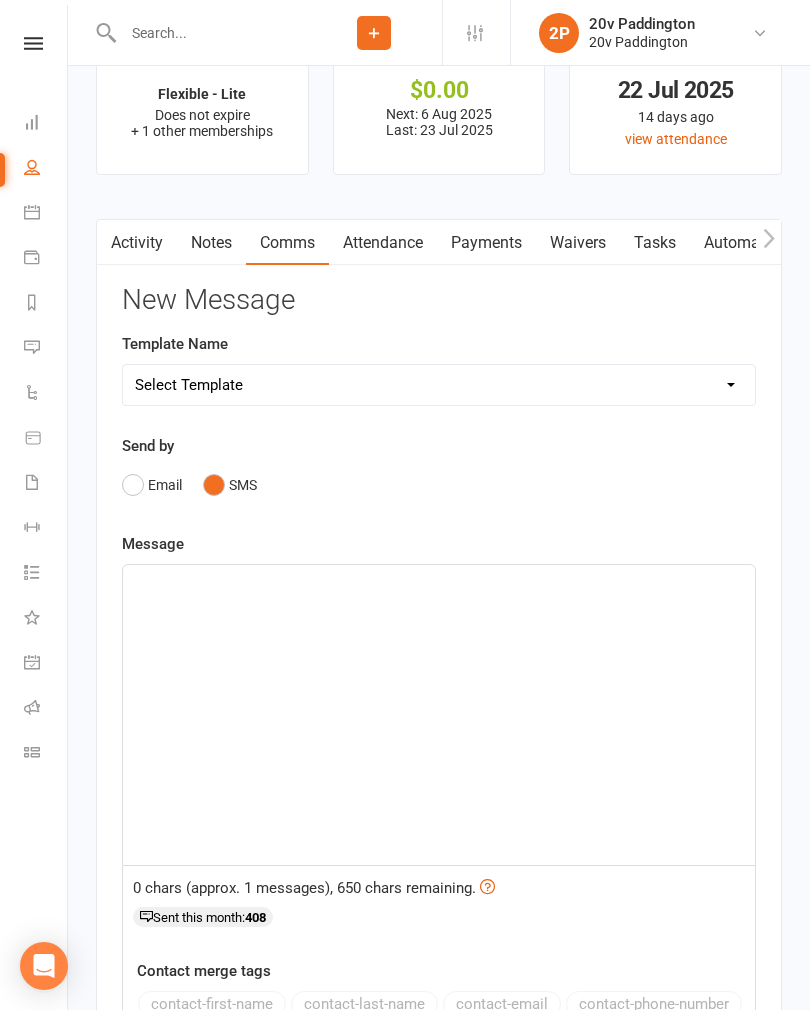 click on "﻿" 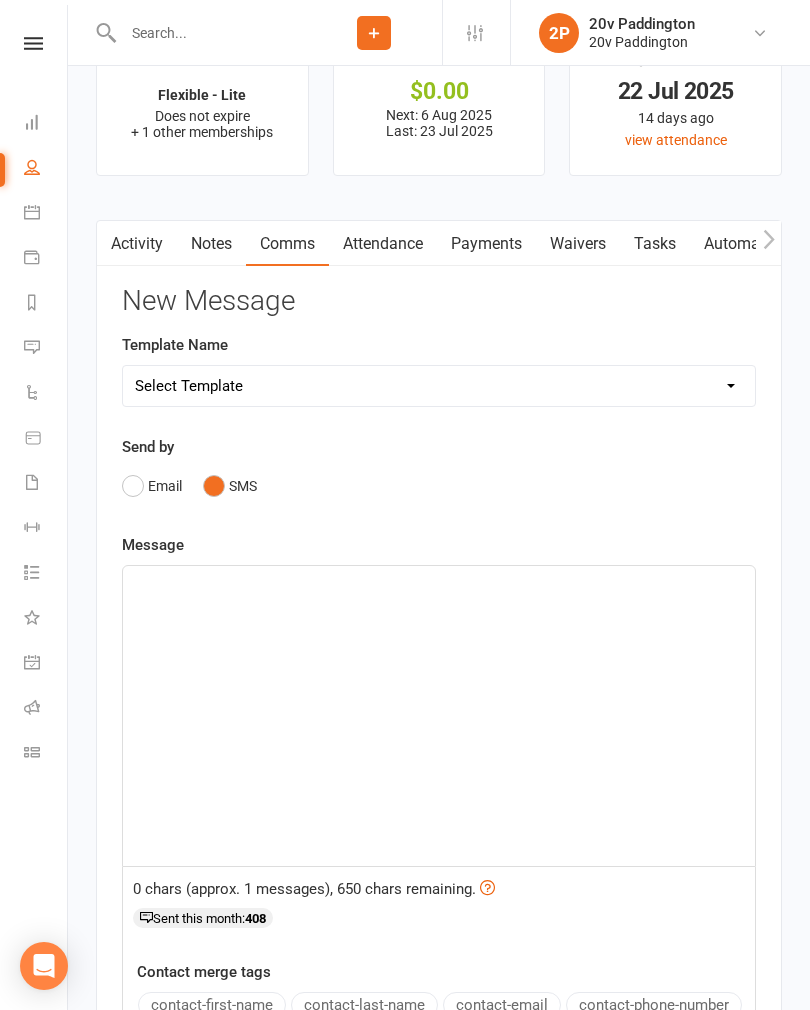 type 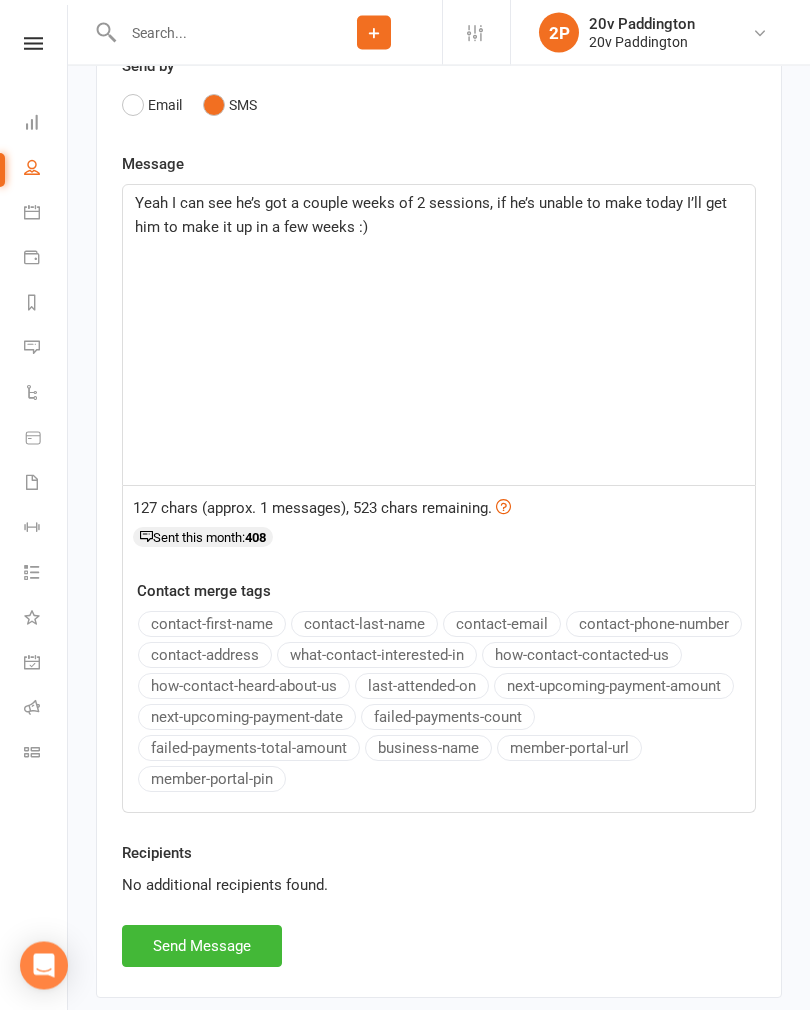 scroll, scrollTop: 2979, scrollLeft: 0, axis: vertical 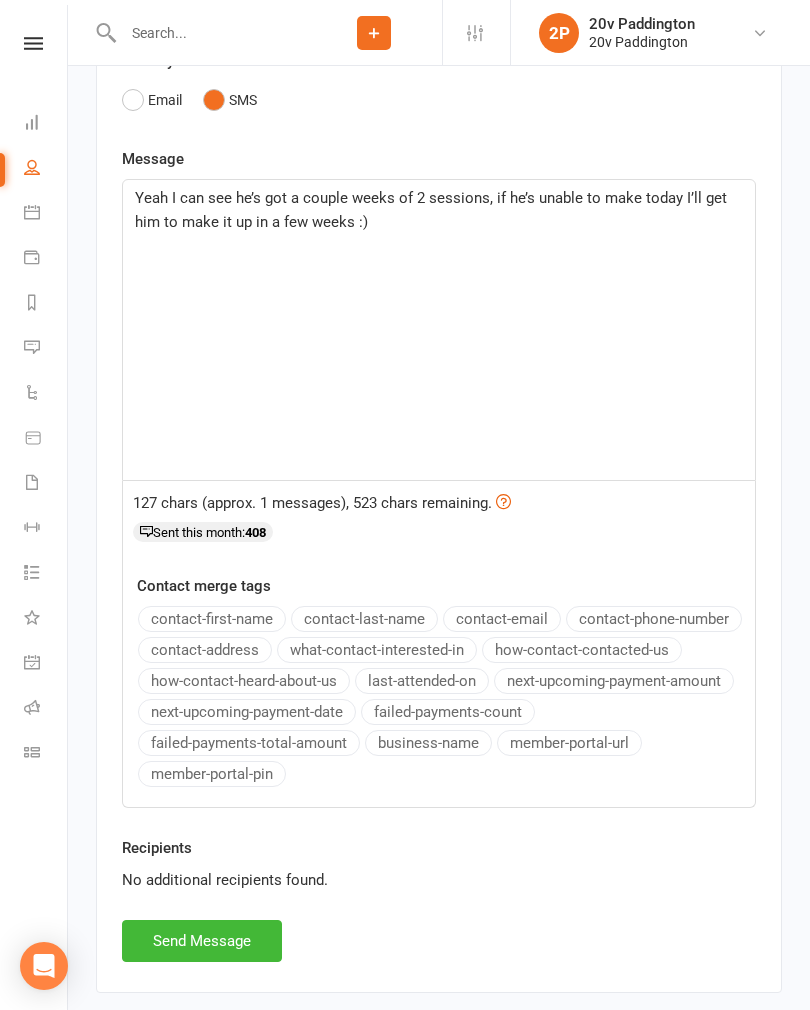 click on "Send Message" at bounding box center [202, 941] 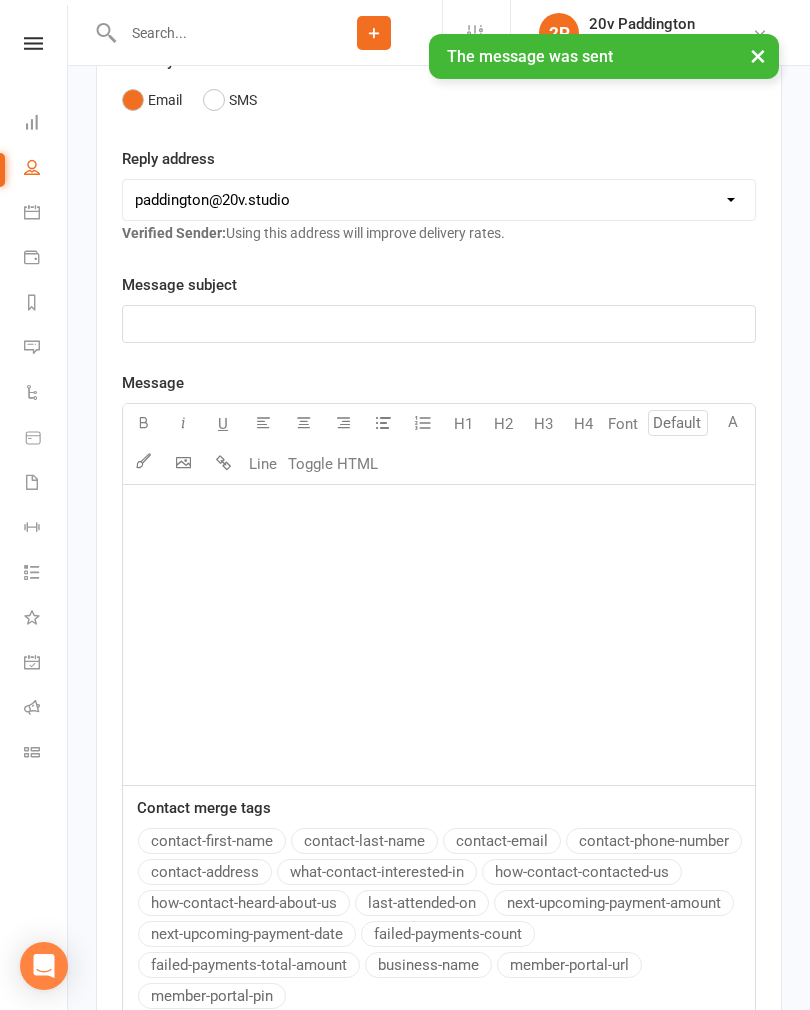 click on "Messages   2" at bounding box center [46, 349] 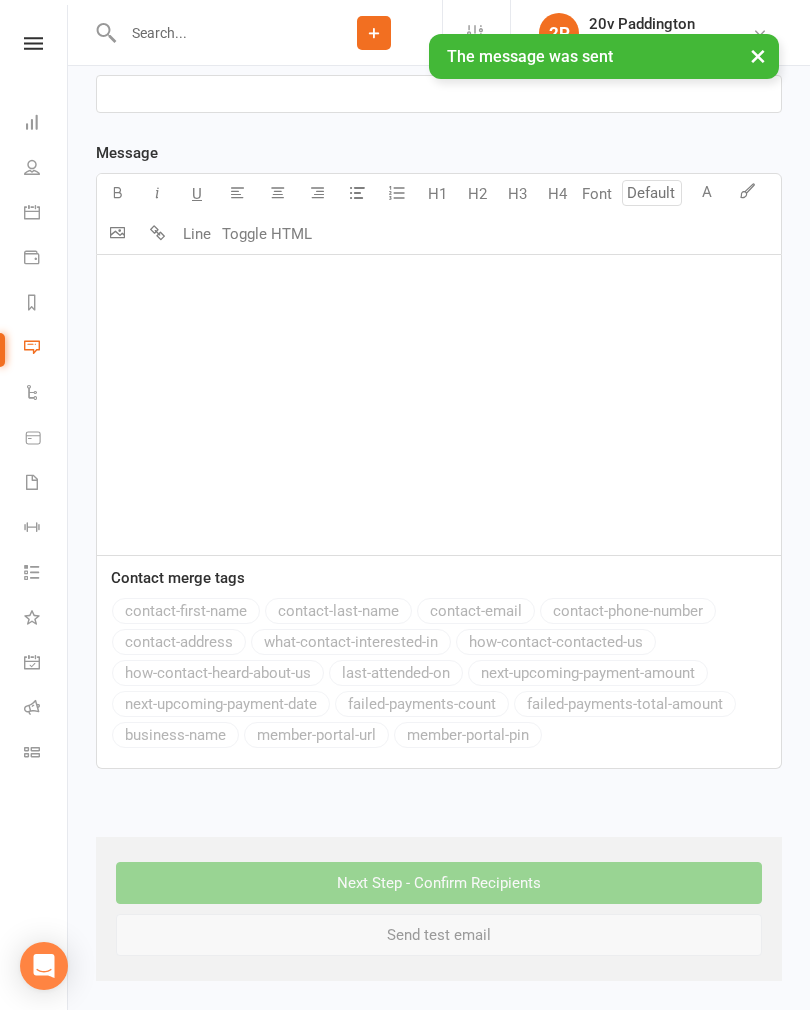 scroll, scrollTop: 0, scrollLeft: 0, axis: both 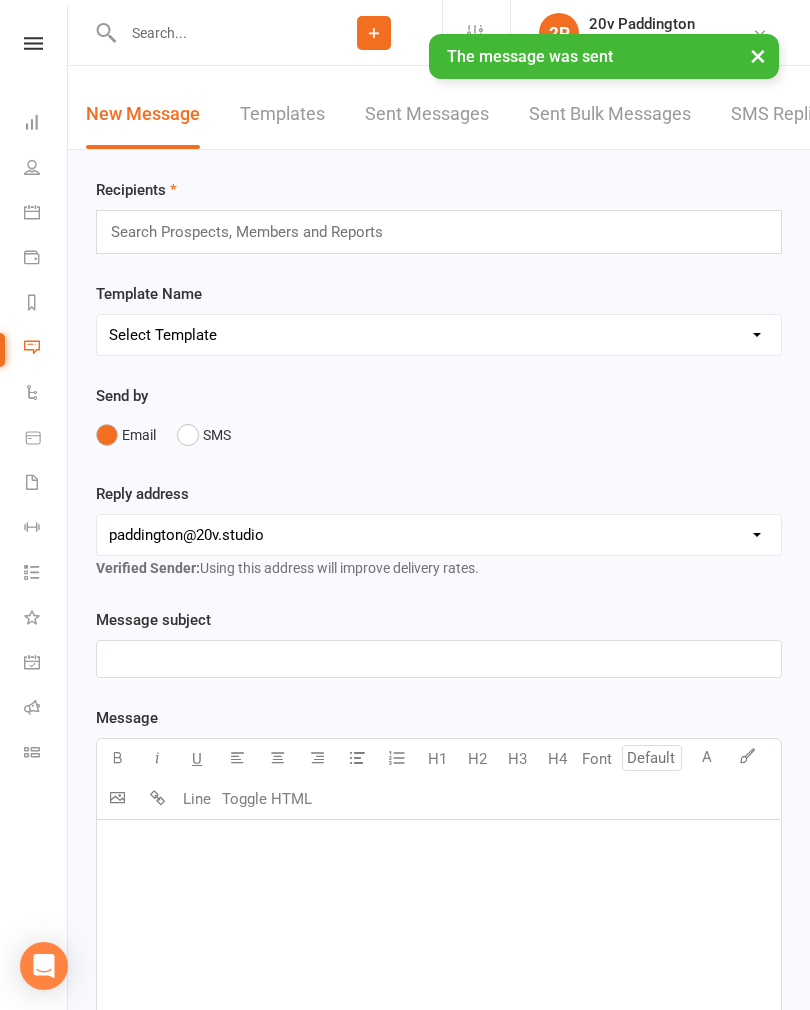 click on "SMS Replies  2" at bounding box center [791, 114] 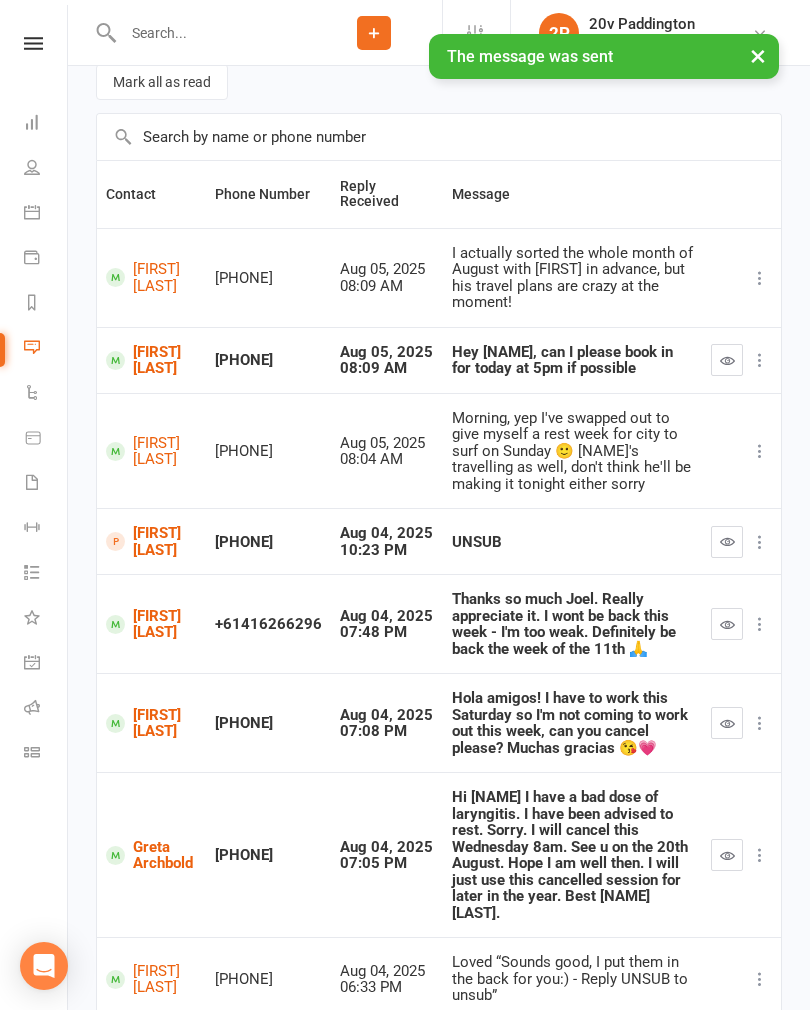 scroll, scrollTop: 199, scrollLeft: 0, axis: vertical 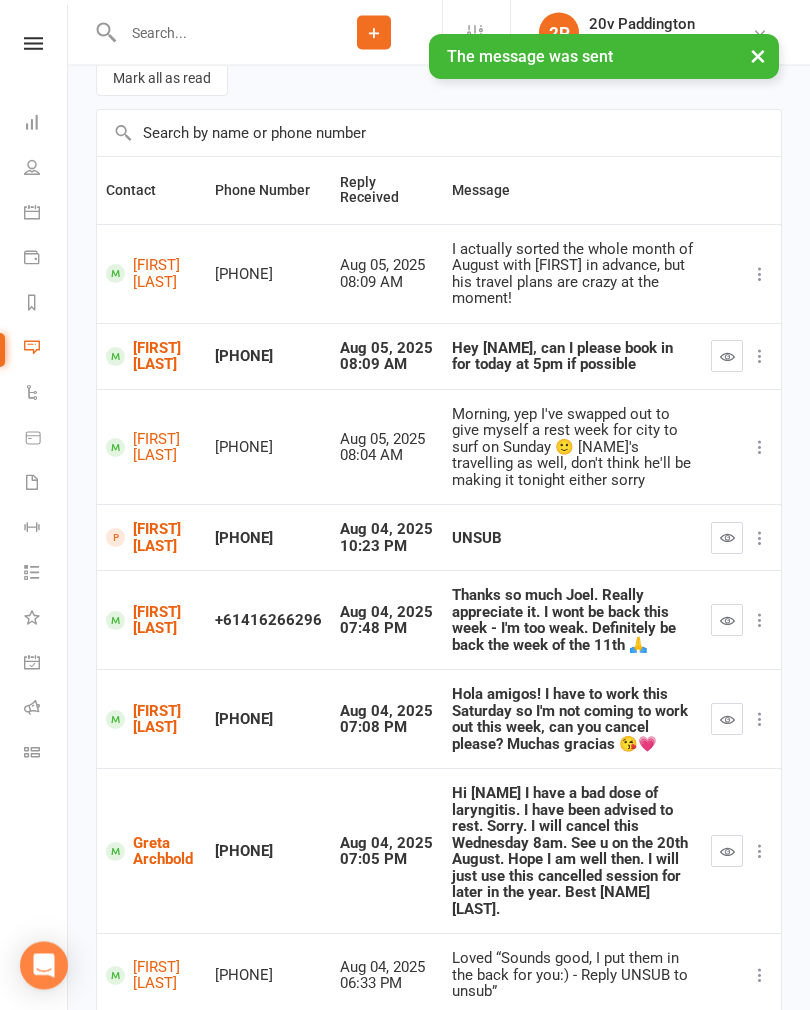 click at bounding box center (727, 539) 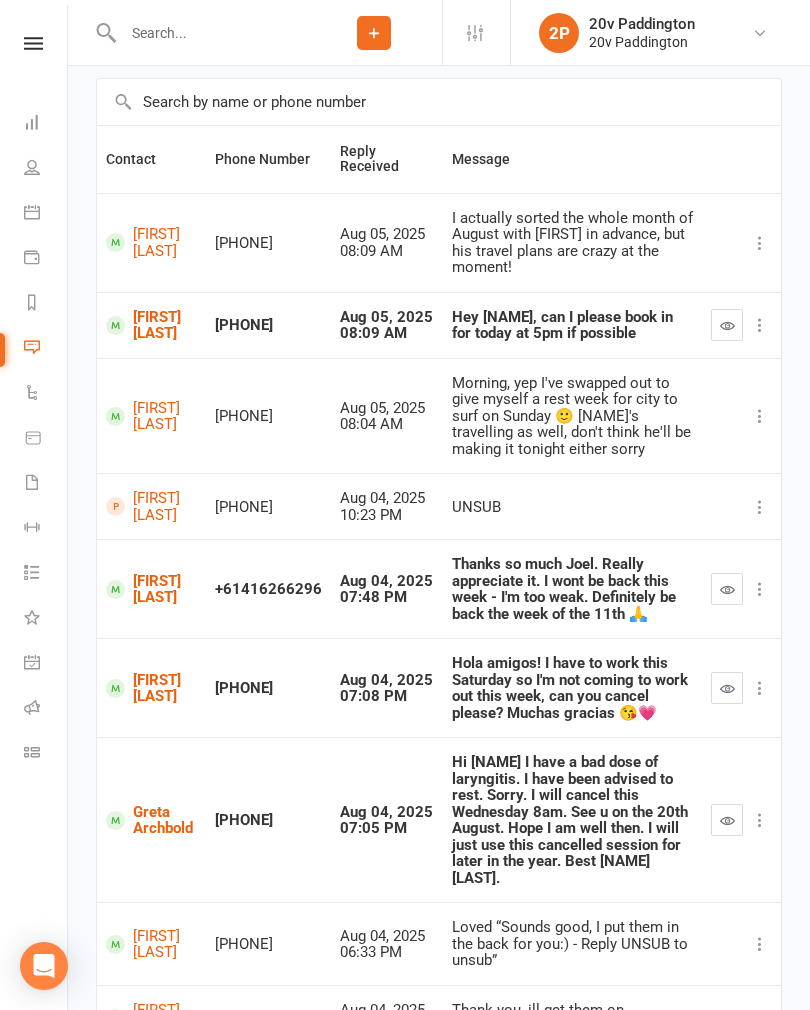 click at bounding box center [32, 167] 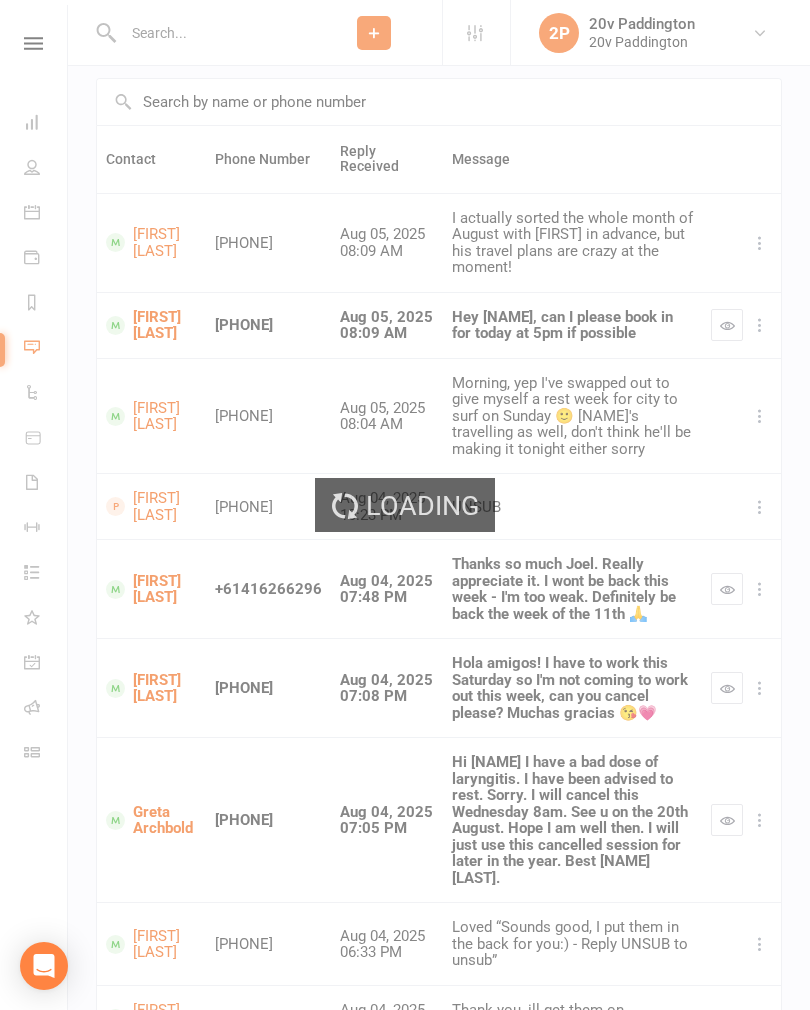 scroll, scrollTop: 0, scrollLeft: 0, axis: both 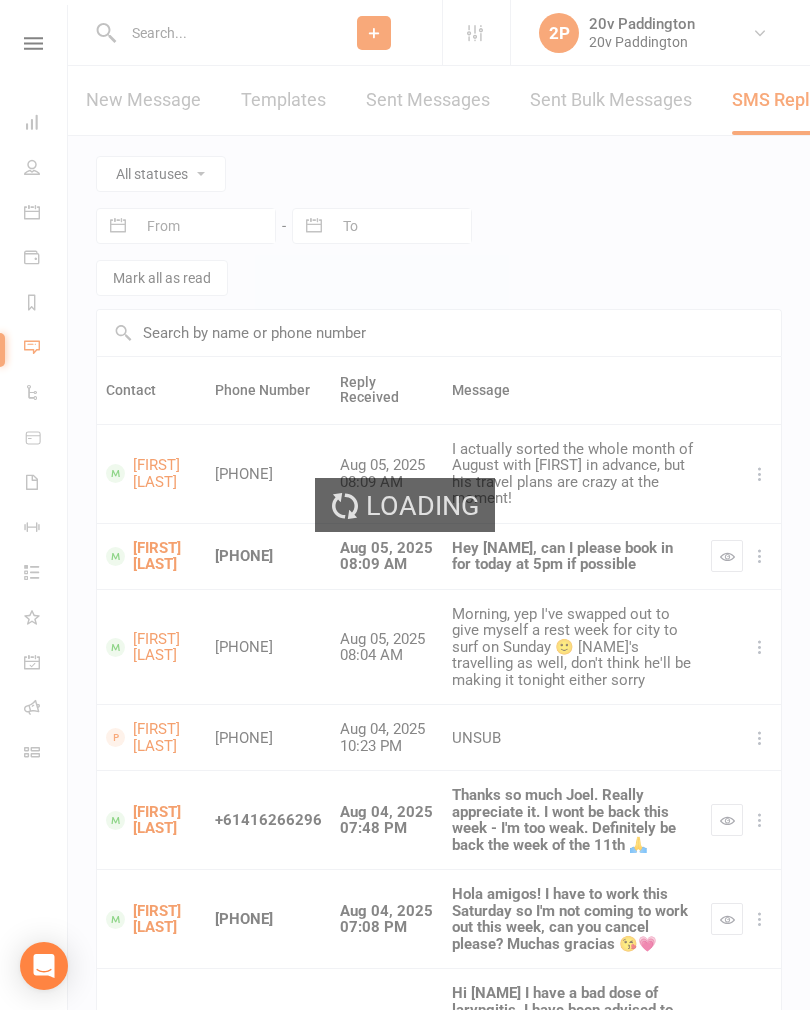 select on "100" 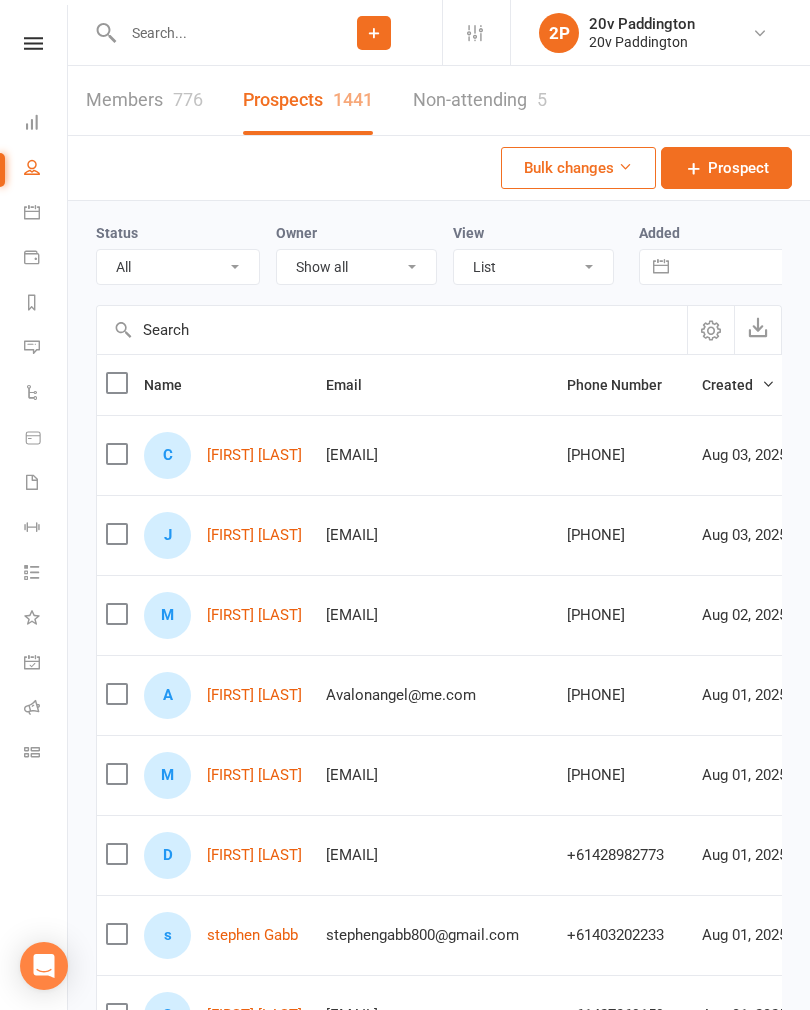 click at bounding box center (392, 330) 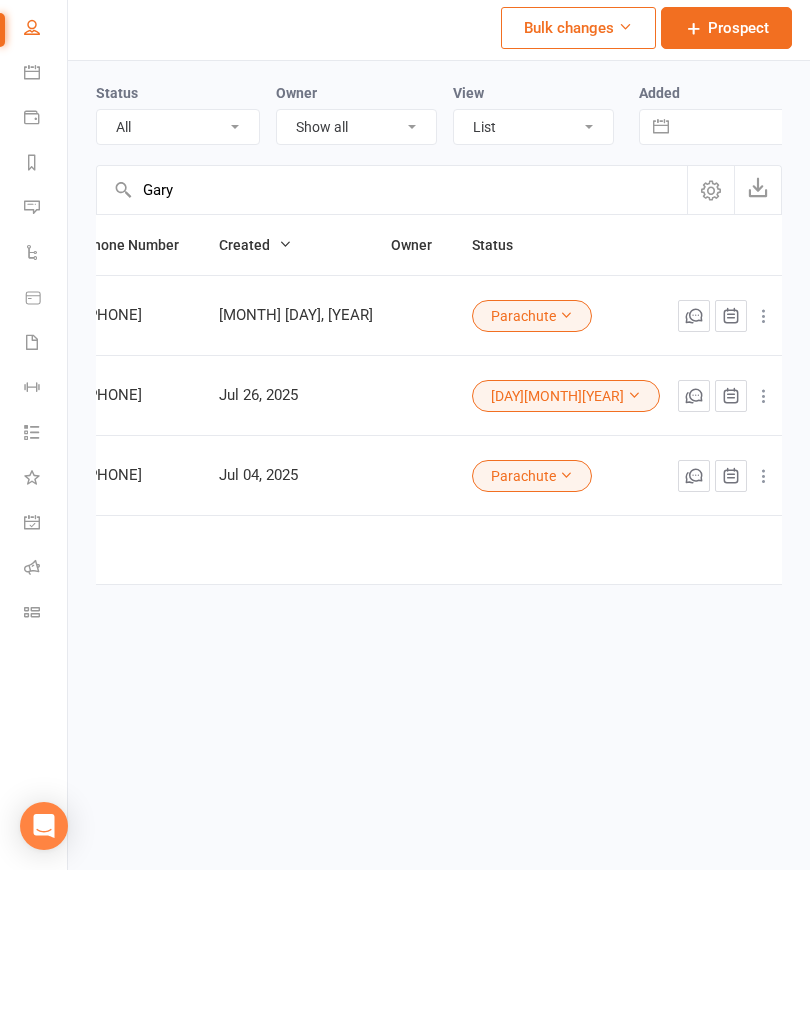 scroll, scrollTop: 0, scrollLeft: 311, axis: horizontal 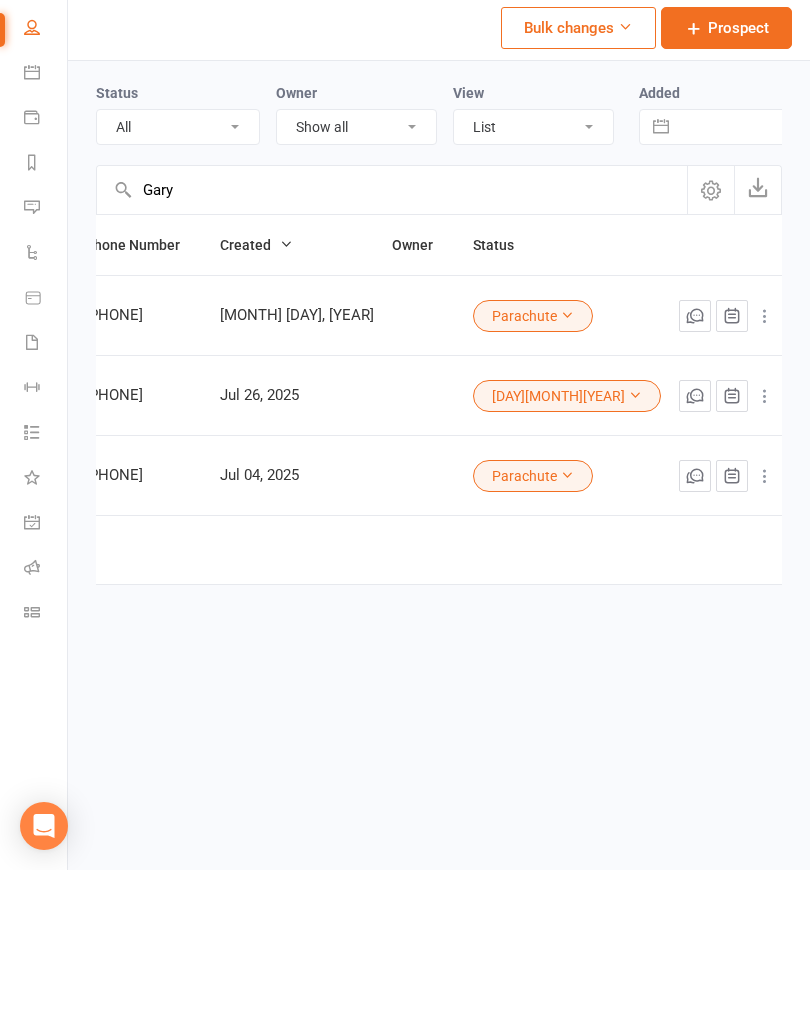type on "Gary" 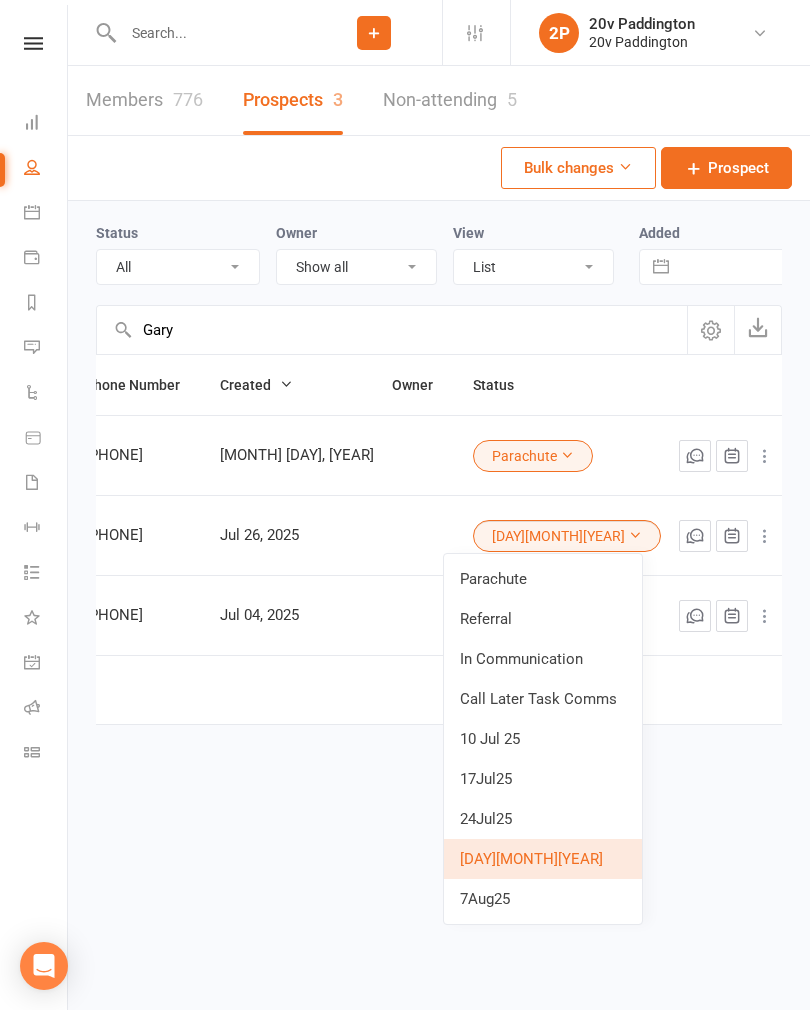 click on "Parachute" at bounding box center [543, 579] 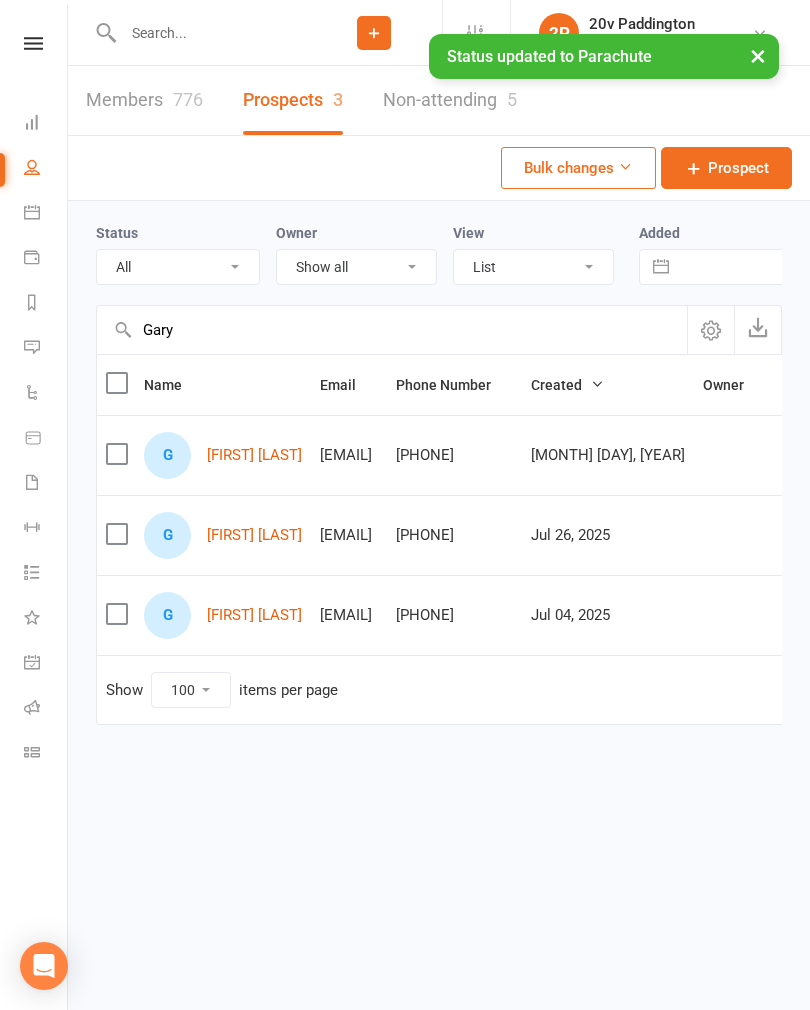 scroll, scrollTop: 0, scrollLeft: 0, axis: both 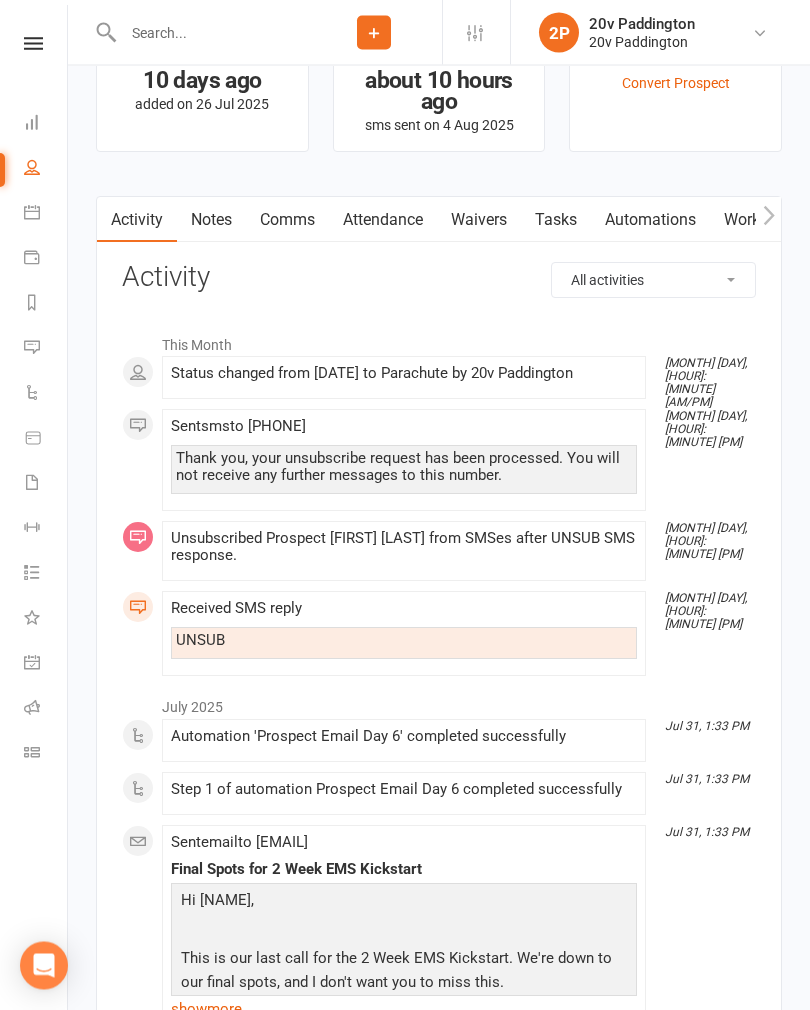 click on "Tasks" at bounding box center (556, 221) 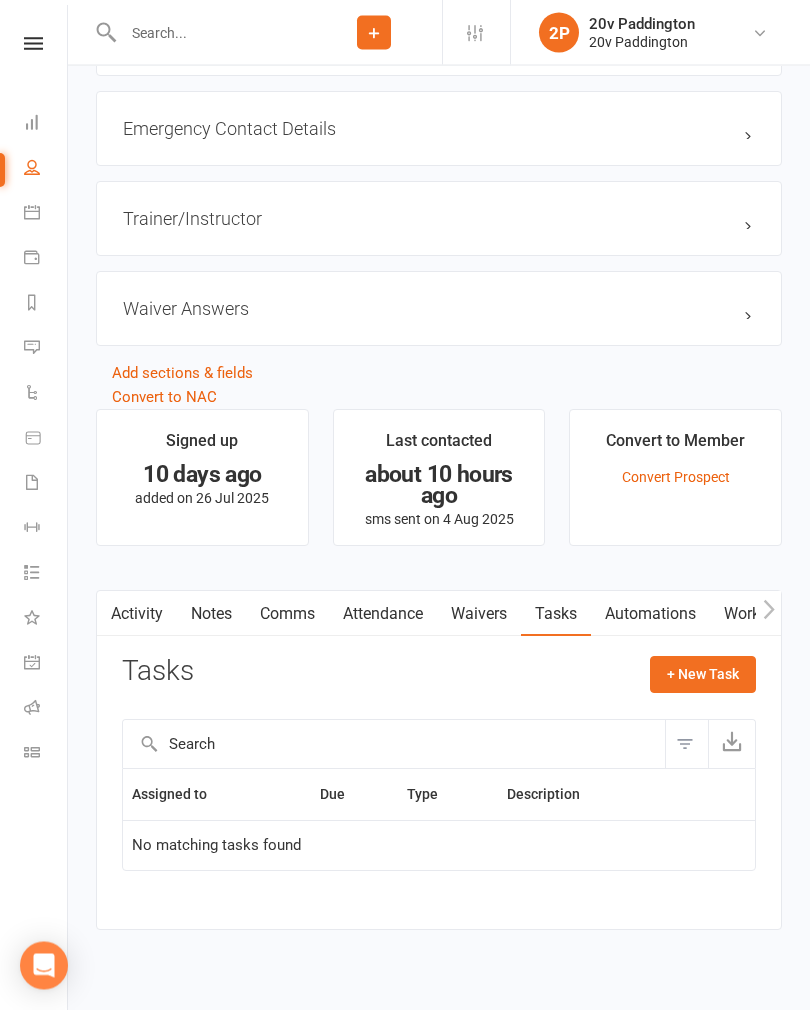 scroll, scrollTop: 1763, scrollLeft: 0, axis: vertical 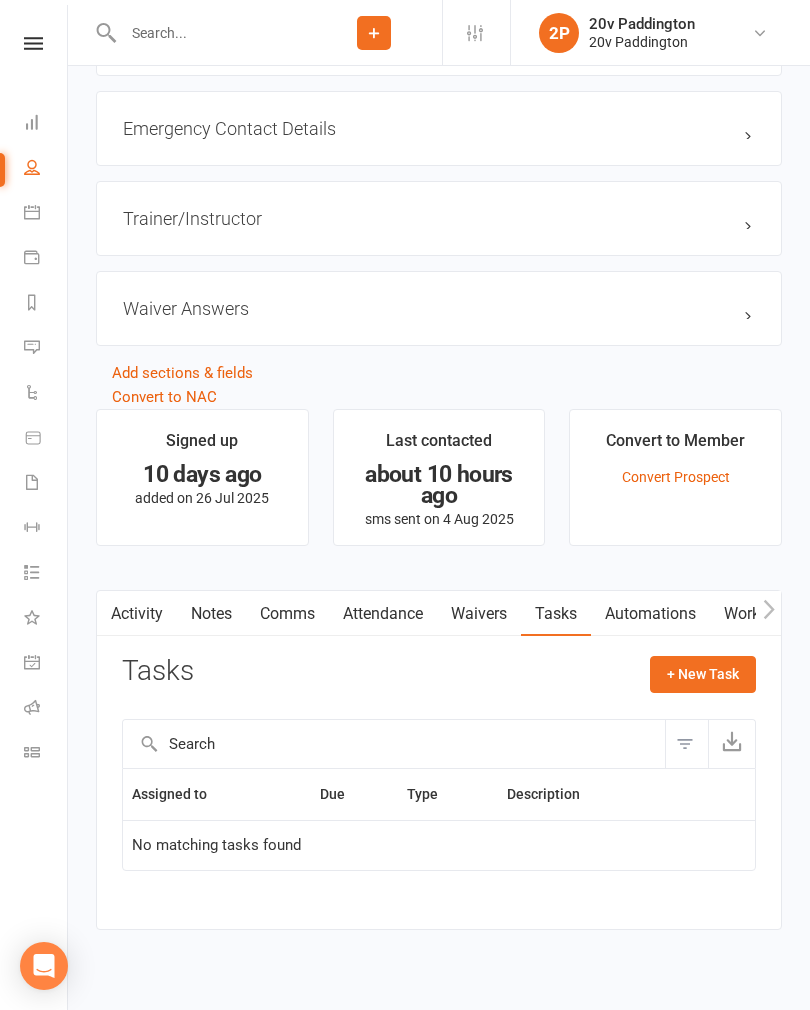 click on "Messages   1" at bounding box center [46, 349] 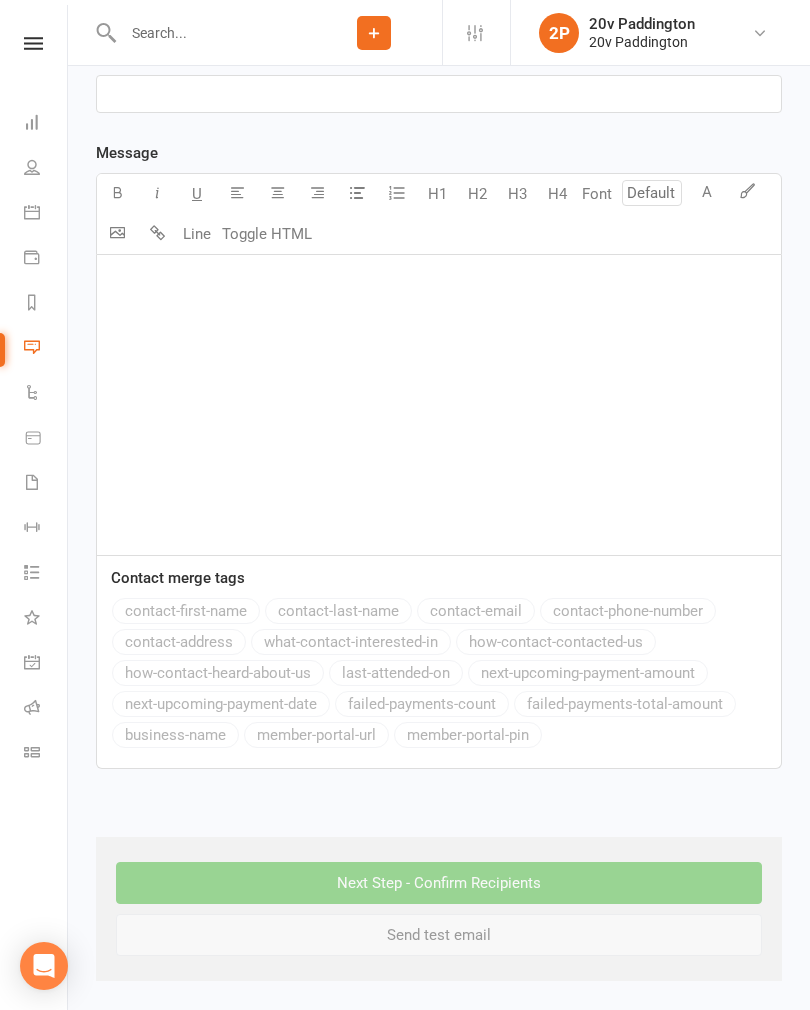 scroll, scrollTop: 0, scrollLeft: 0, axis: both 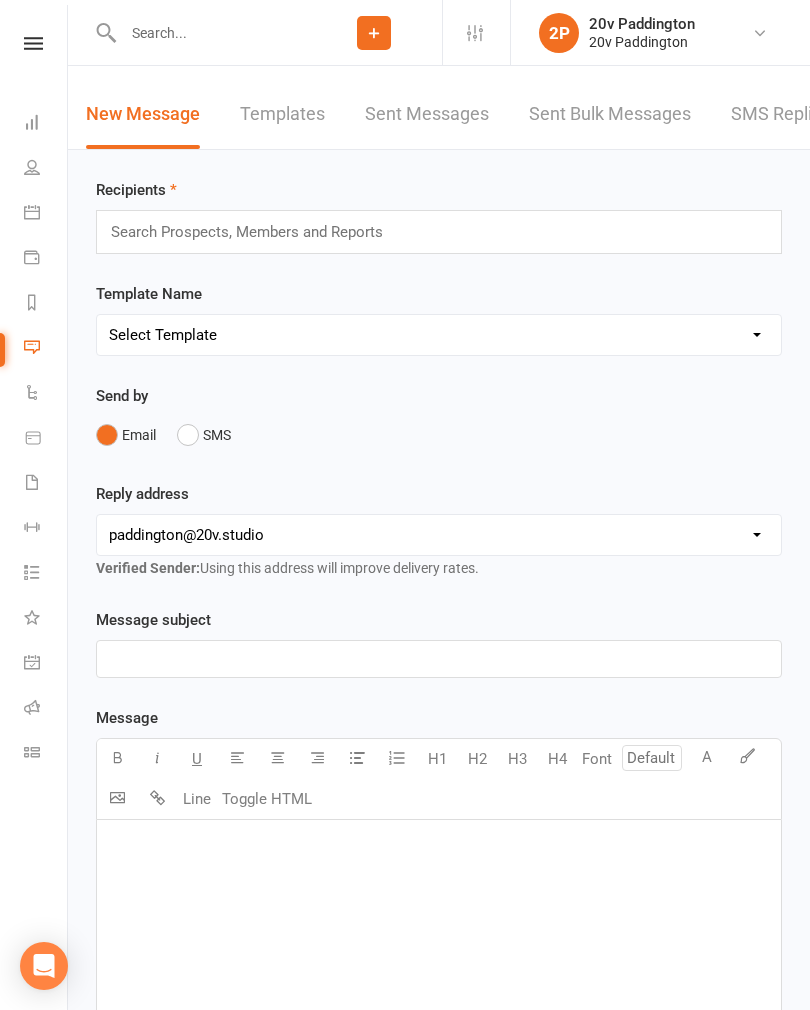 click on "SMS Replies  1" at bounding box center (791, 114) 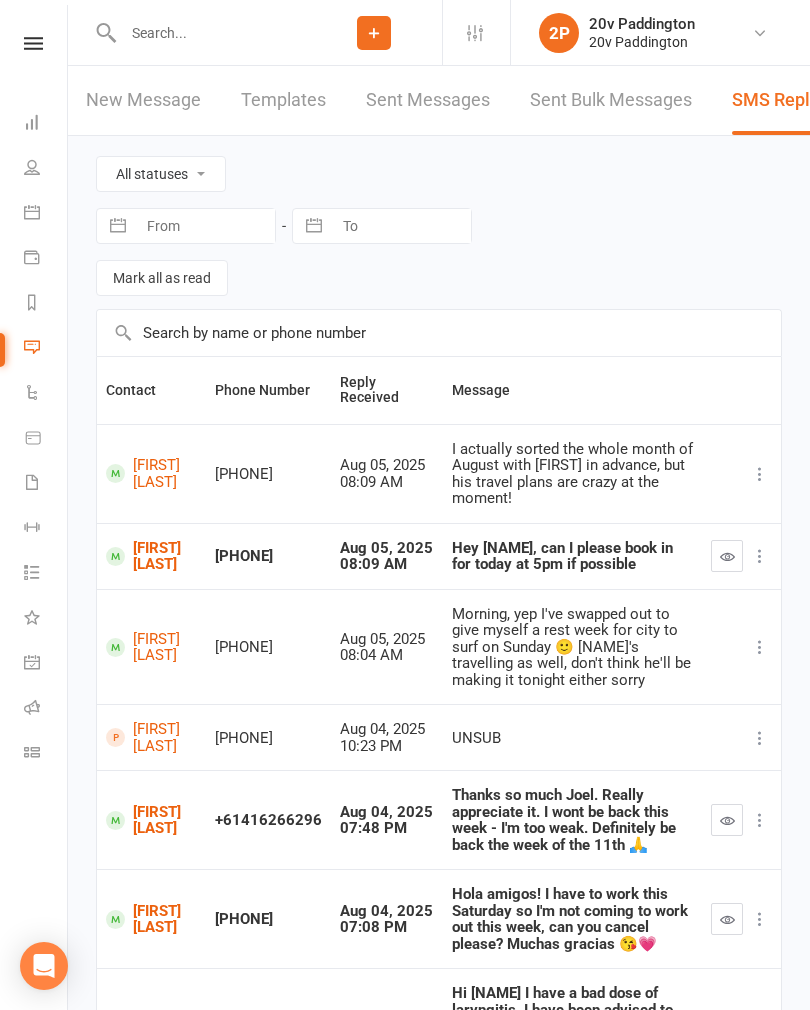 click at bounding box center (727, 820) 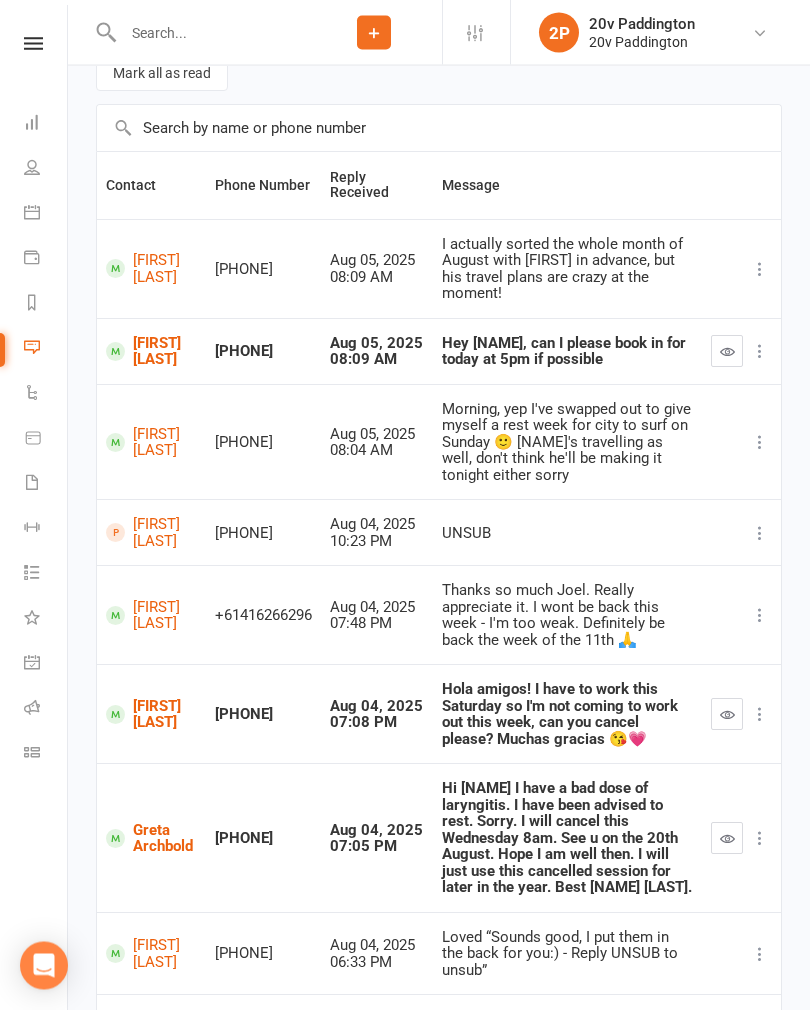 scroll, scrollTop: 204, scrollLeft: 0, axis: vertical 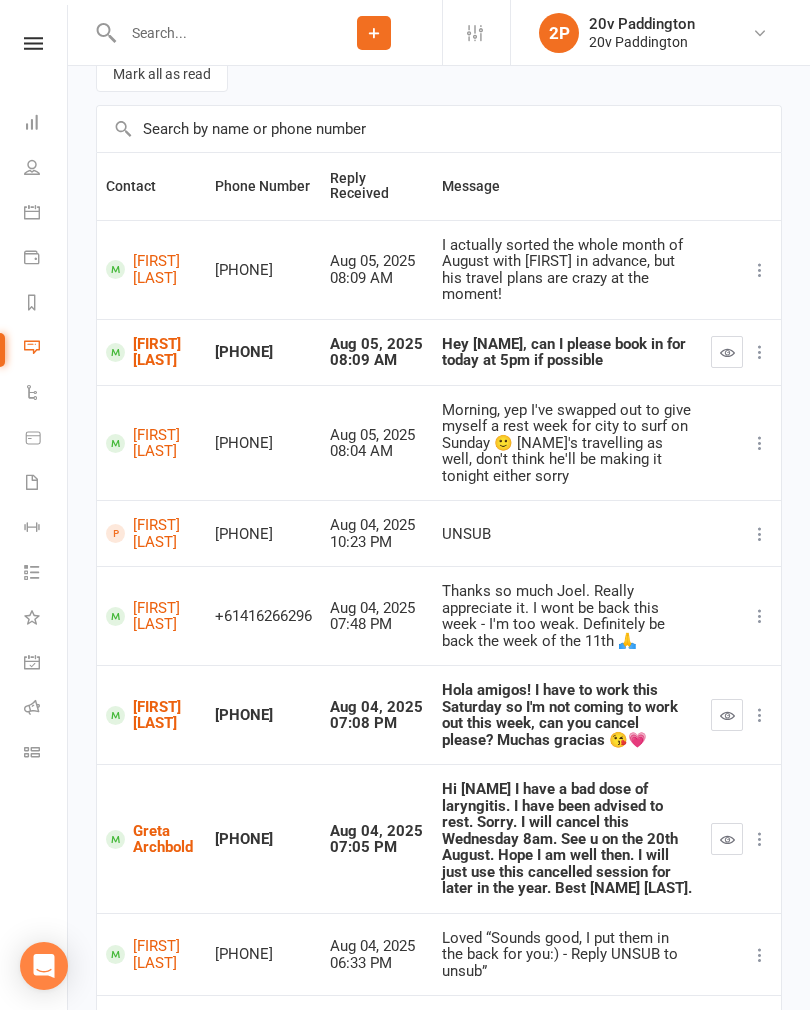 click at bounding box center (727, 839) 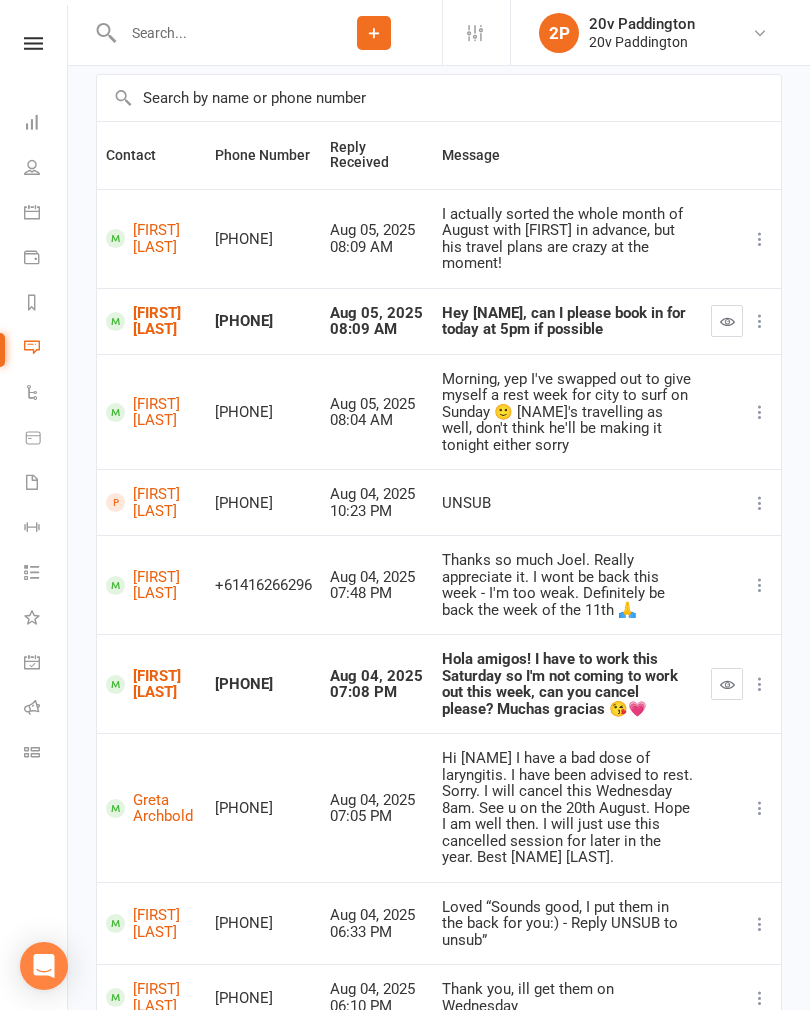 click on "Greta Archbold" at bounding box center (151, 808) 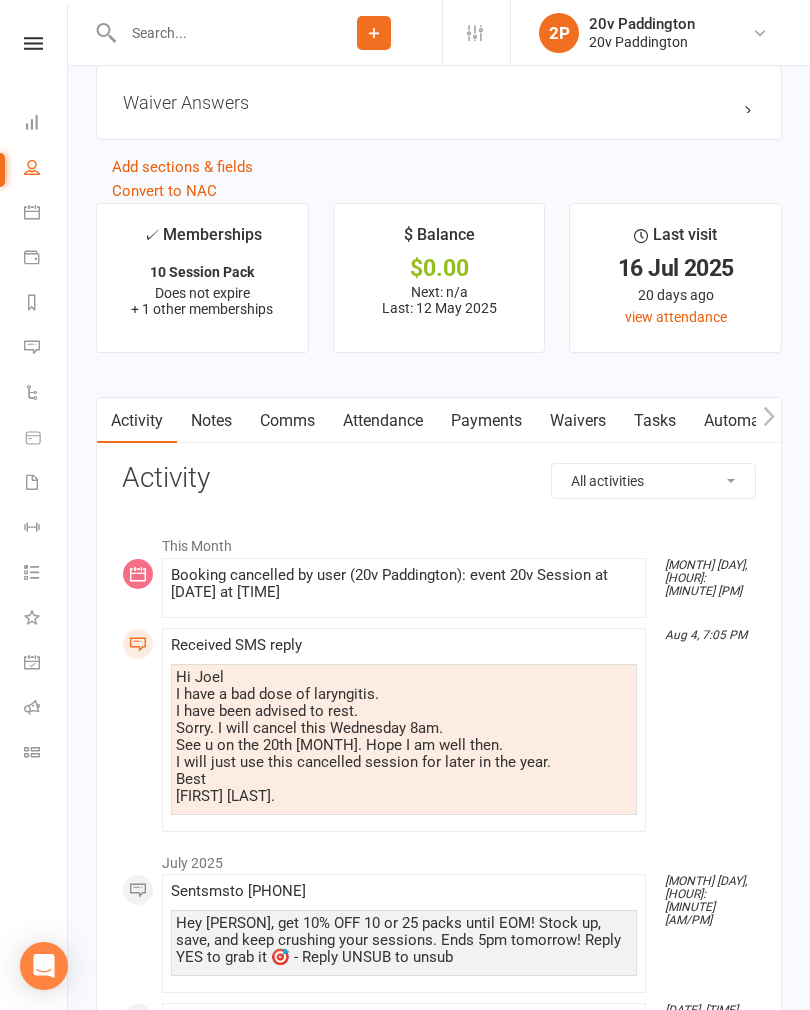 scroll, scrollTop: 2402, scrollLeft: 0, axis: vertical 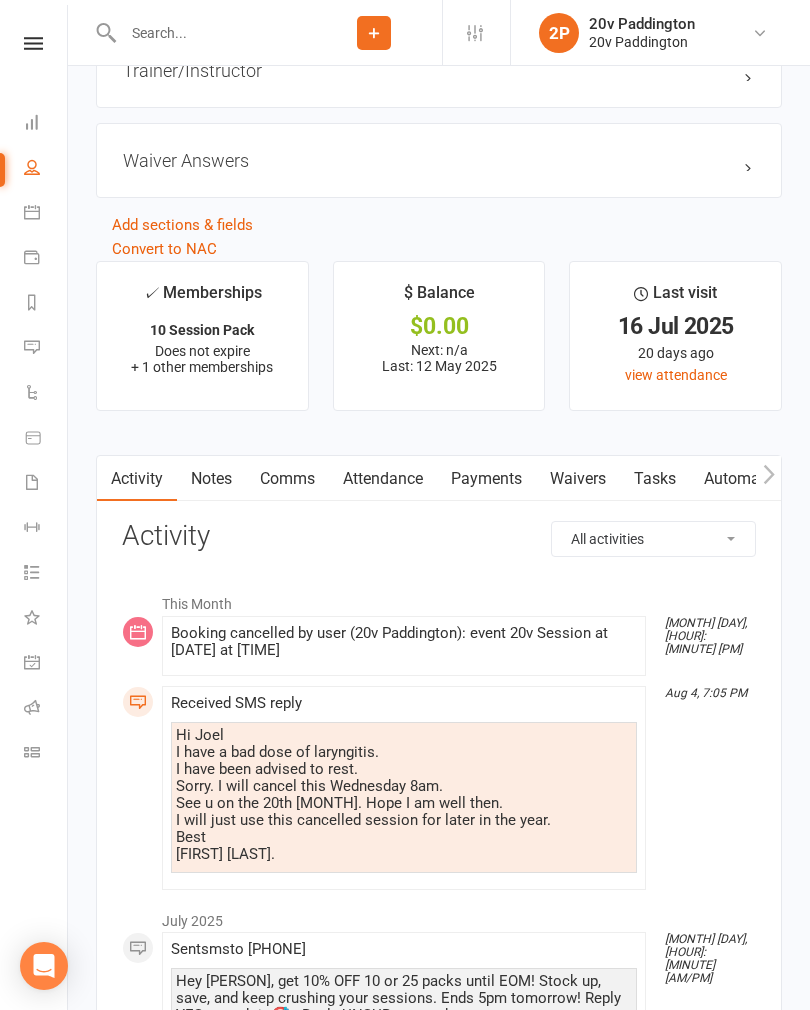 click on "Comms" at bounding box center (287, 479) 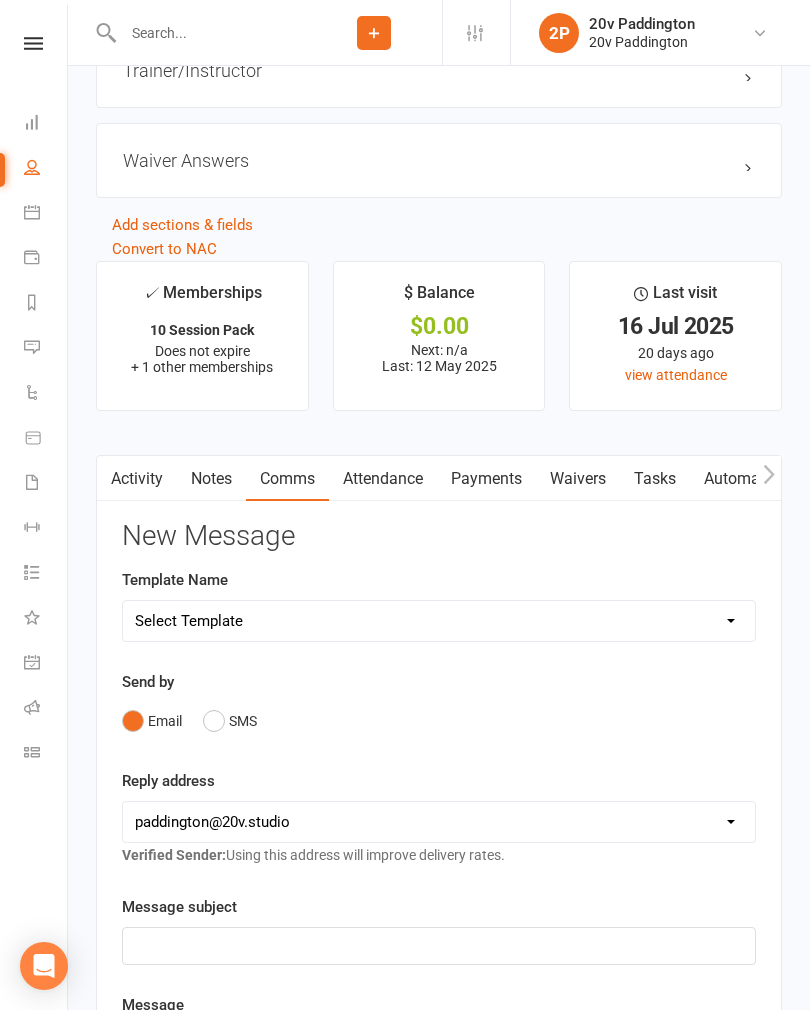 click on "SMS" at bounding box center (230, 721) 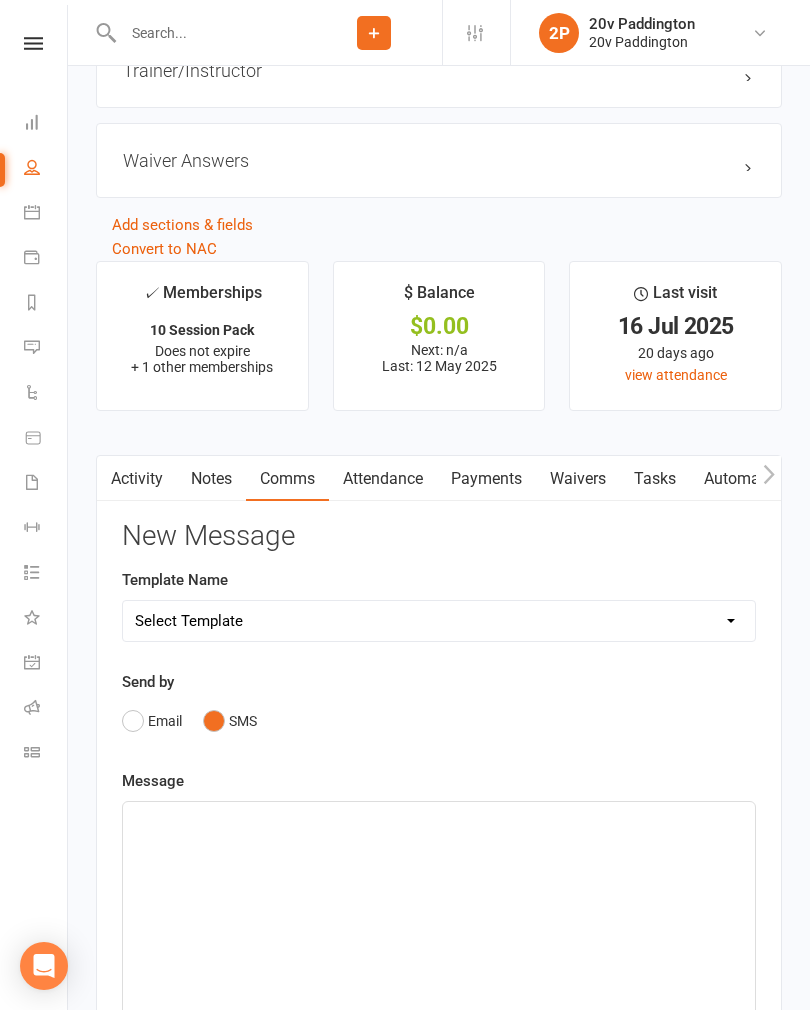 click on "﻿" 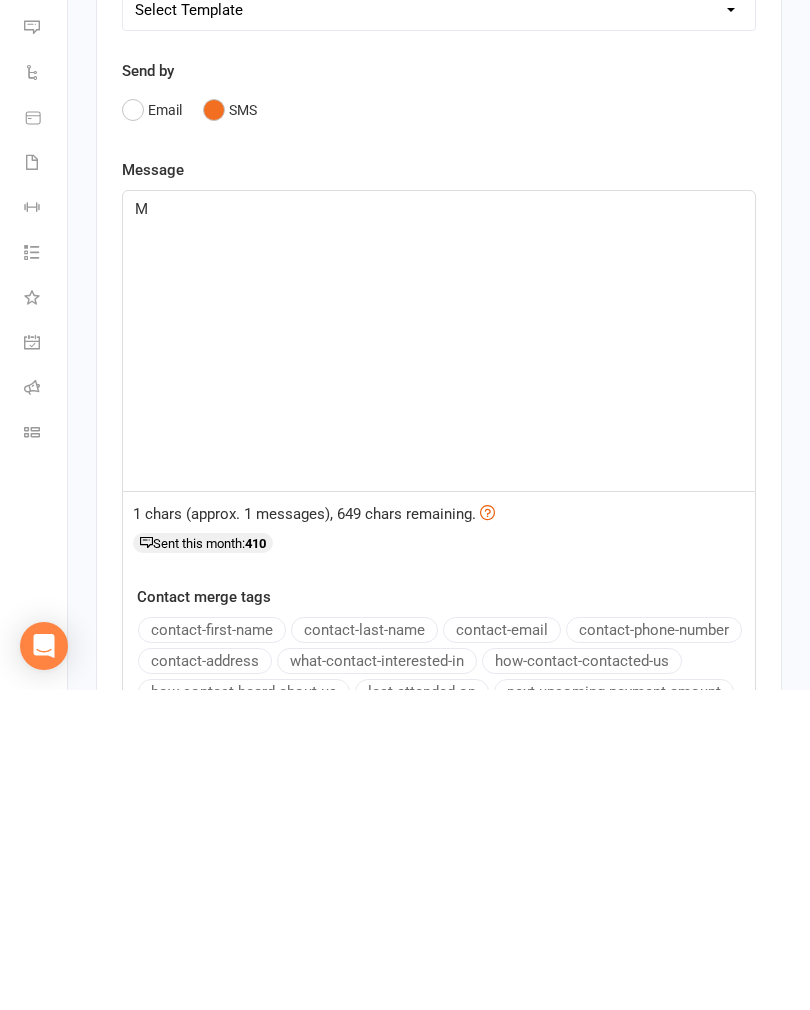 type 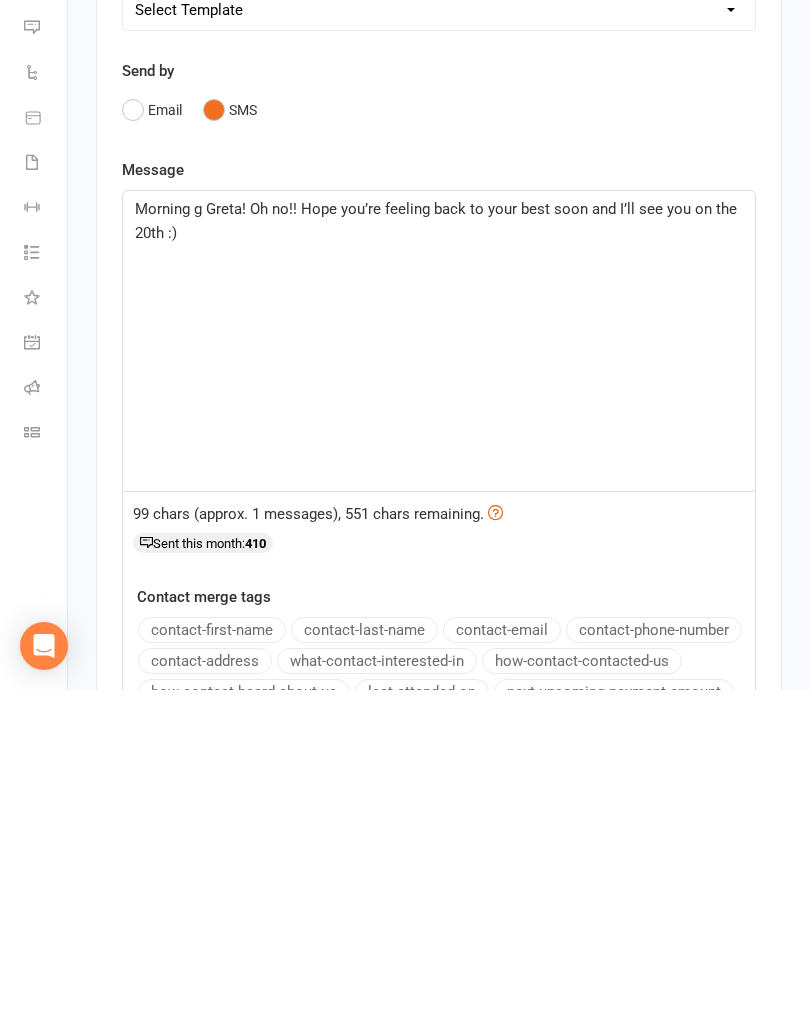 click on "Morning g Greta! Oh no!! Hope you’re feeling back to your best soon and I’ll see you on the 20th :)" 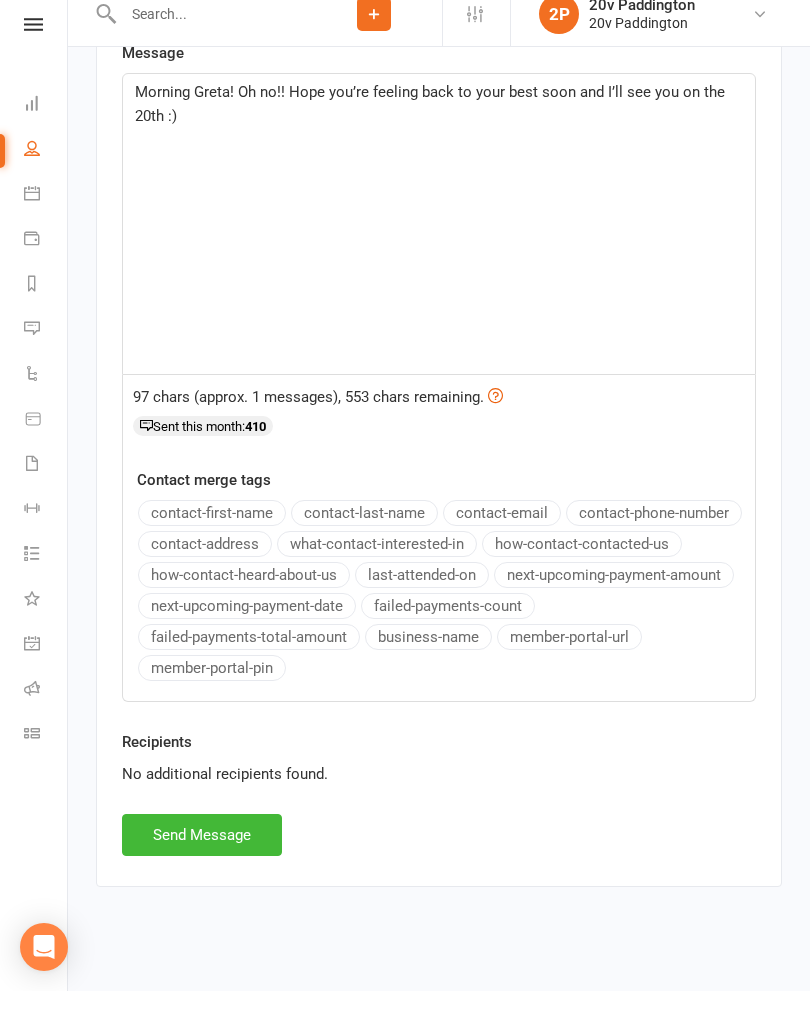 scroll, scrollTop: 3104, scrollLeft: 0, axis: vertical 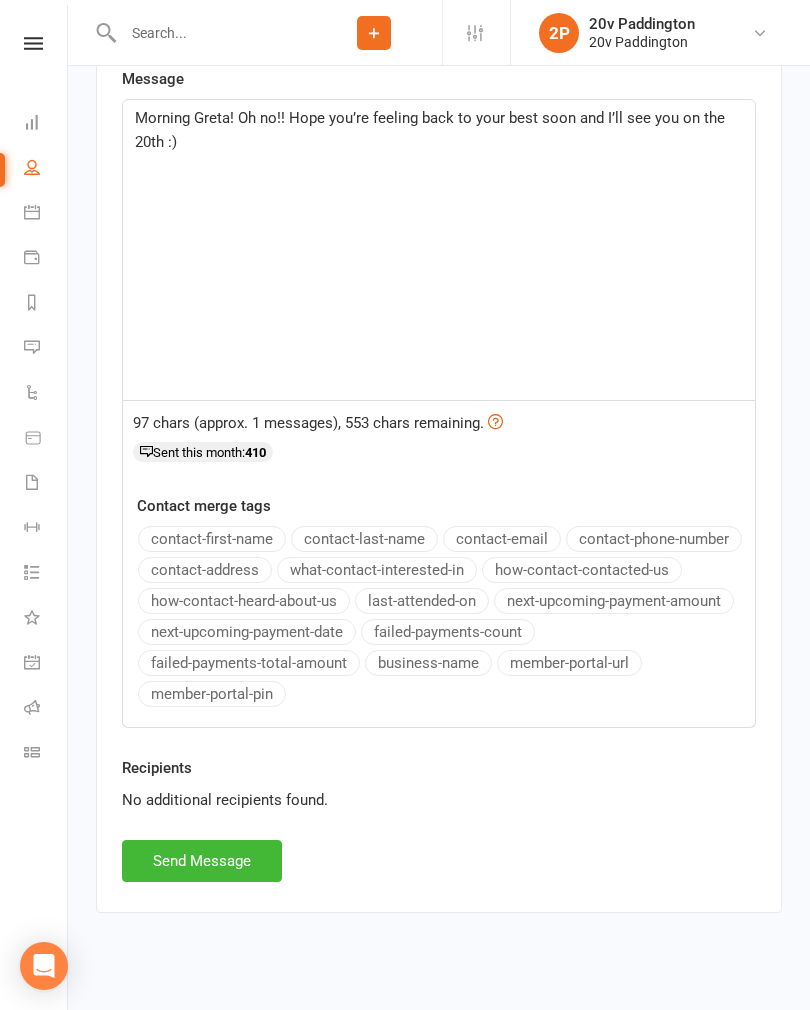 click on "Send Message" at bounding box center [202, 861] 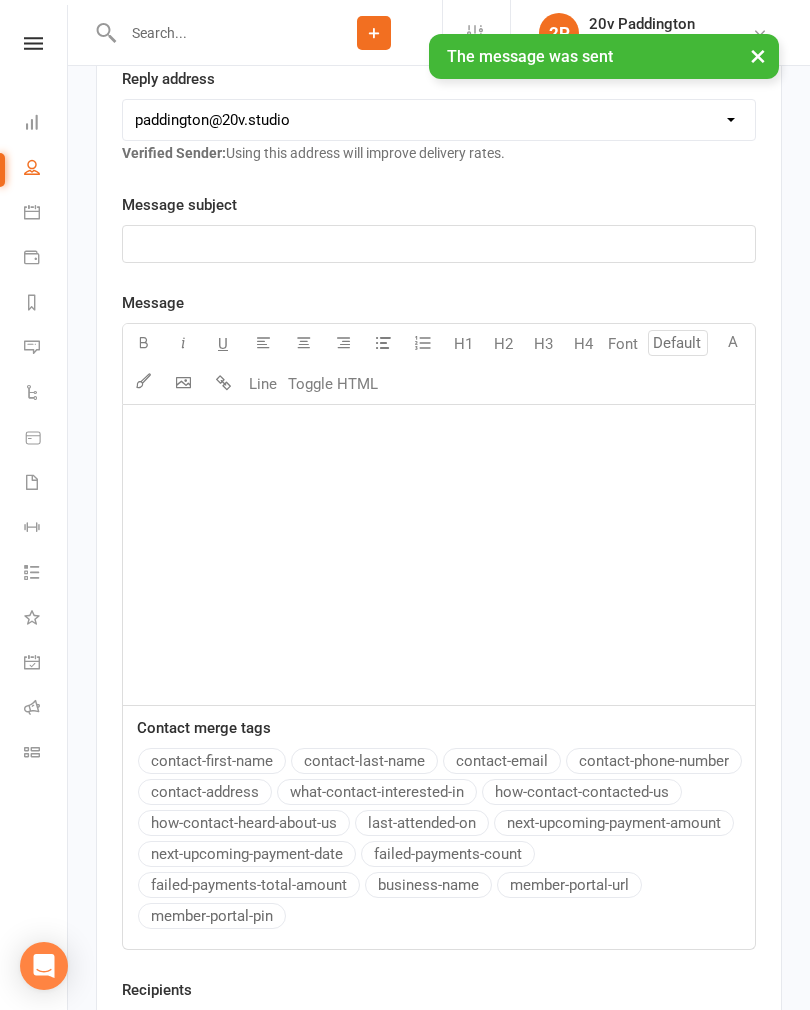 click on "Messages   -1" at bounding box center (46, 349) 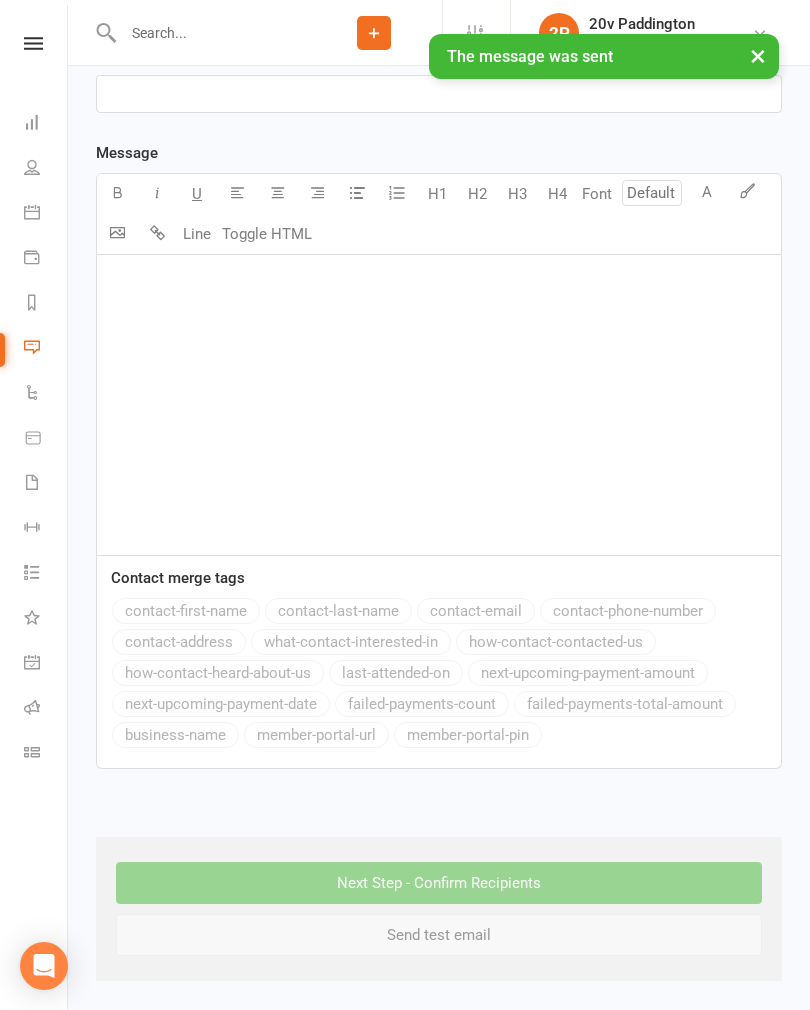scroll, scrollTop: 0, scrollLeft: 0, axis: both 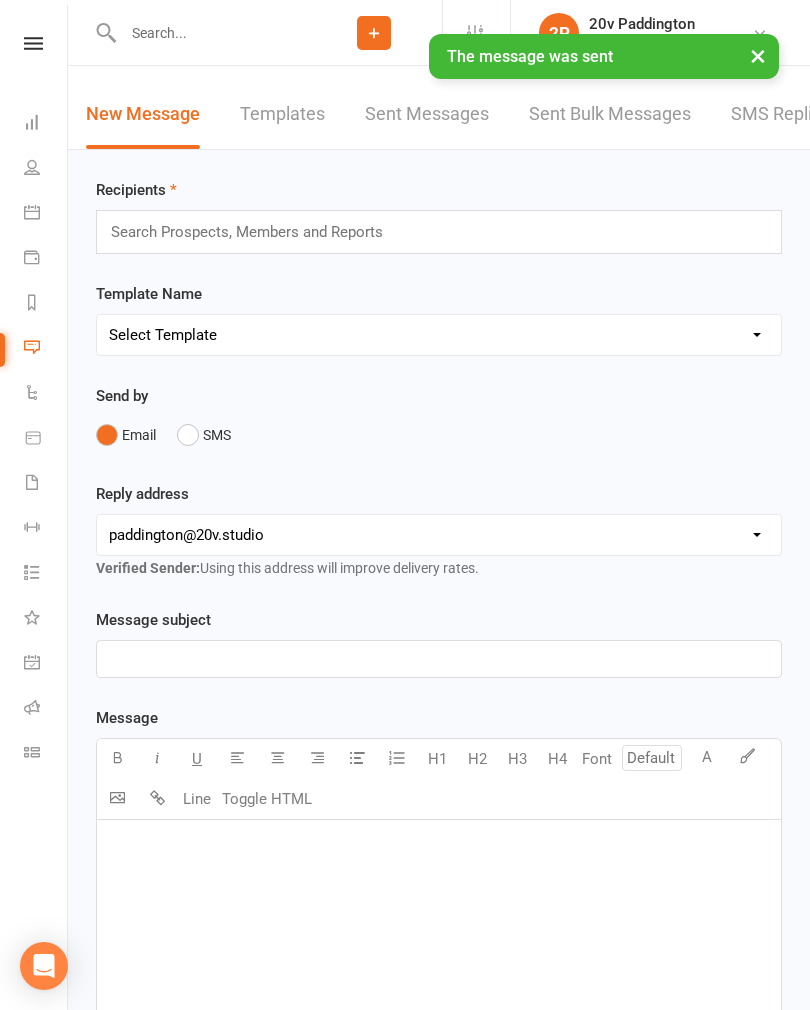 click on "SMS Replies  -1" at bounding box center [793, 114] 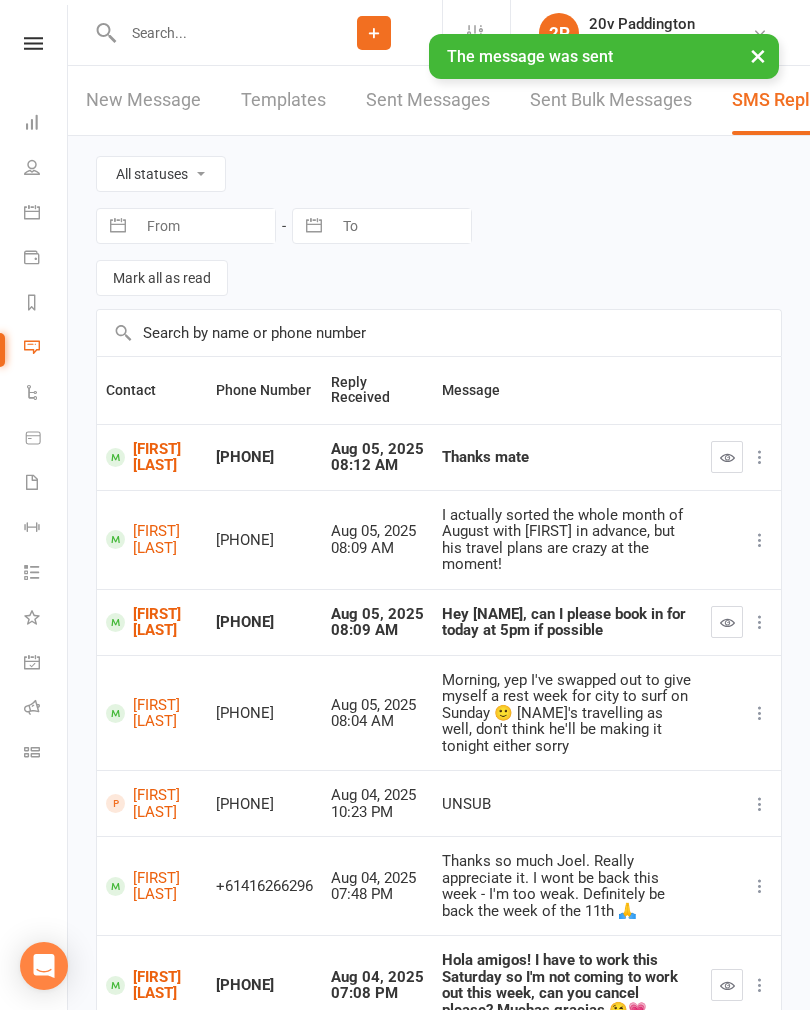 click at bounding box center [727, 457] 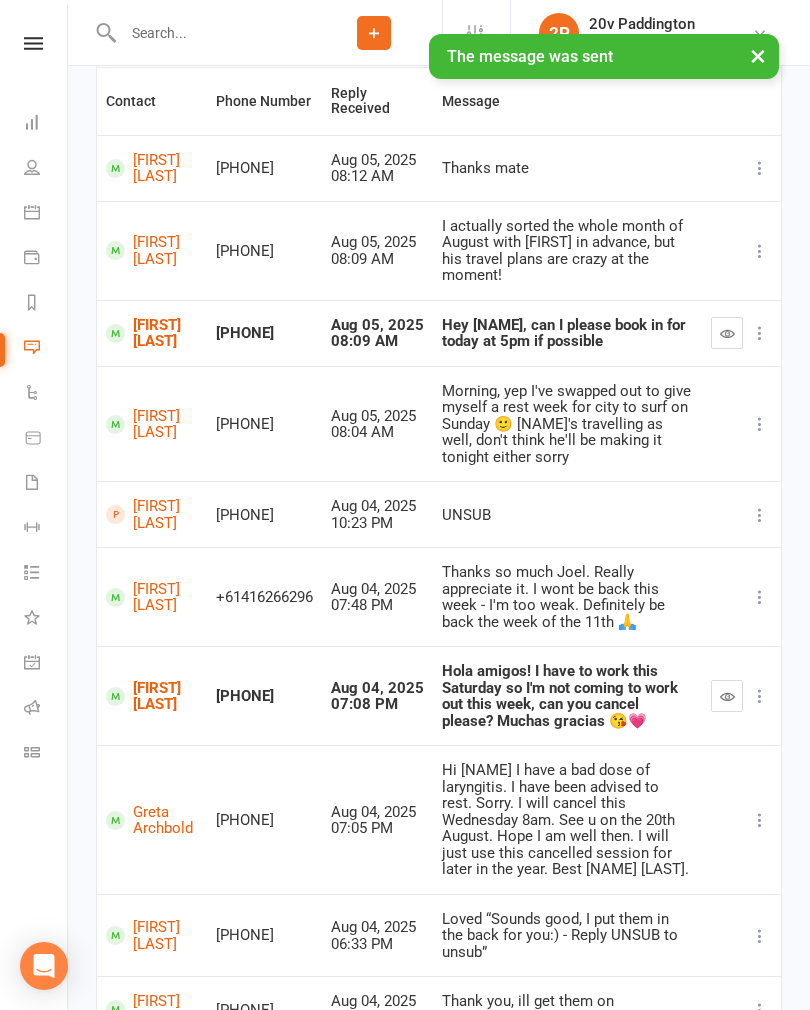 scroll, scrollTop: 455, scrollLeft: 0, axis: vertical 